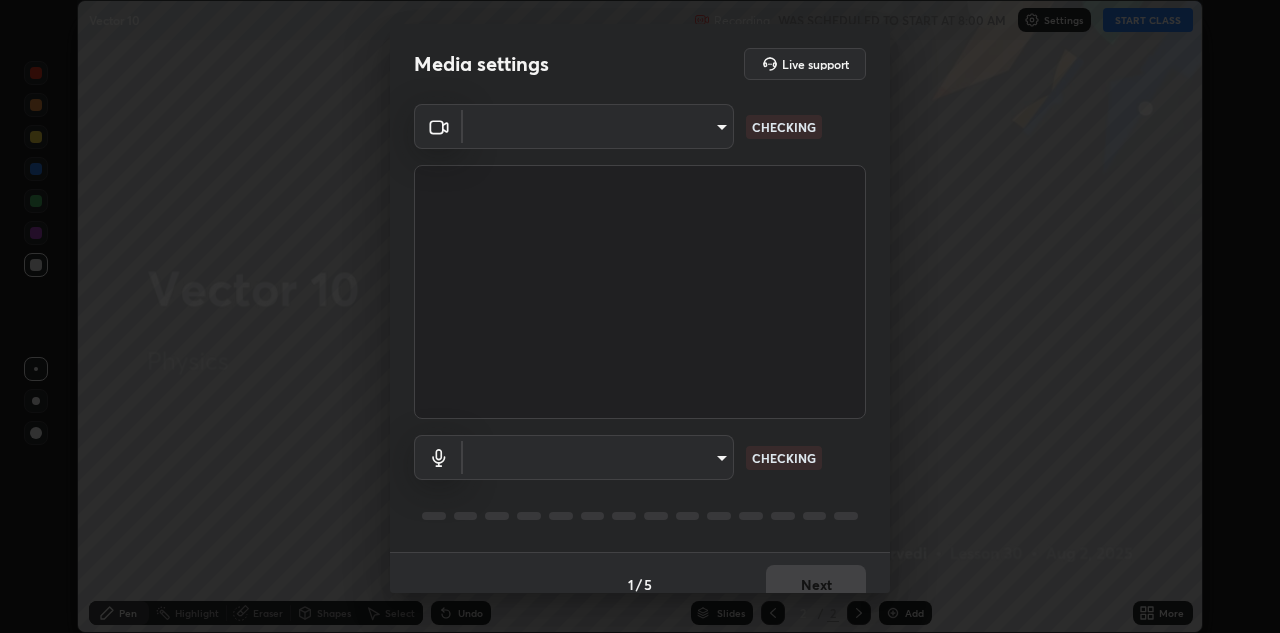 scroll, scrollTop: 0, scrollLeft: 0, axis: both 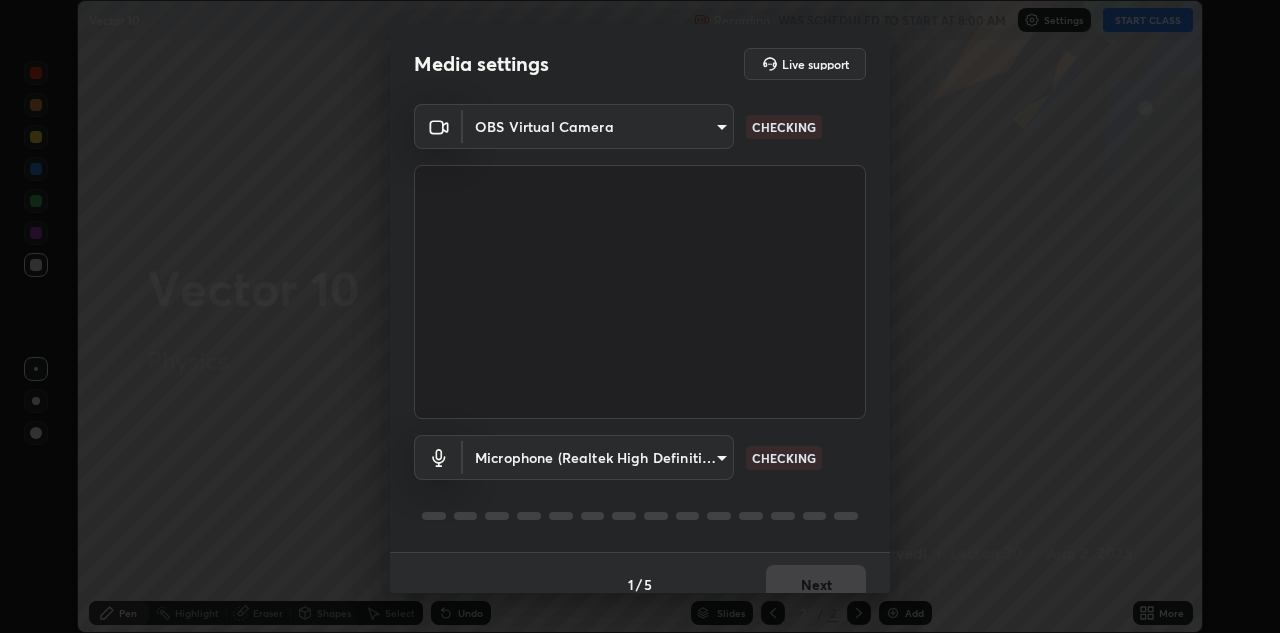click on "Erase all Vector 10 Recording WAS SCHEDULED TO START AT  8:00 AM Settings START CLASS Setting up your live class Vector 10 • L30 of Physics [FIRST] [LAST] Pen Highlight Eraser Shapes Select Undo Slides 2 / 2 Add More No doubts shared Encourage your learners to ask a doubt for better clarity Report an issue Reason for reporting Buffering Chat not working Audio - Video sync issue Educator video quality low ​ Attach an image Report Media settings Live support OBS Virtual Camera [HASH] CHECKING Microphone (Realtek High Definition Audio) [HASH] CHECKING 1 / 5 Next" at bounding box center [640, 316] 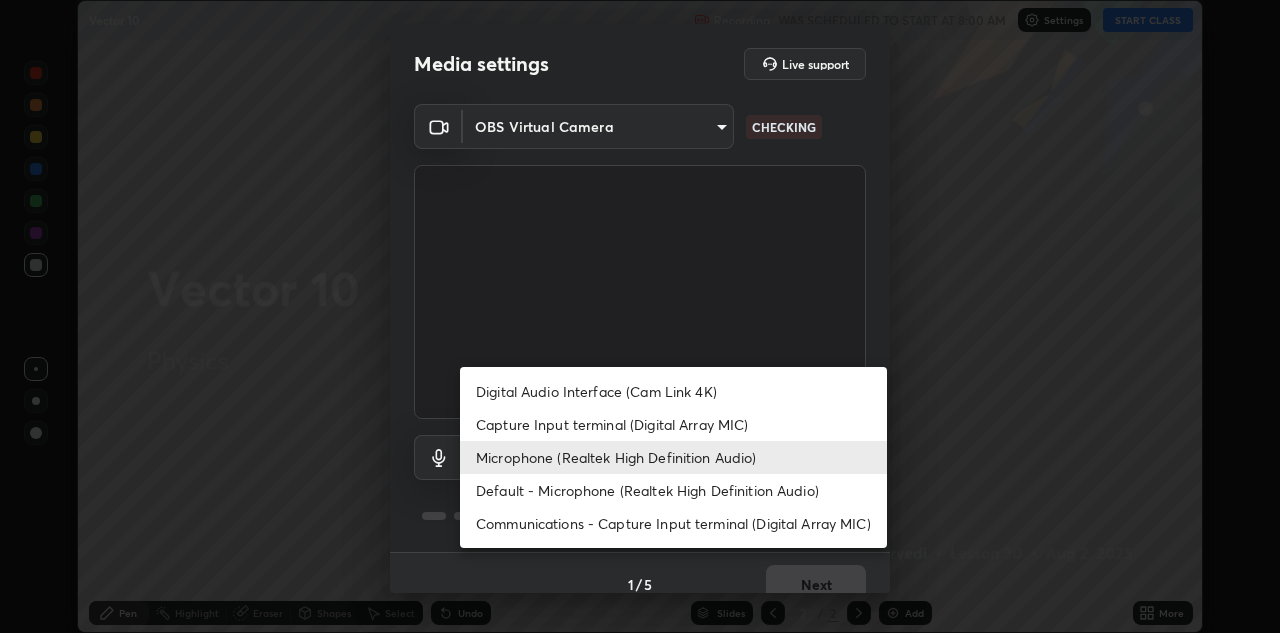 click on "Digital Audio Interface (Cam Link 4K)" at bounding box center [673, 391] 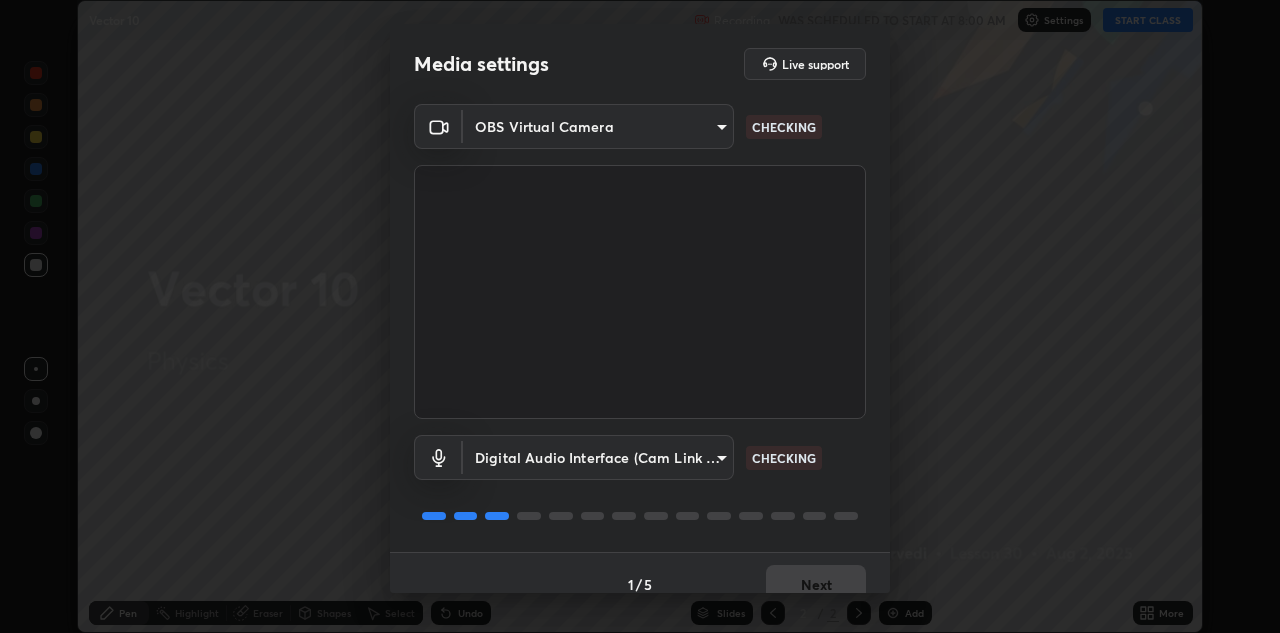 click on "Erase all Vector 10 Recording WAS SCHEDULED TO START AT  8:00 AM Settings START CLASS Setting up your live class Vector 10 • L30 of Physics [FIRST] [LAST] Pen Highlight Eraser Shapes Select Undo Slides 2 / 2 Add More No doubts shared Encourage your learners to ask a doubt for better clarity Report an issue Reason for reporting Buffering Chat not working Audio - Video sync issue Educator video quality low ​ Attach an image Report Media settings Live support OBS Virtual Camera [HASH] CHECKING Digital Audio Interface (Cam Link 4K) [HASH] CHECKING 1 / 5 Next" at bounding box center (640, 316) 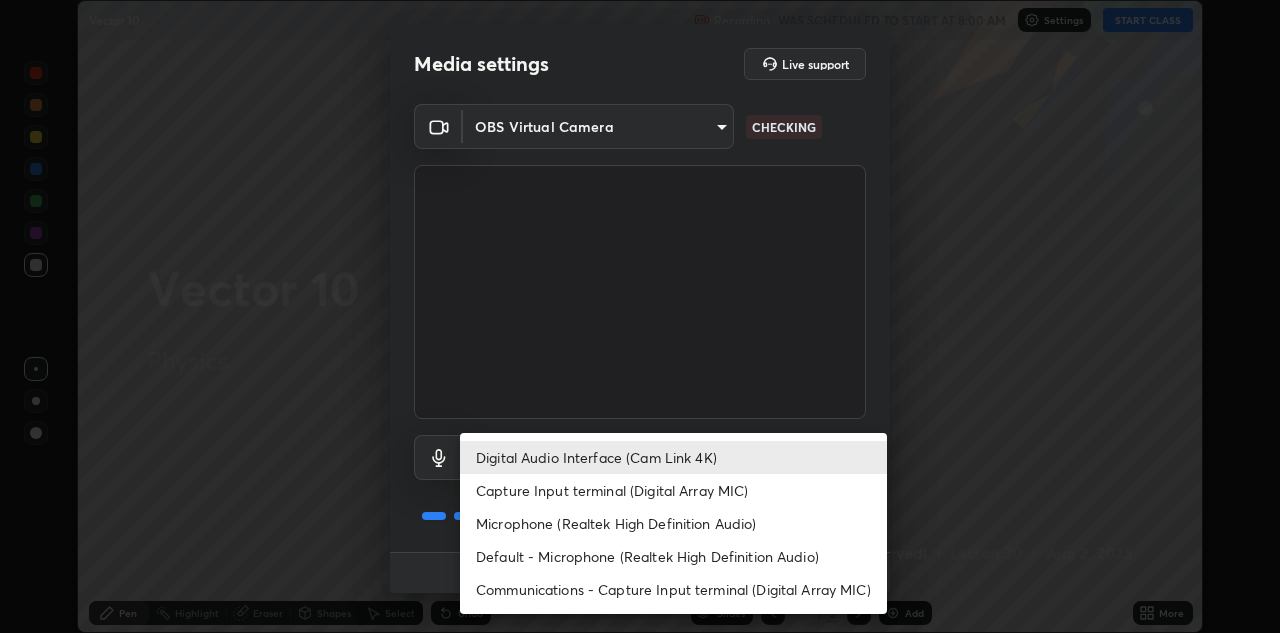 click on "Microphone (Realtek High Definition Audio)" at bounding box center (673, 523) 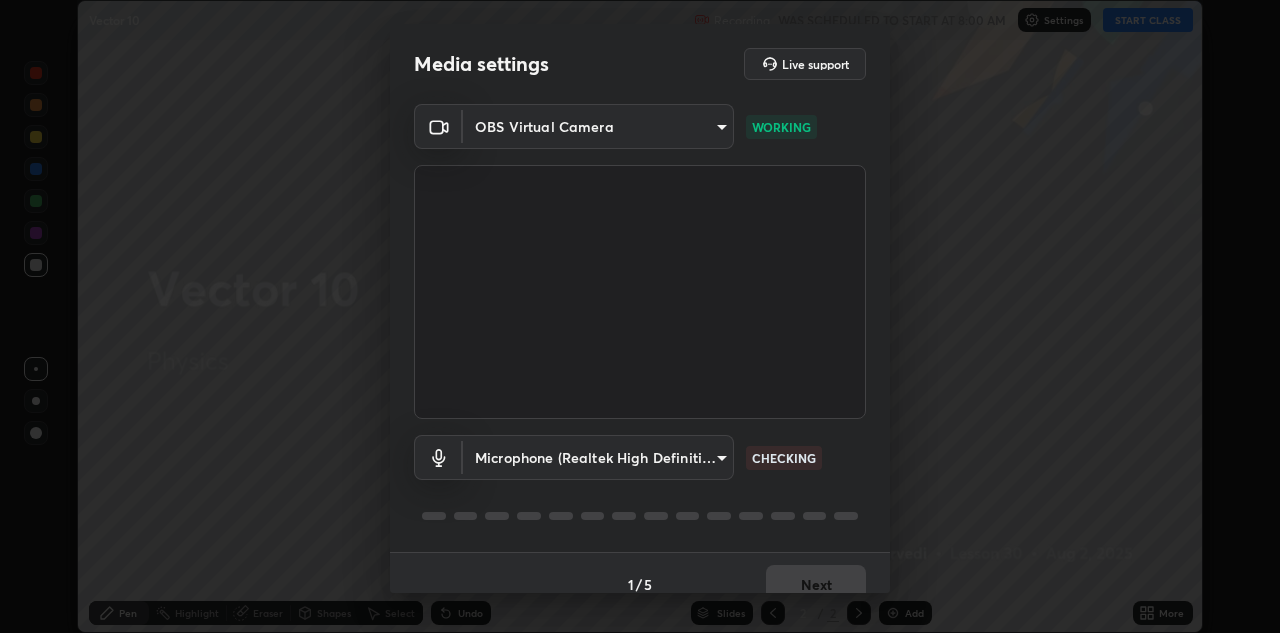 scroll, scrollTop: 23, scrollLeft: 0, axis: vertical 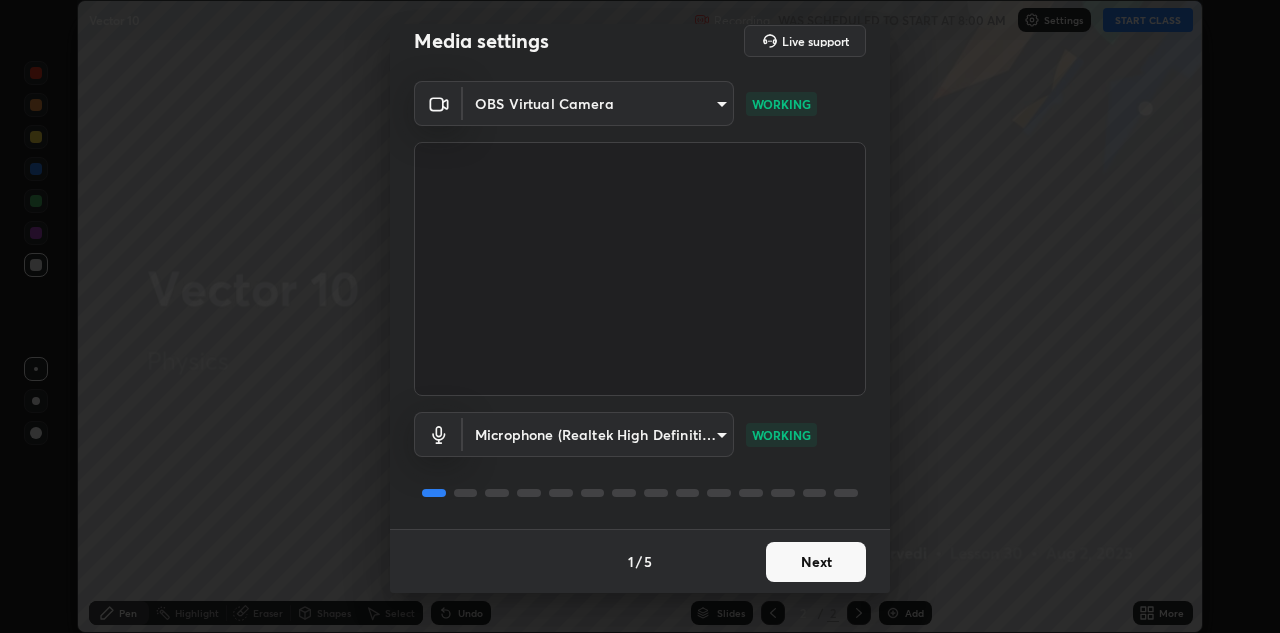 click on "Next" at bounding box center [816, 562] 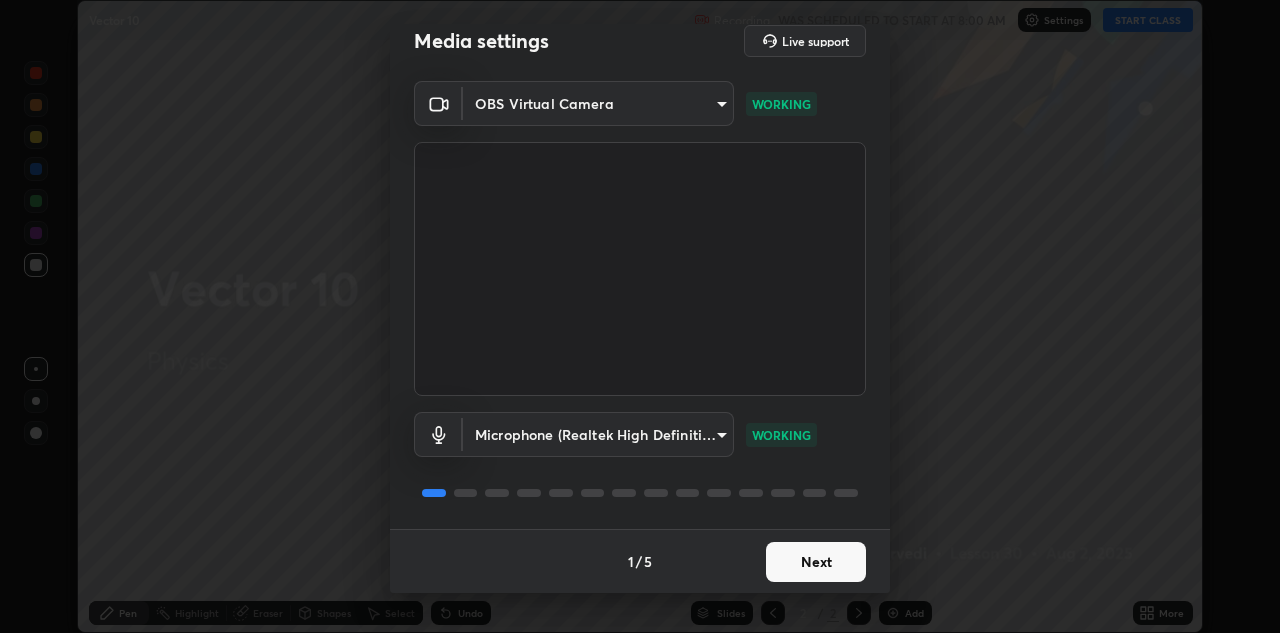scroll, scrollTop: 0, scrollLeft: 0, axis: both 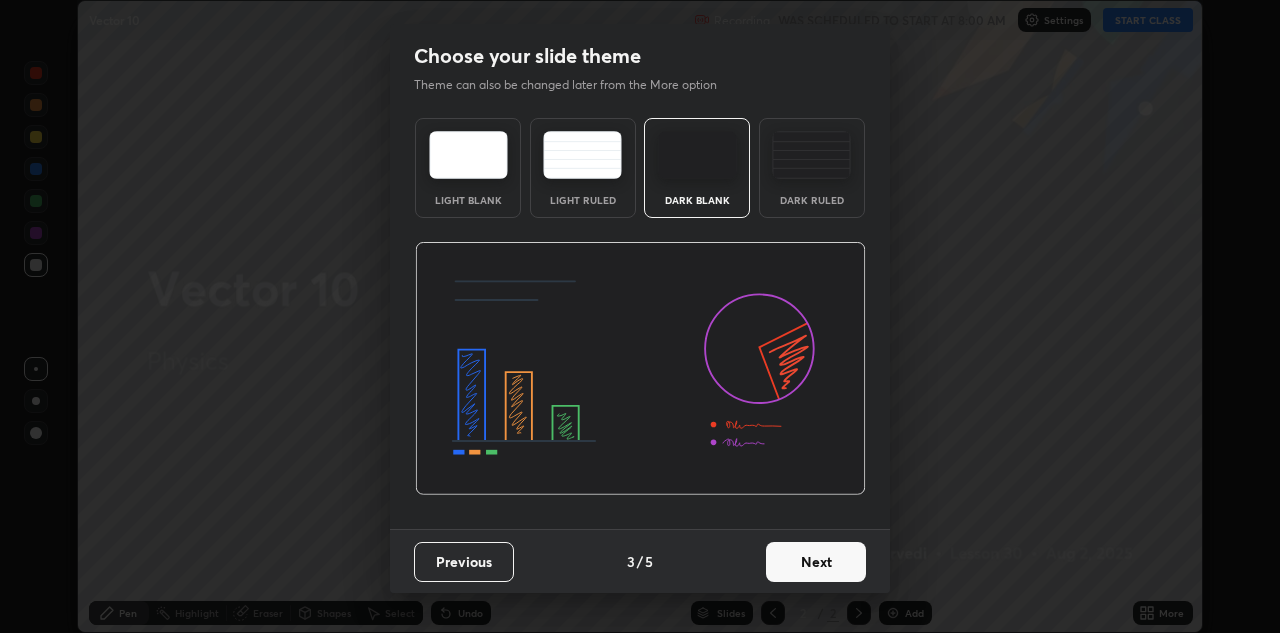 click on "Next" at bounding box center (816, 562) 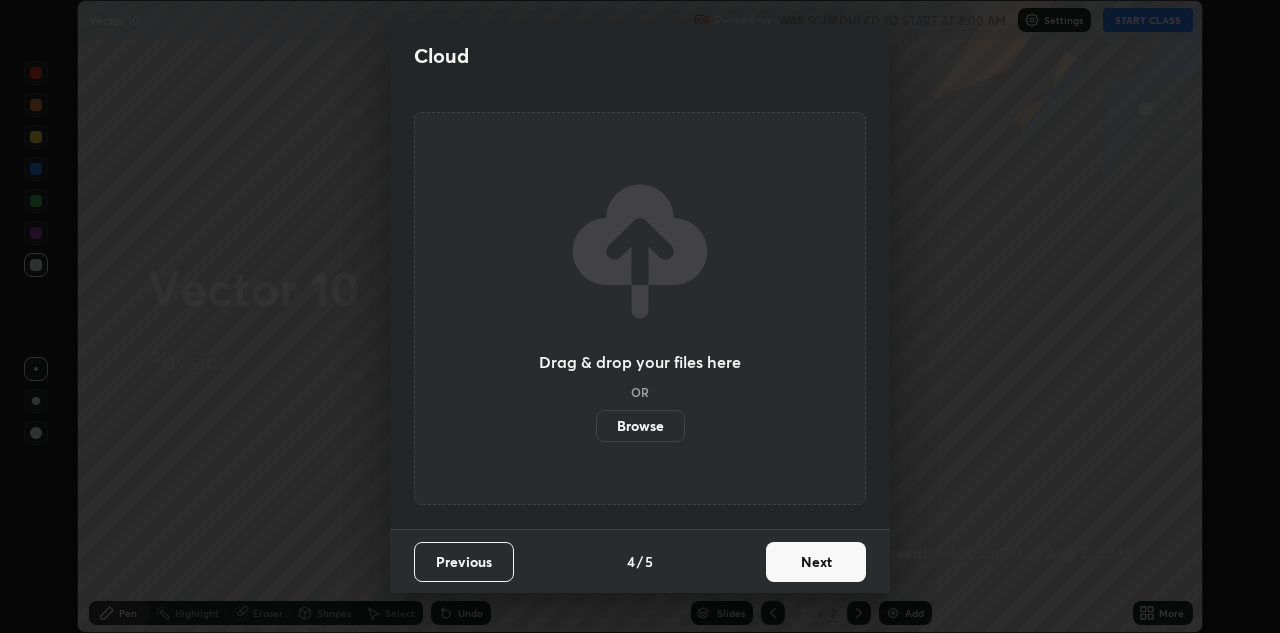 click on "Next" at bounding box center [816, 562] 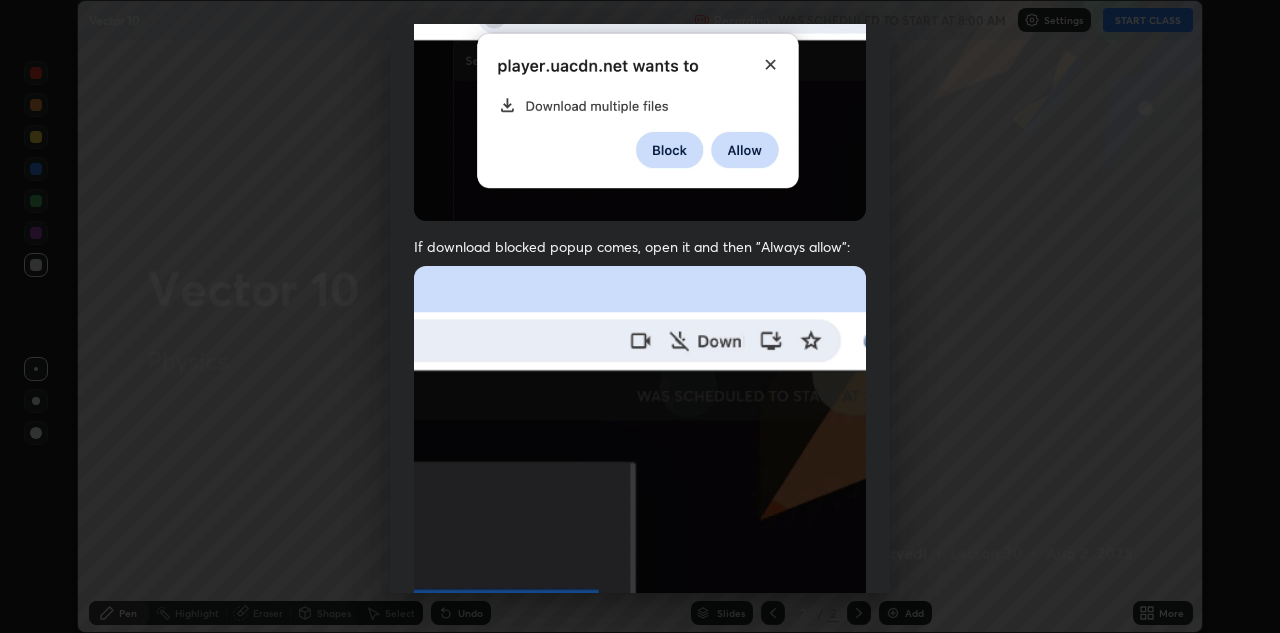 scroll, scrollTop: 379, scrollLeft: 0, axis: vertical 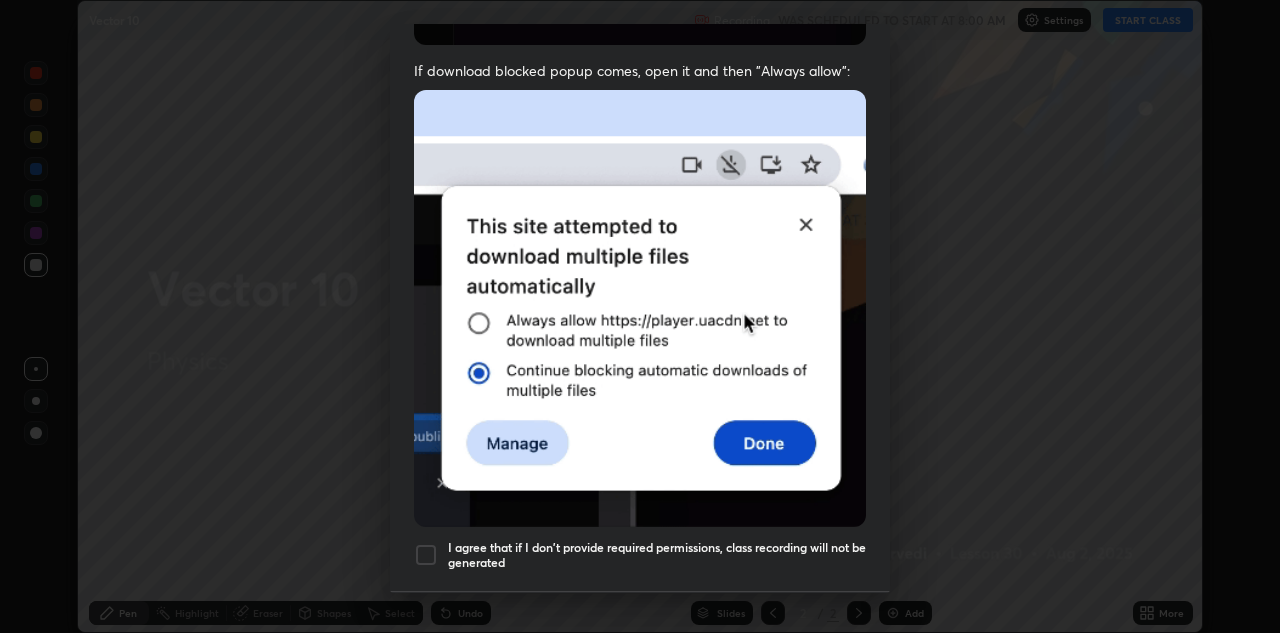 click at bounding box center (426, 555) 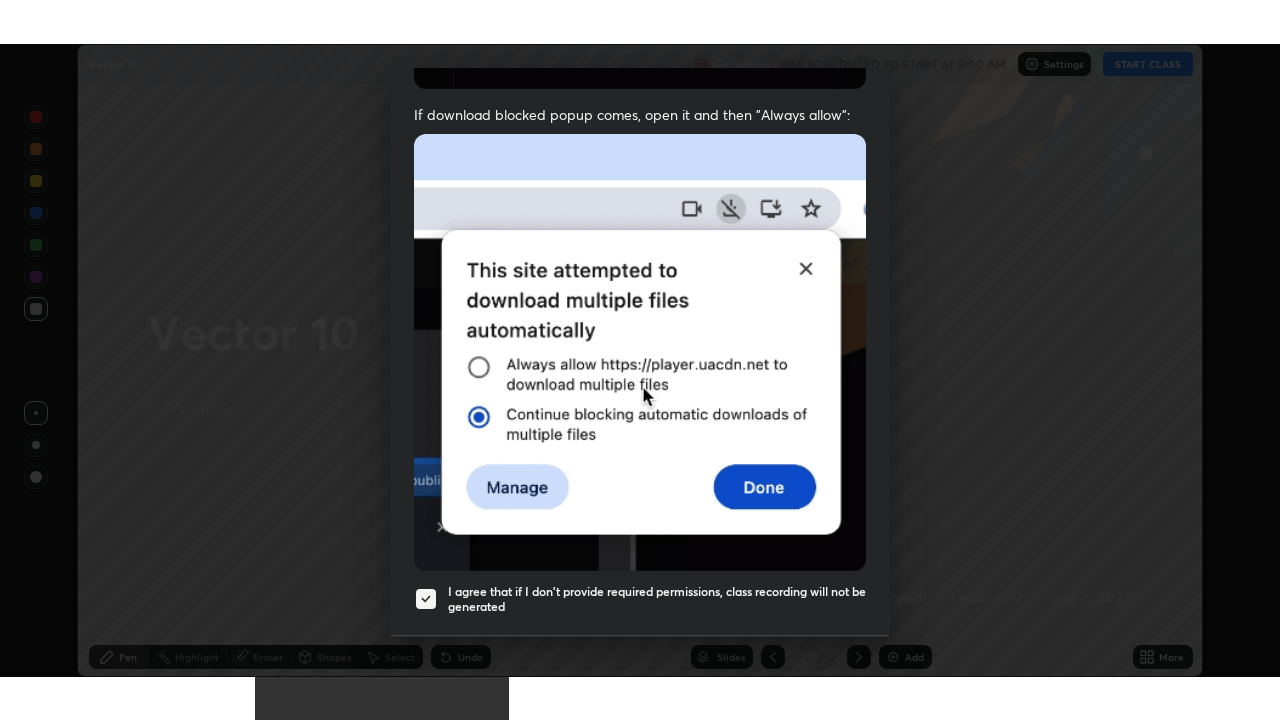 scroll, scrollTop: 431, scrollLeft: 0, axis: vertical 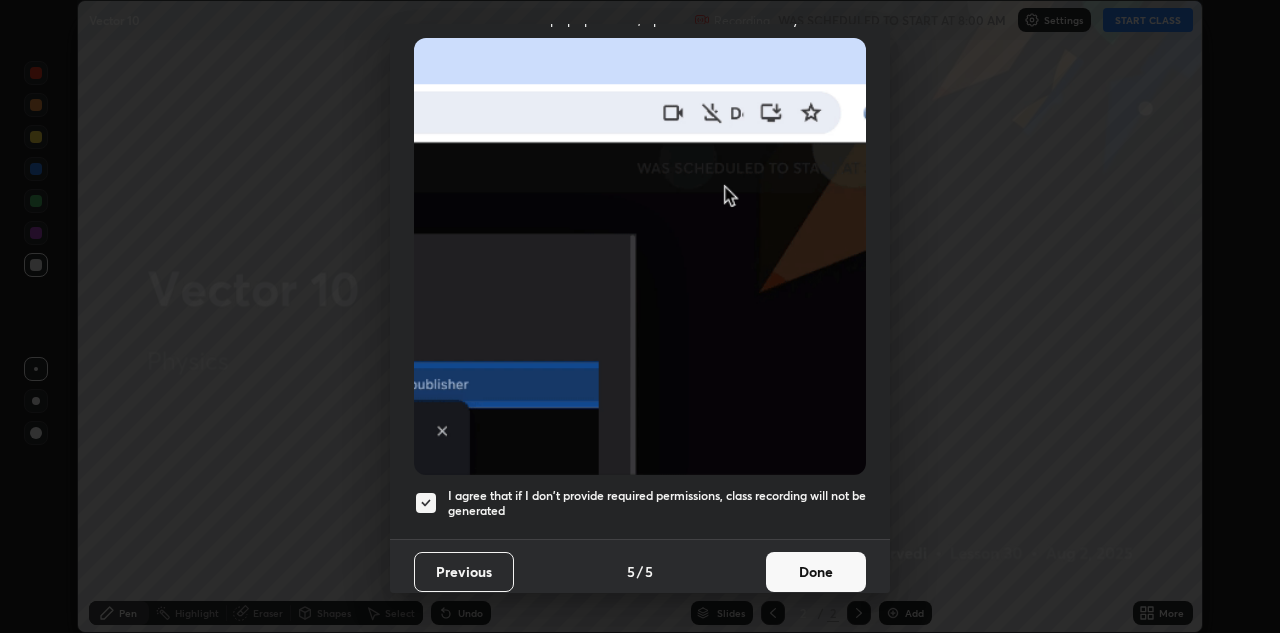click on "Done" at bounding box center (816, 572) 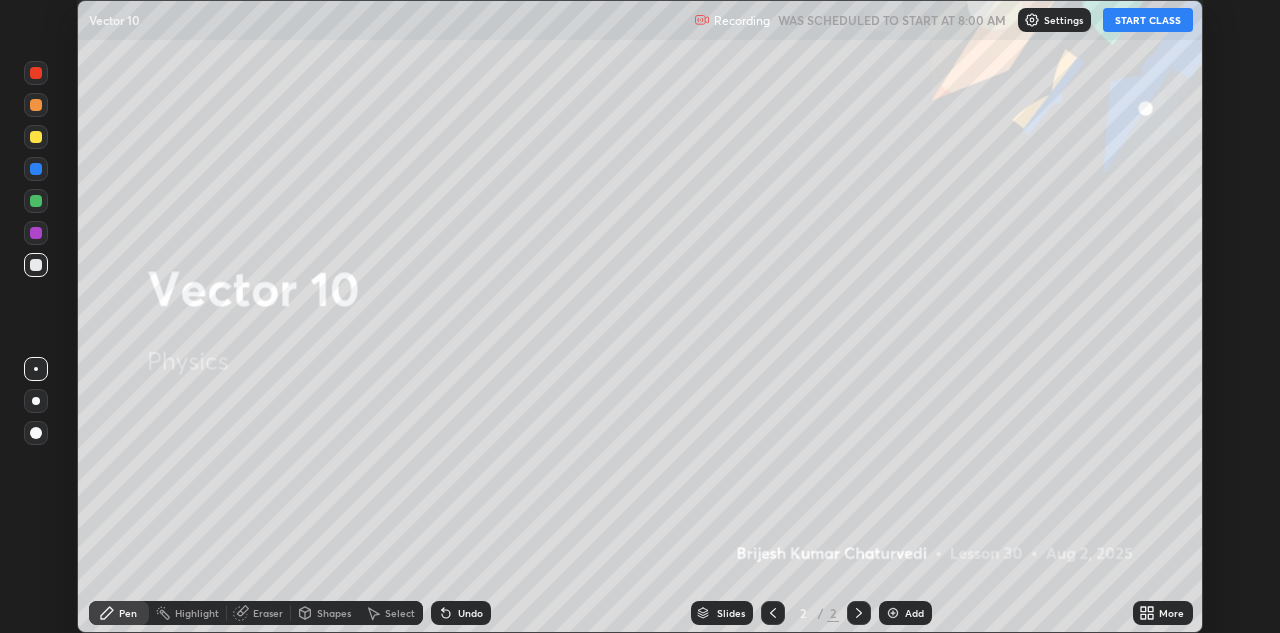 click on "START CLASS" at bounding box center [1148, 20] 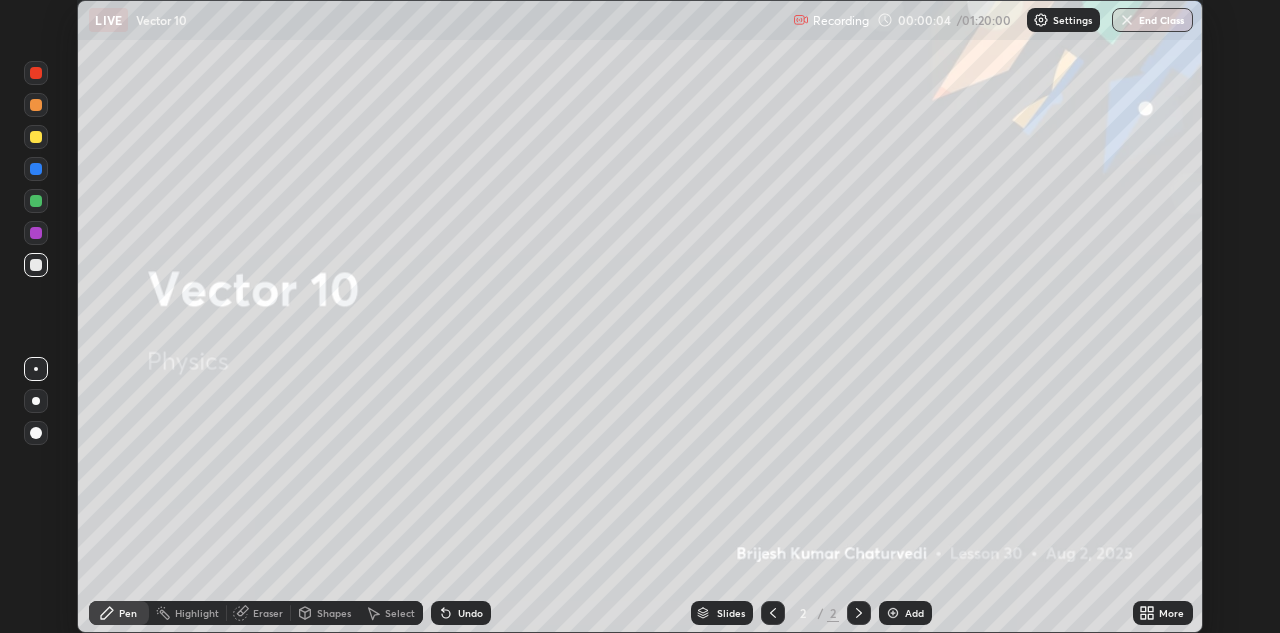 click on "Setting up your live class" at bounding box center (640, 316) 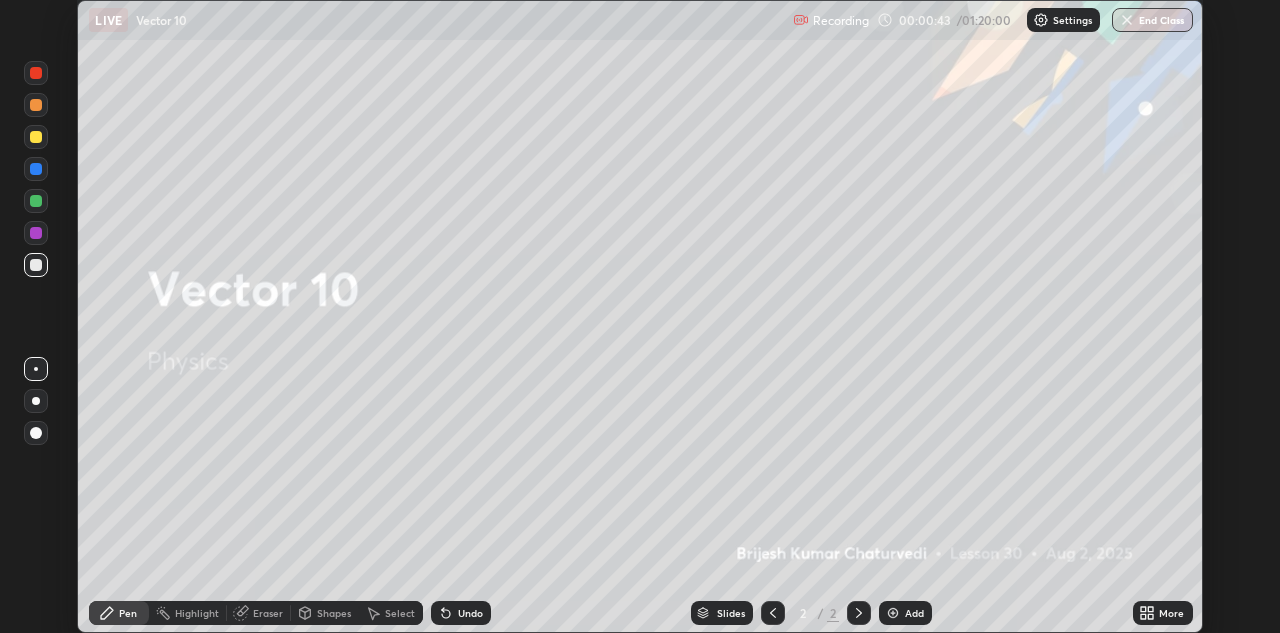 click on "Setting up your live class" at bounding box center [640, 316] 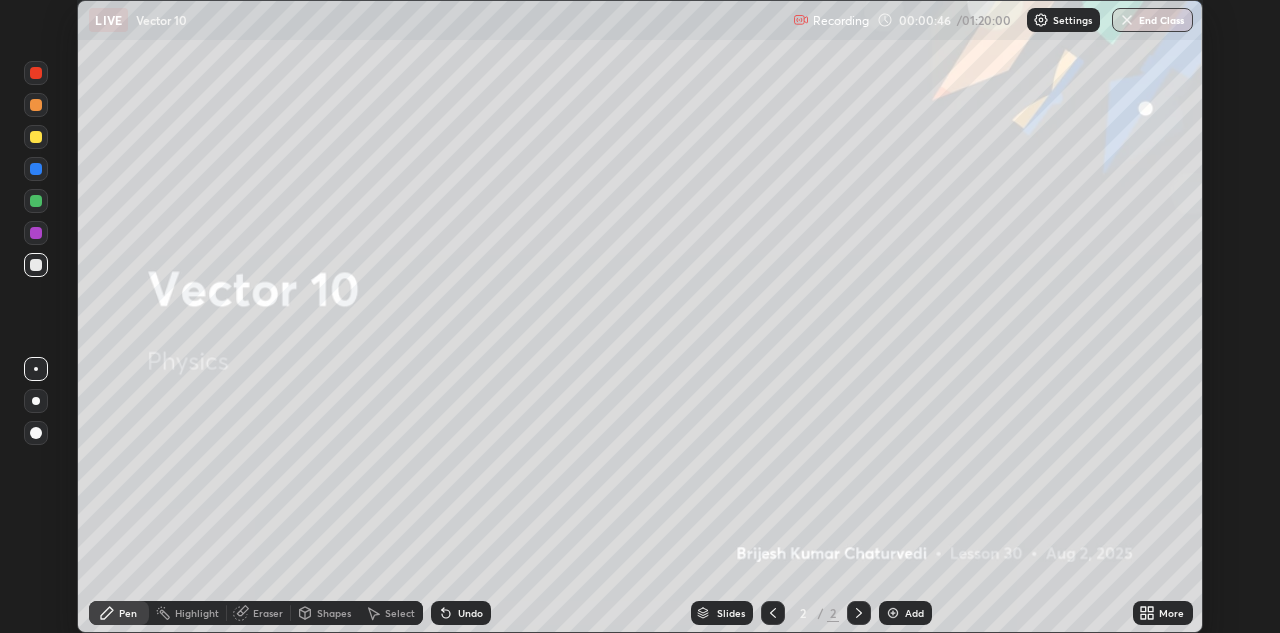 click on "Slides 2 / 2 Add" at bounding box center (811, 613) 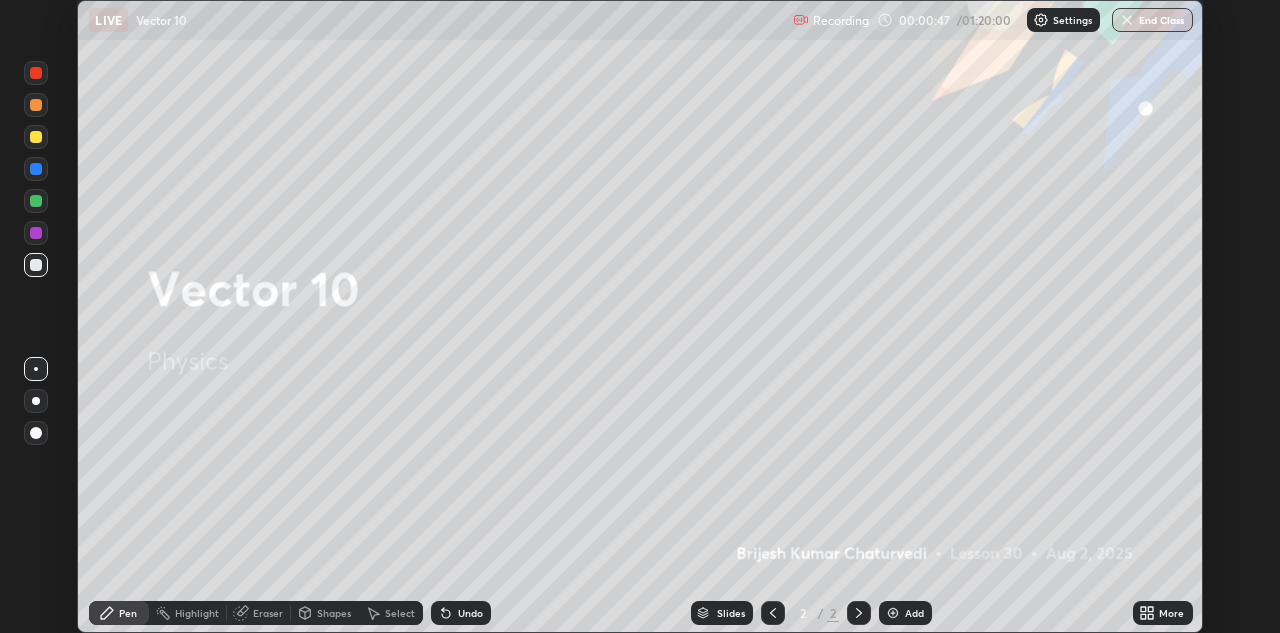 click on "More" at bounding box center [1163, 613] 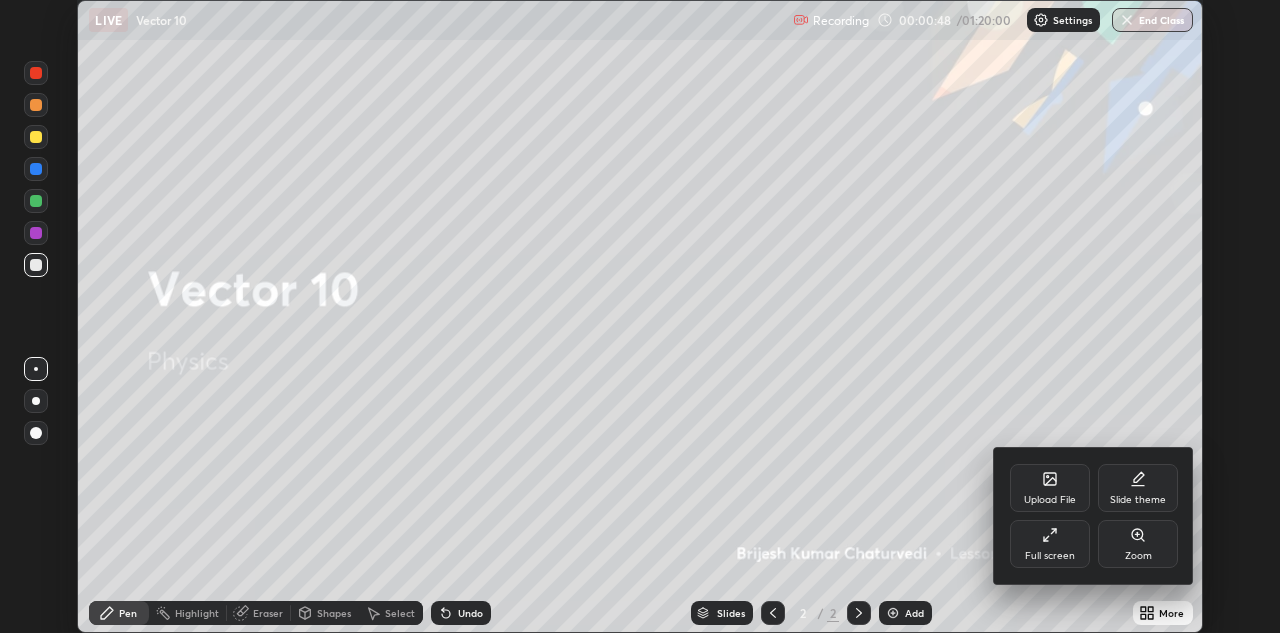 click on "Full screen" at bounding box center (1050, 544) 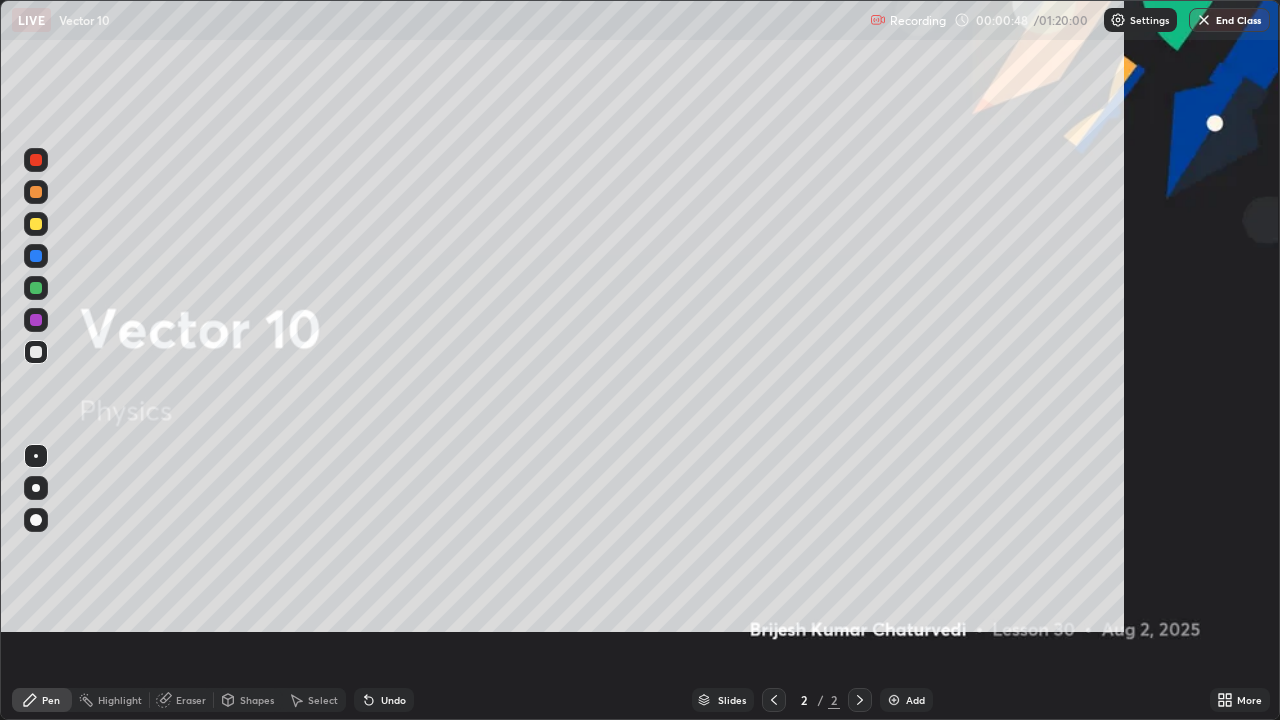 scroll, scrollTop: 99280, scrollLeft: 98720, axis: both 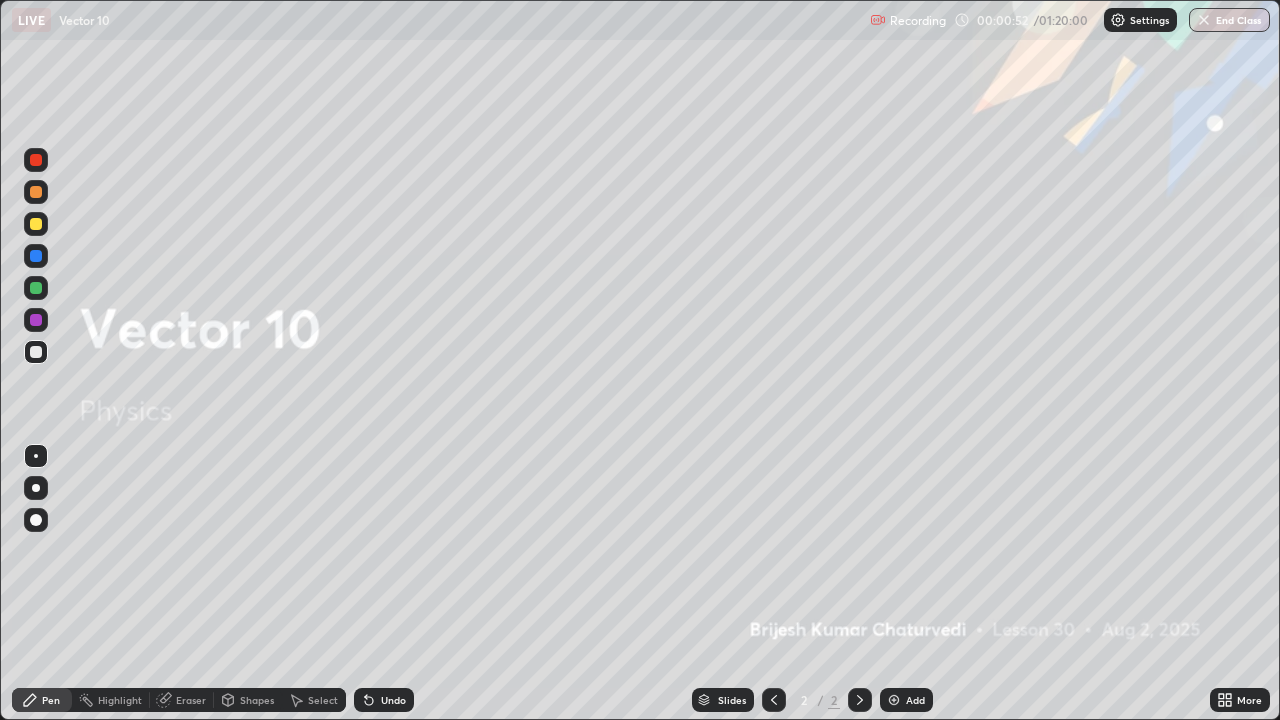click on "Undo" at bounding box center (393, 700) 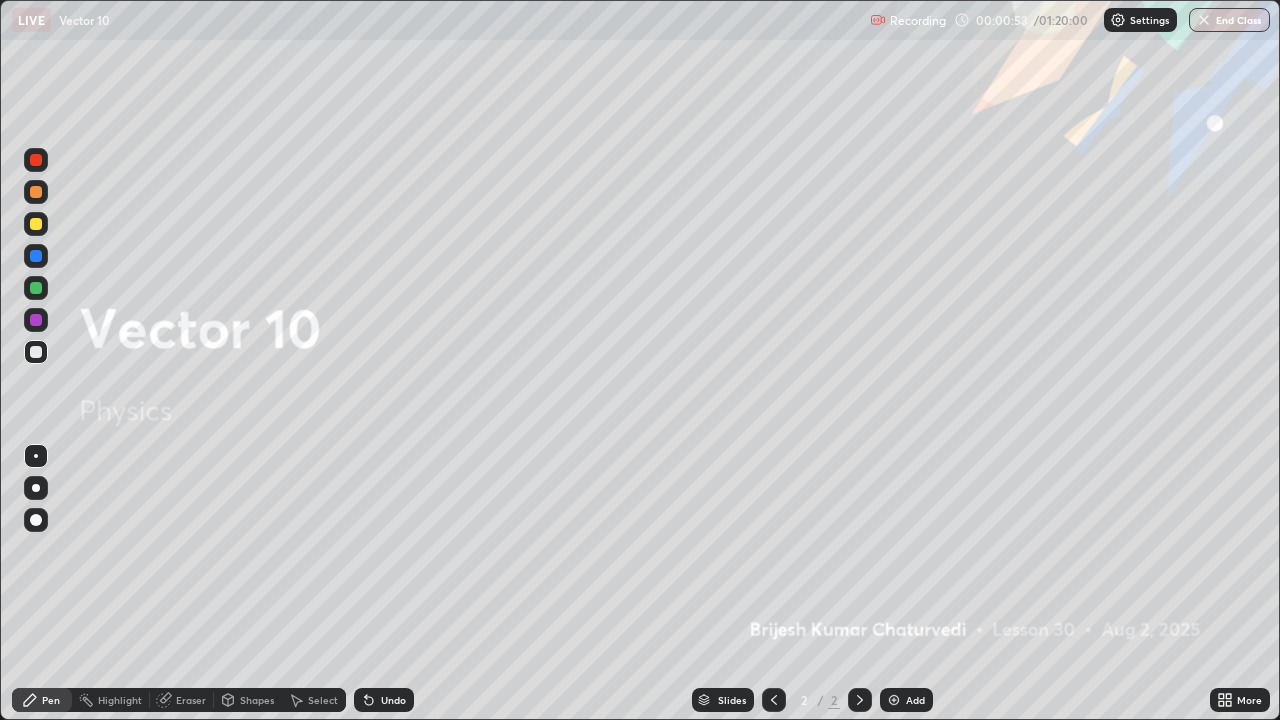 click on "Undo" at bounding box center (393, 700) 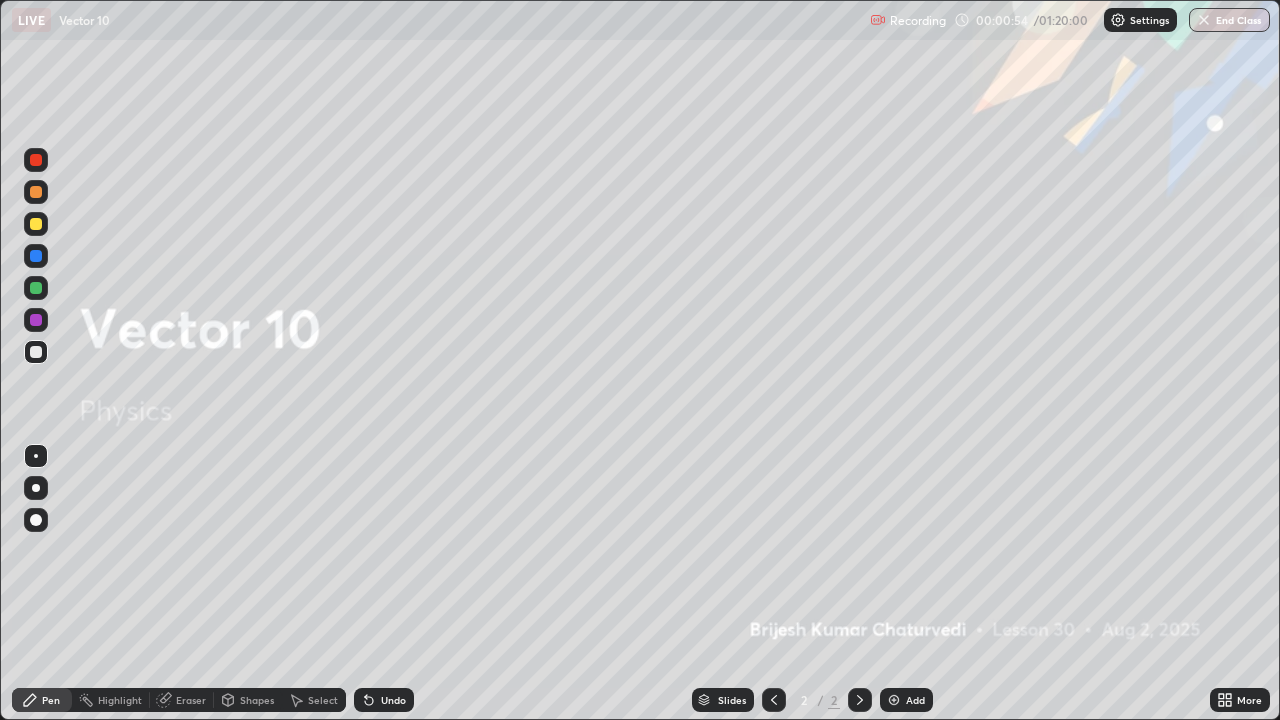click on "Undo" at bounding box center (393, 700) 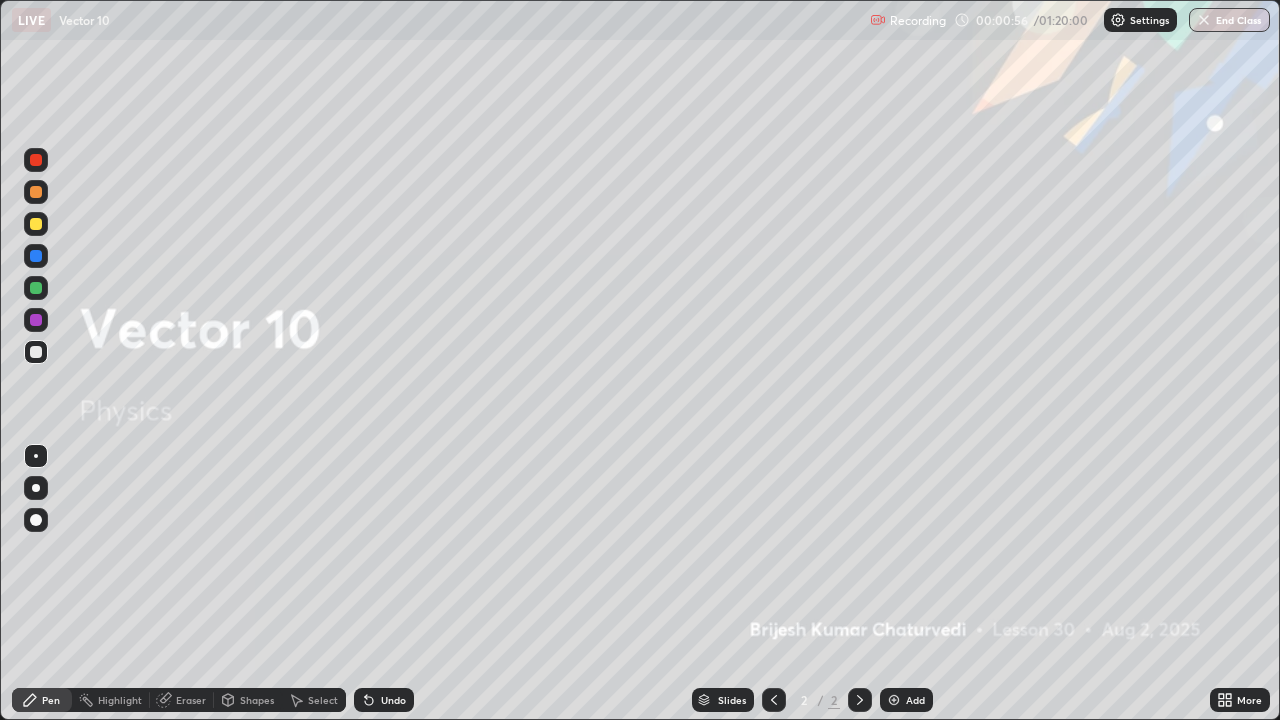 click at bounding box center [894, 700] 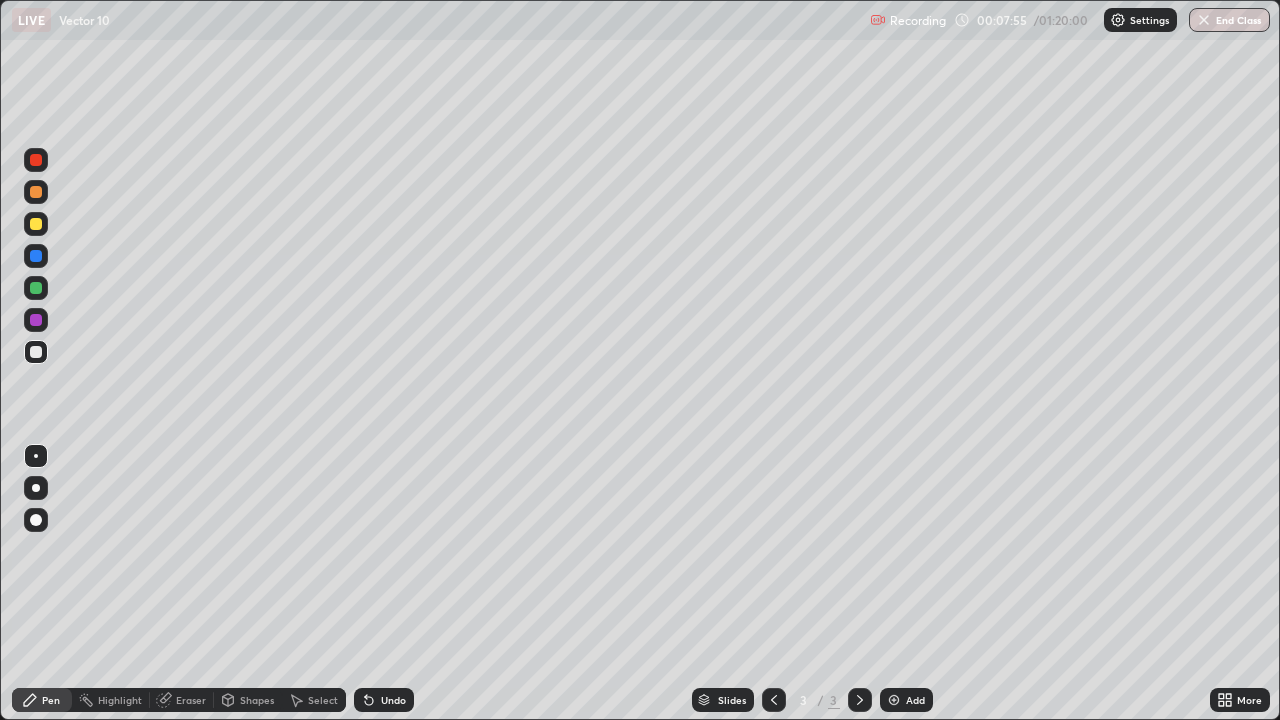 click 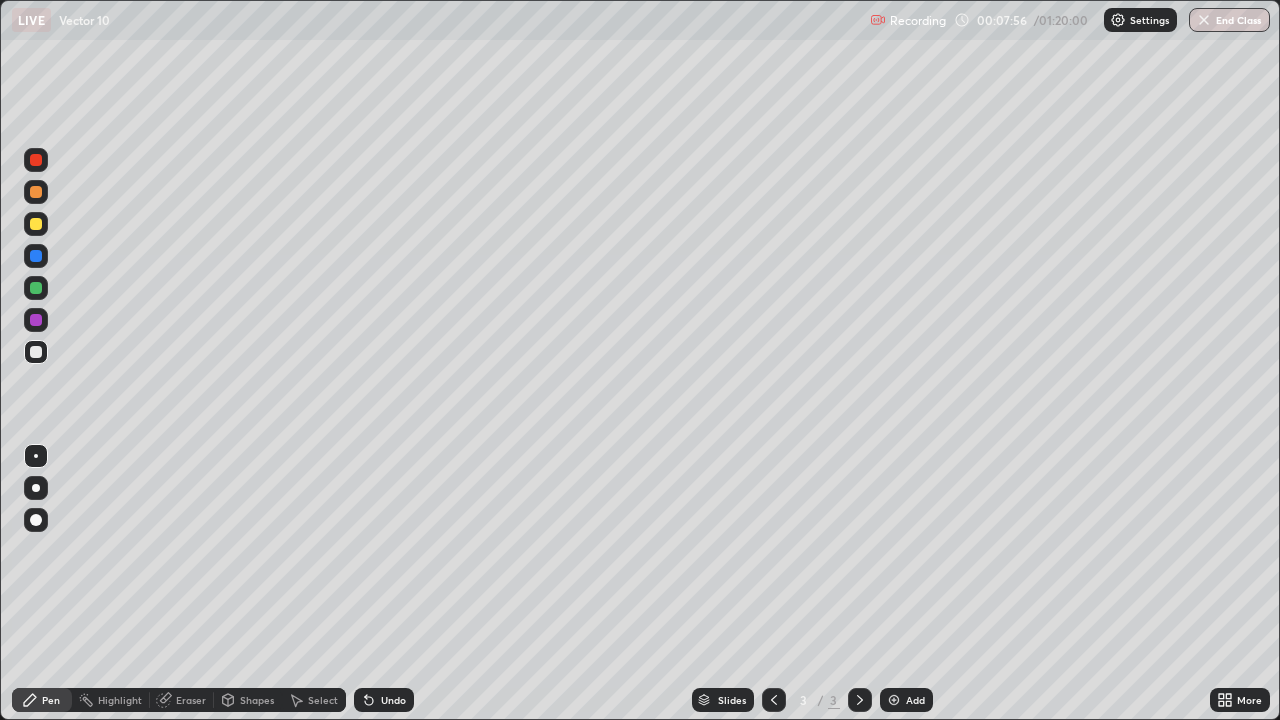 click at bounding box center (894, 700) 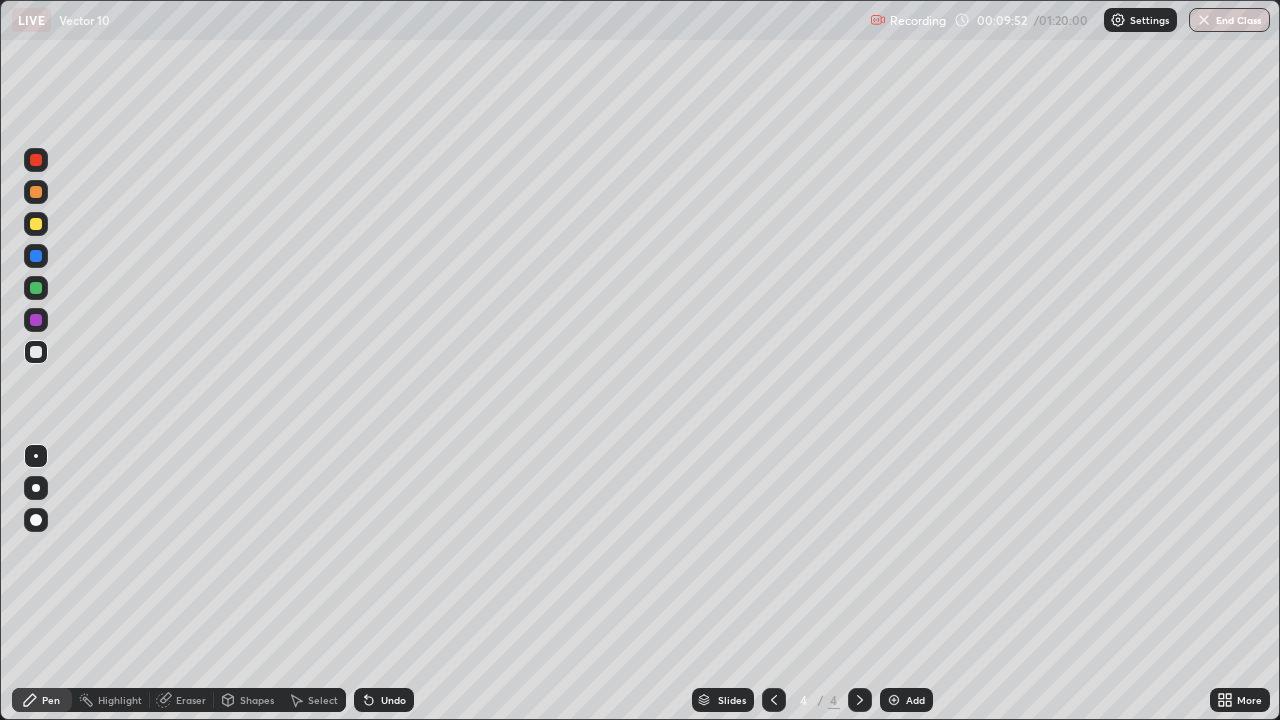 click at bounding box center [36, 192] 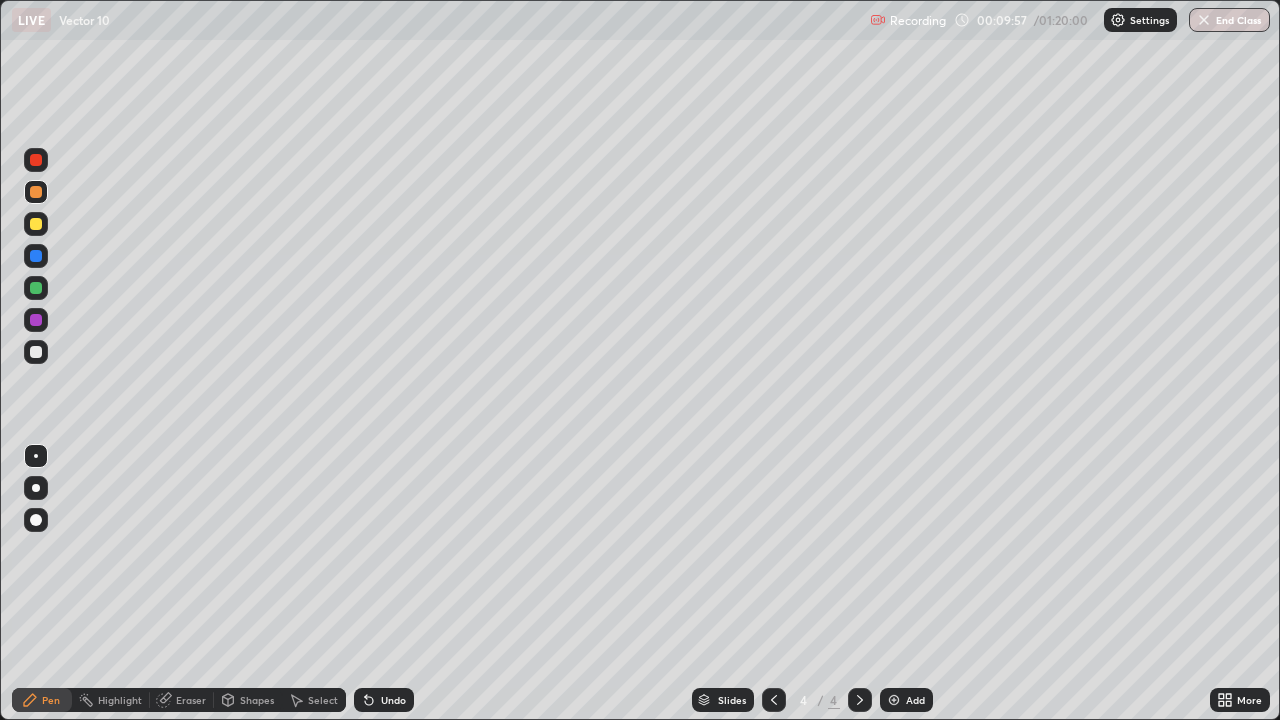 click on "Undo" at bounding box center [393, 700] 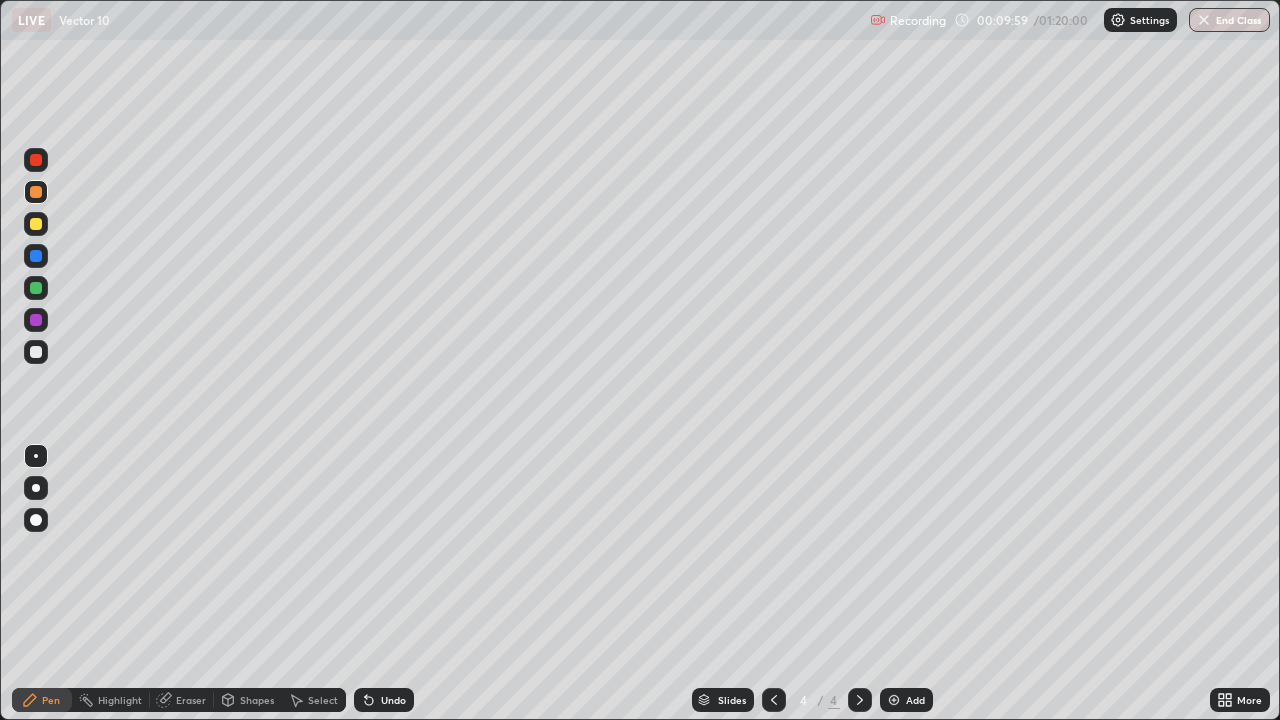 click on "Undo" at bounding box center [393, 700] 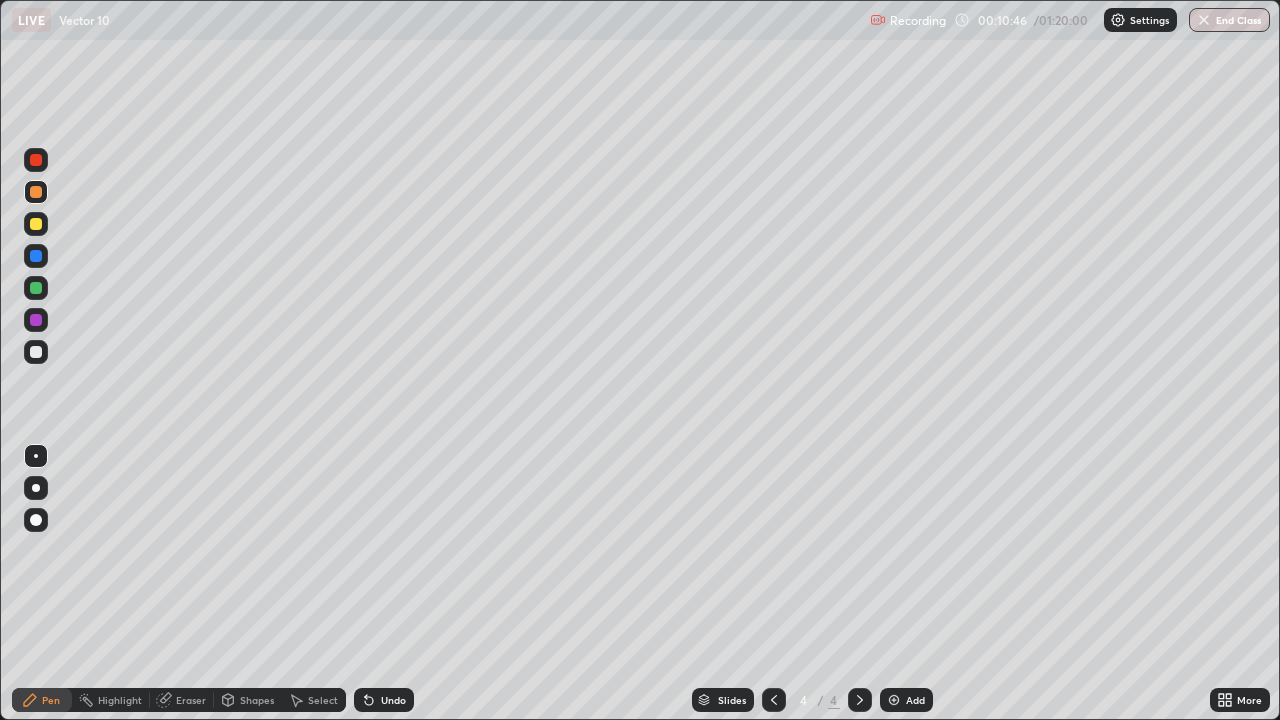 click at bounding box center (36, 352) 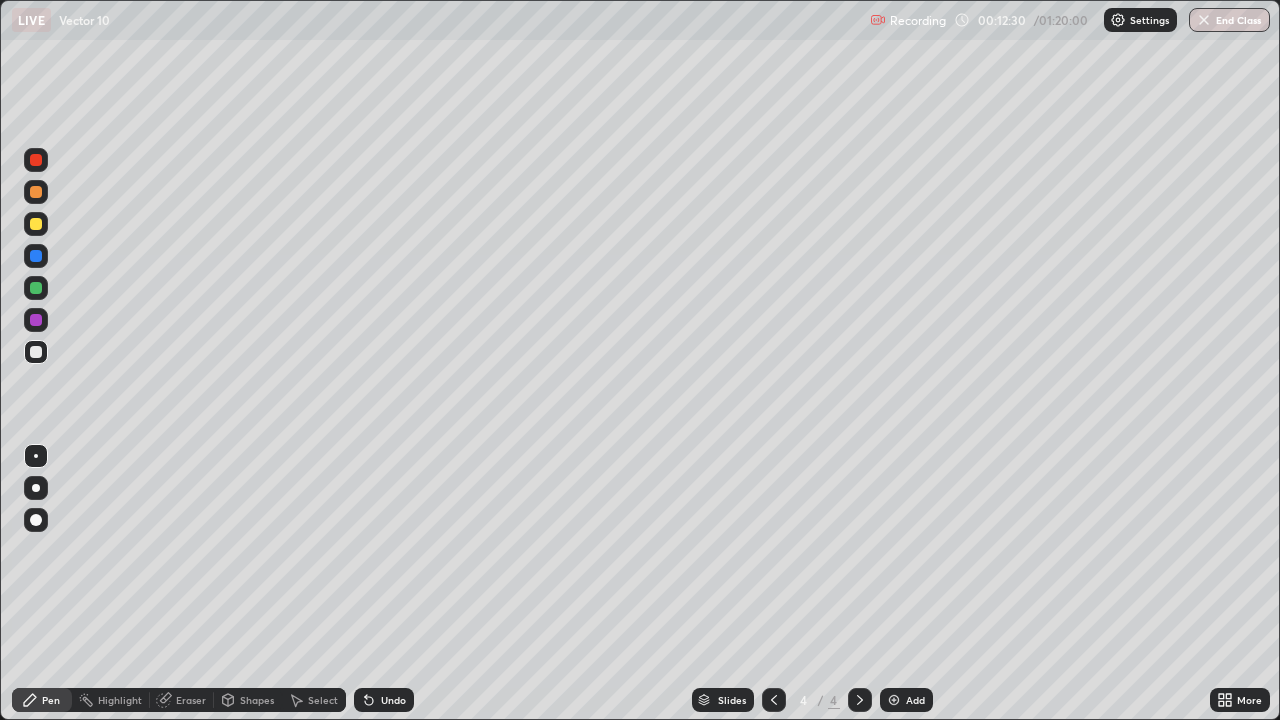 click on "Undo" at bounding box center (393, 700) 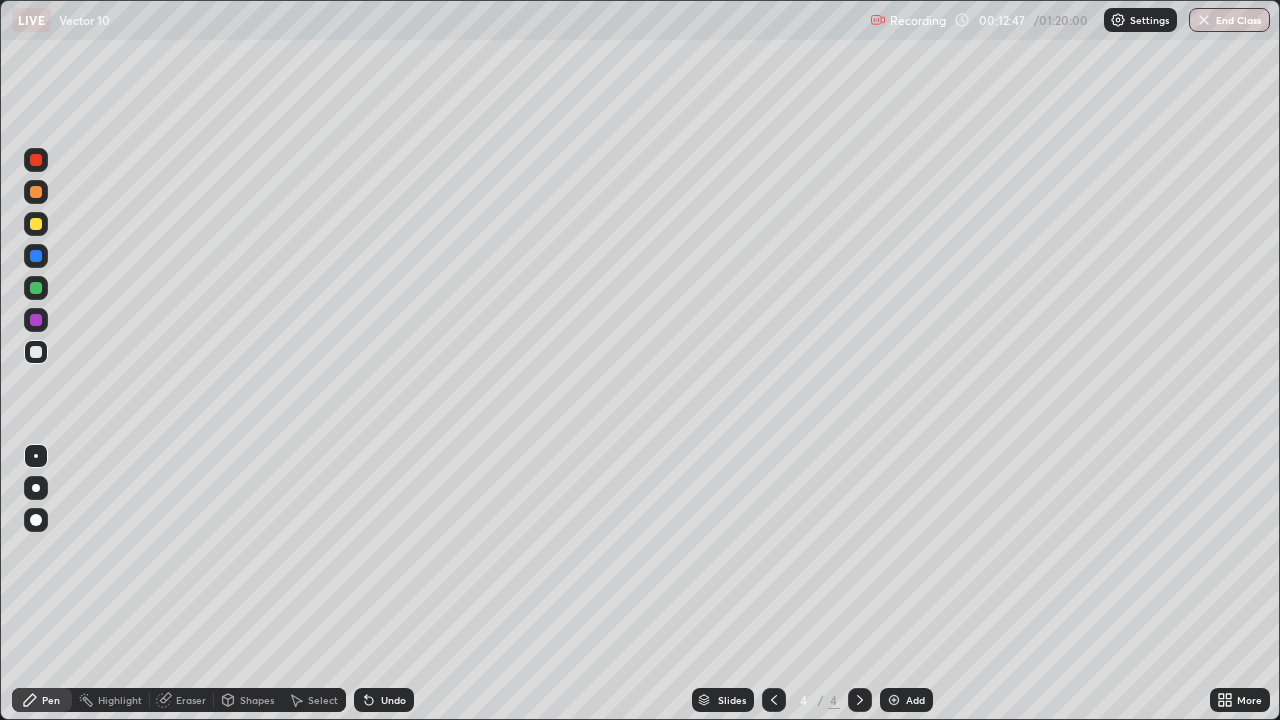 click on "Undo" at bounding box center [393, 700] 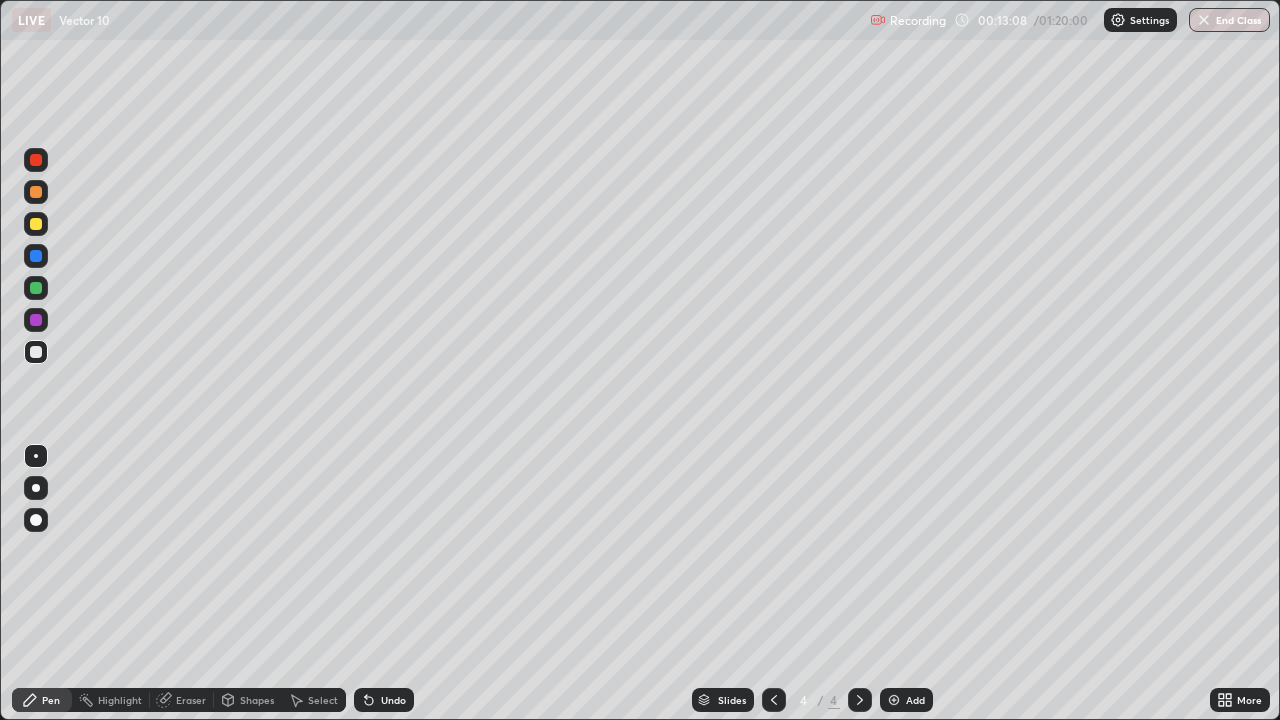click on "Undo" at bounding box center (393, 700) 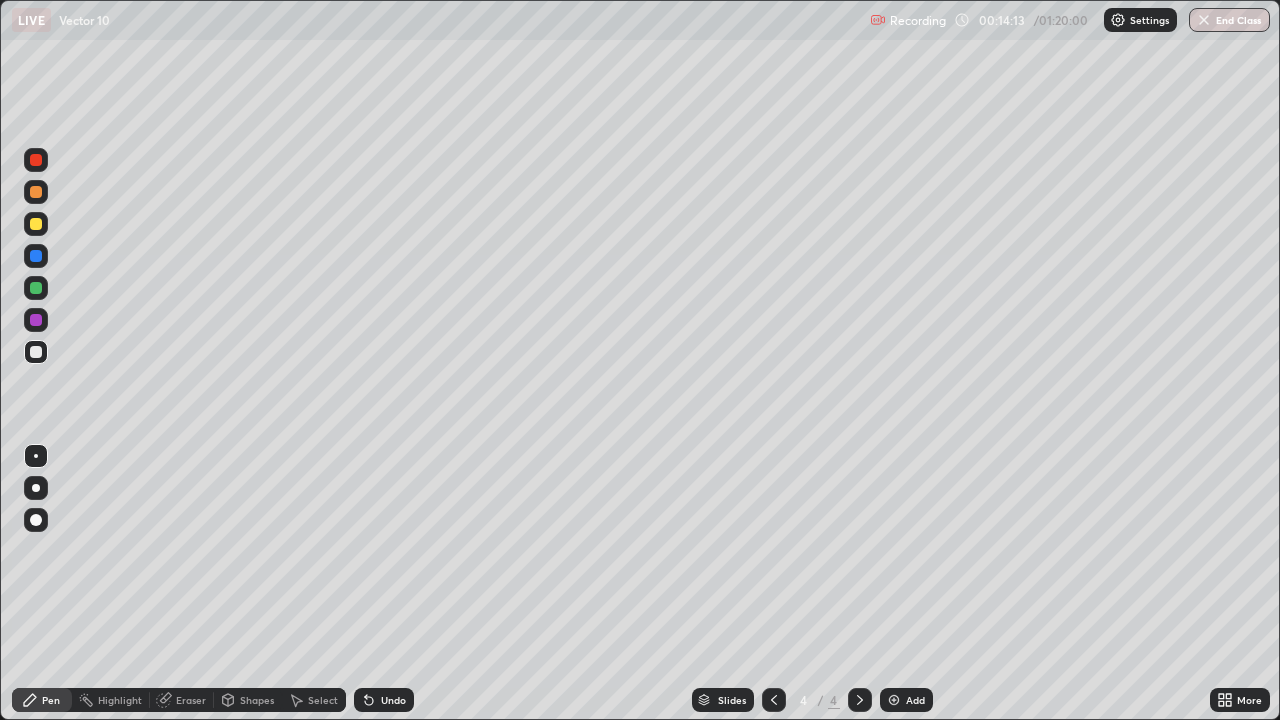 click on "Undo" at bounding box center [393, 700] 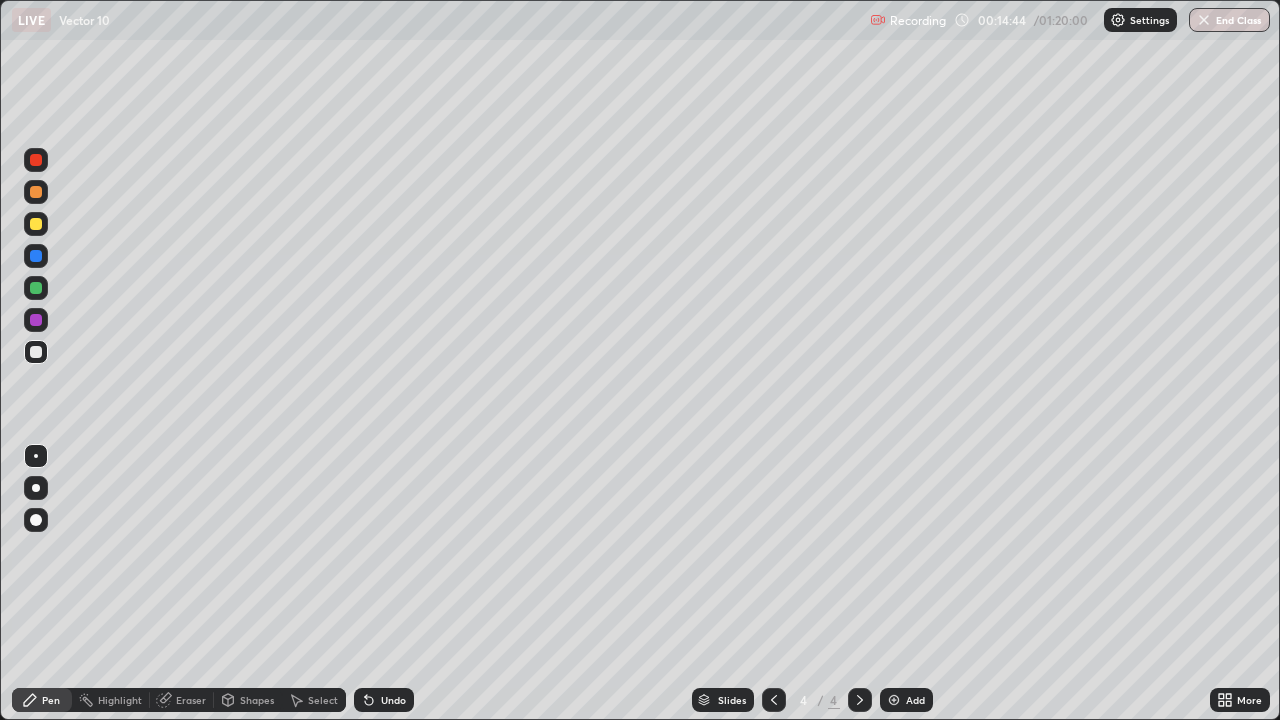 click on "Undo" at bounding box center [384, 700] 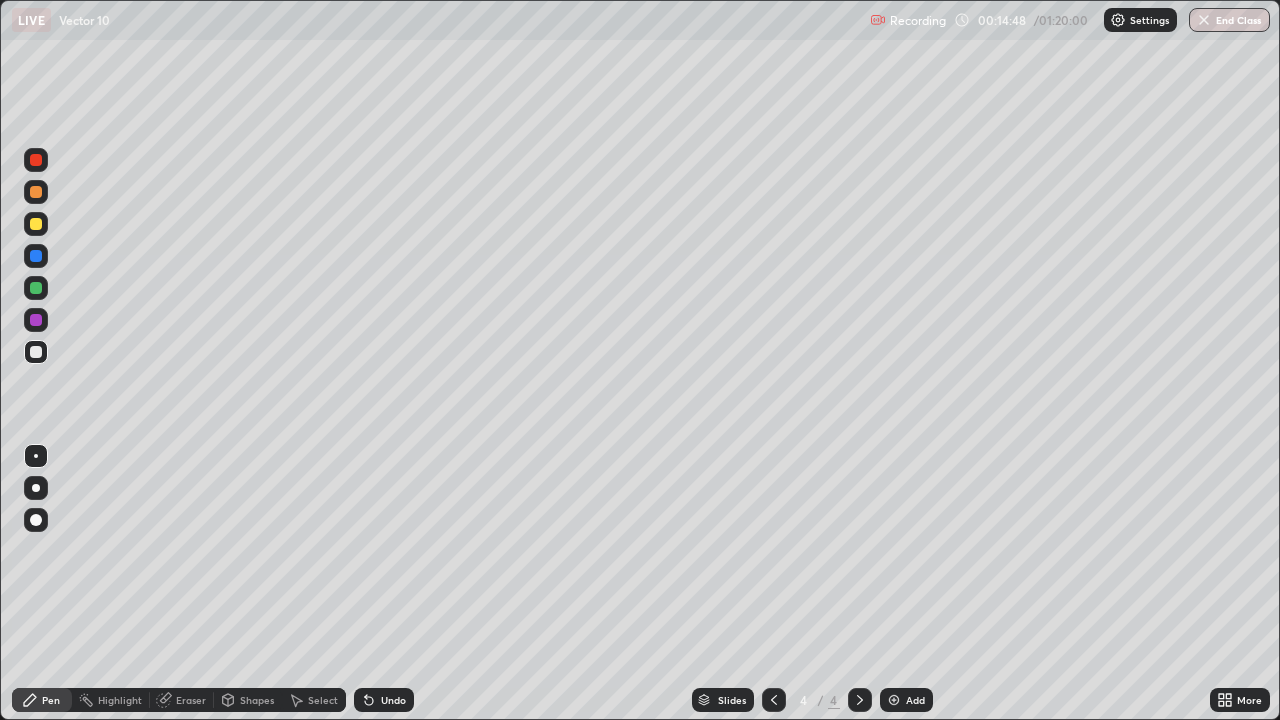 click at bounding box center [894, 700] 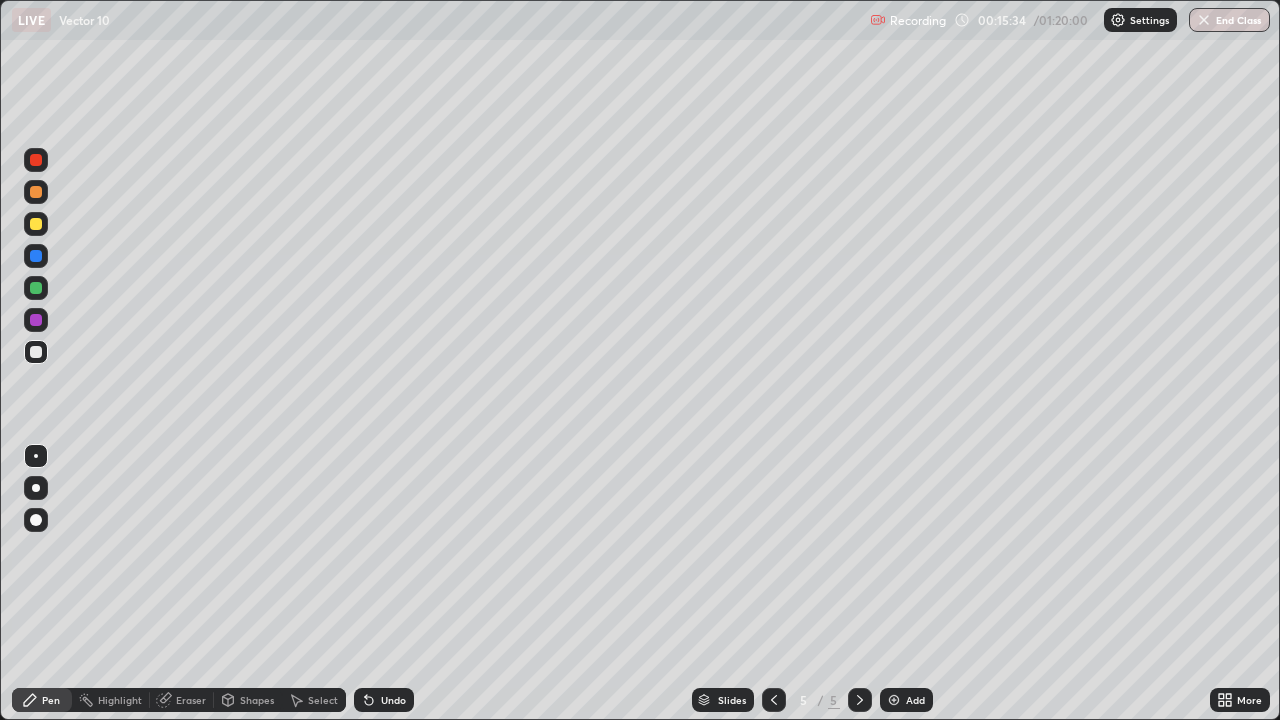 click 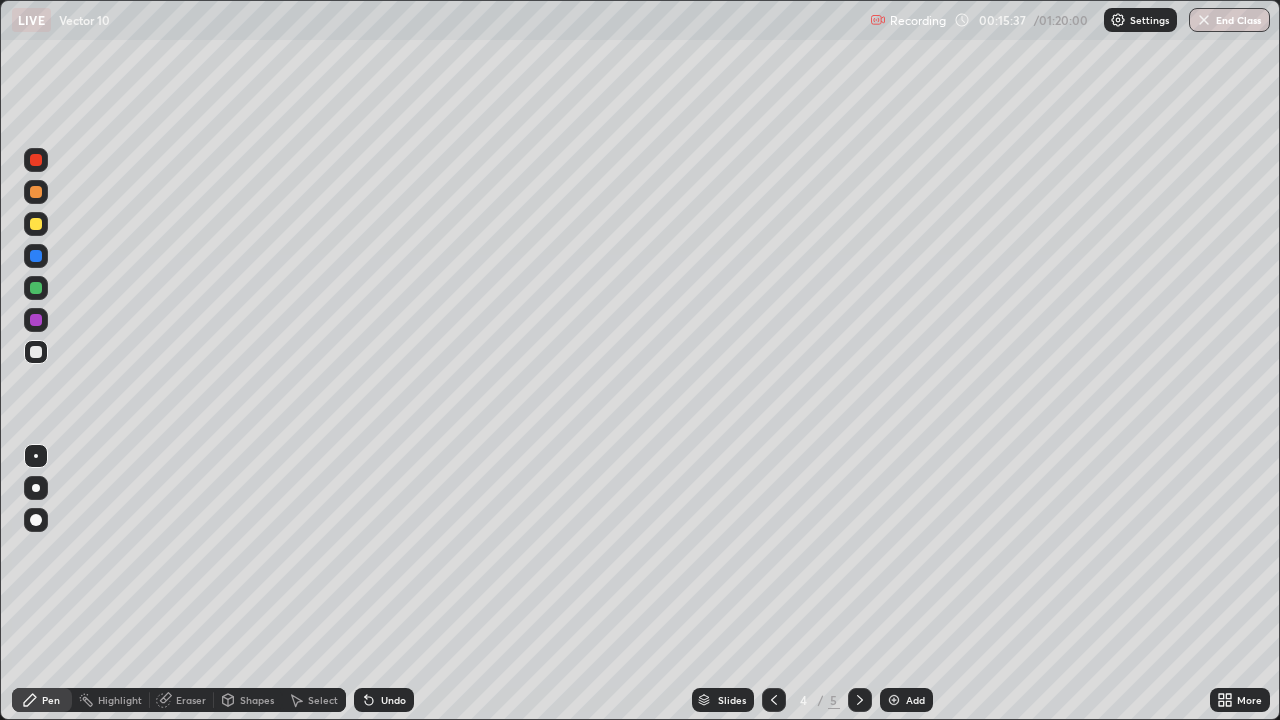 click at bounding box center (860, 700) 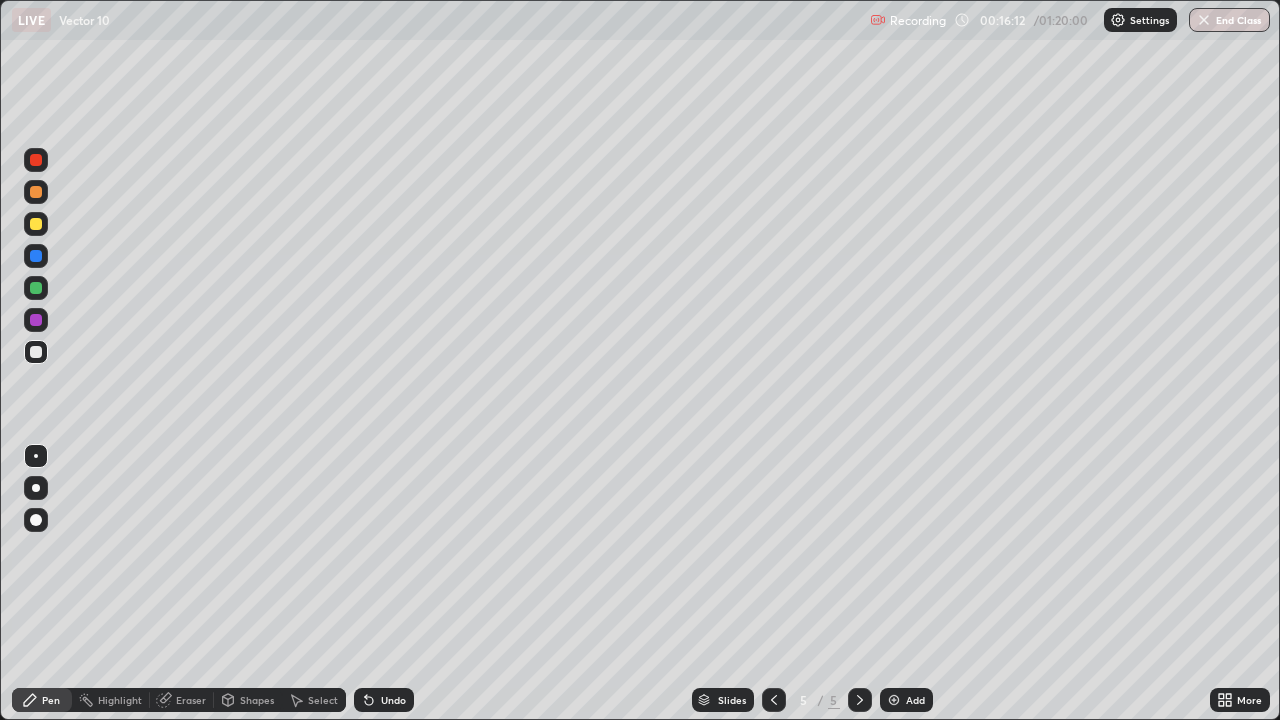 click 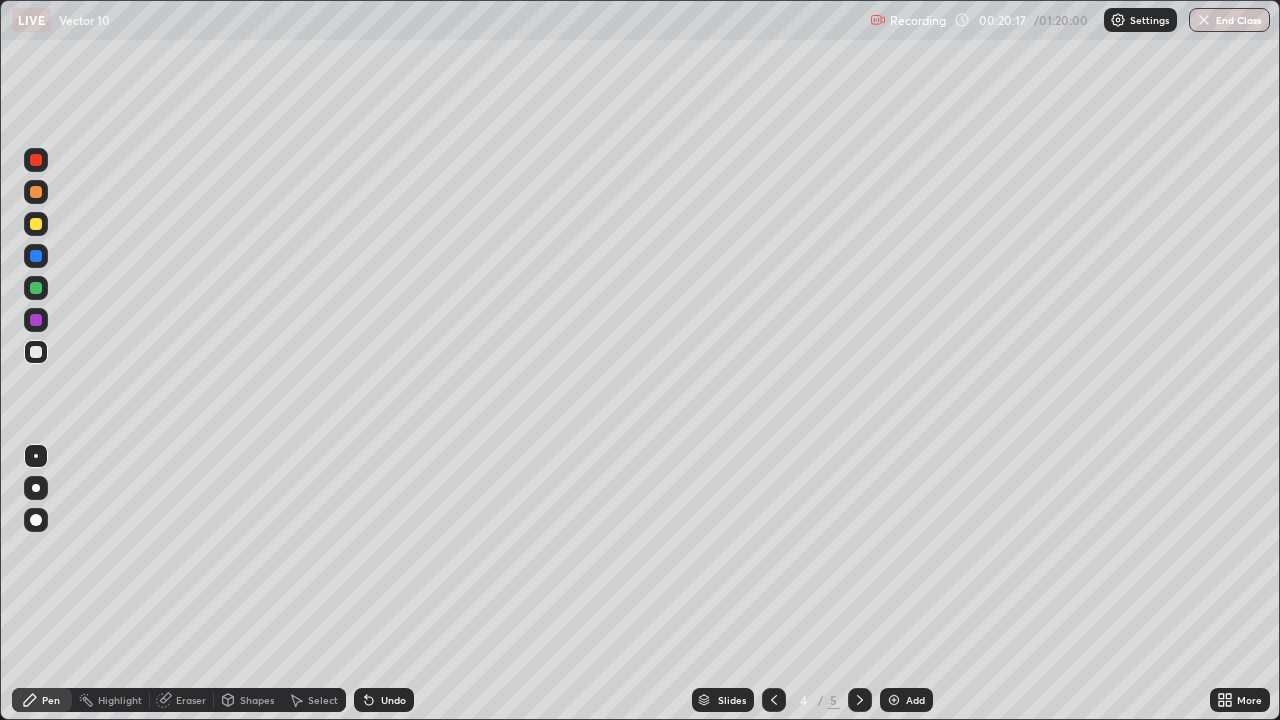 click 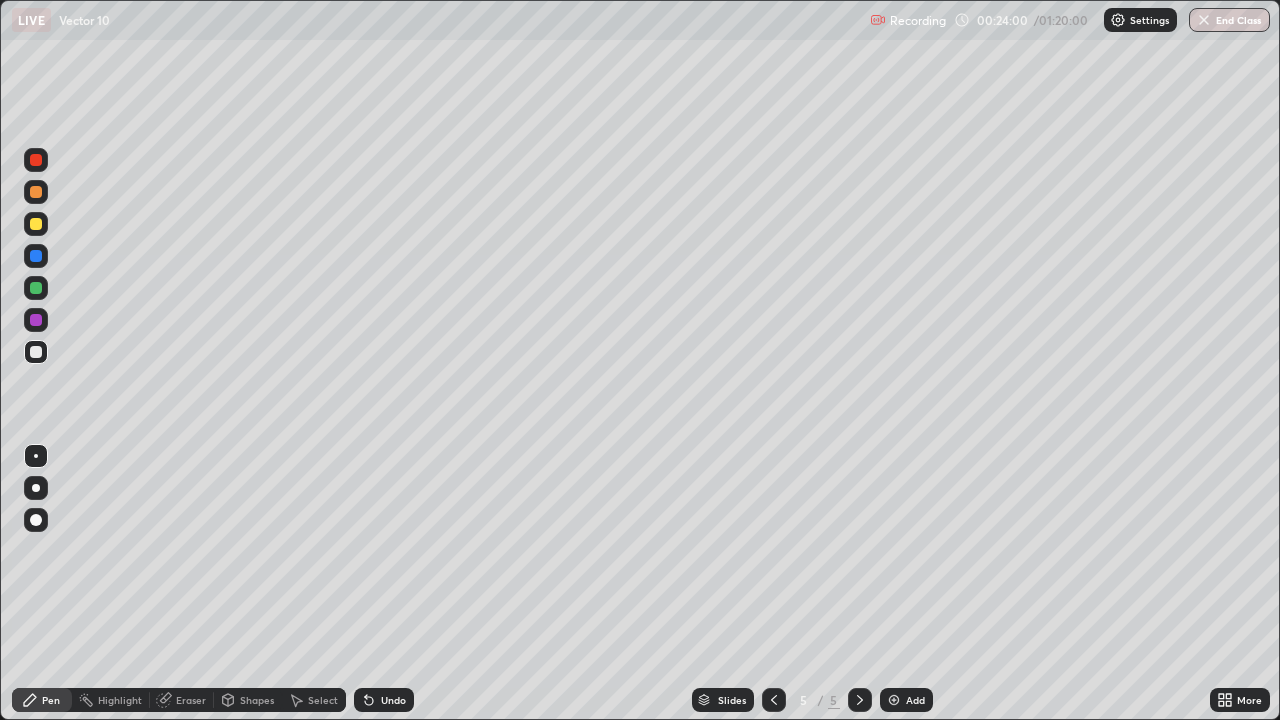 click on "Add" at bounding box center [915, 700] 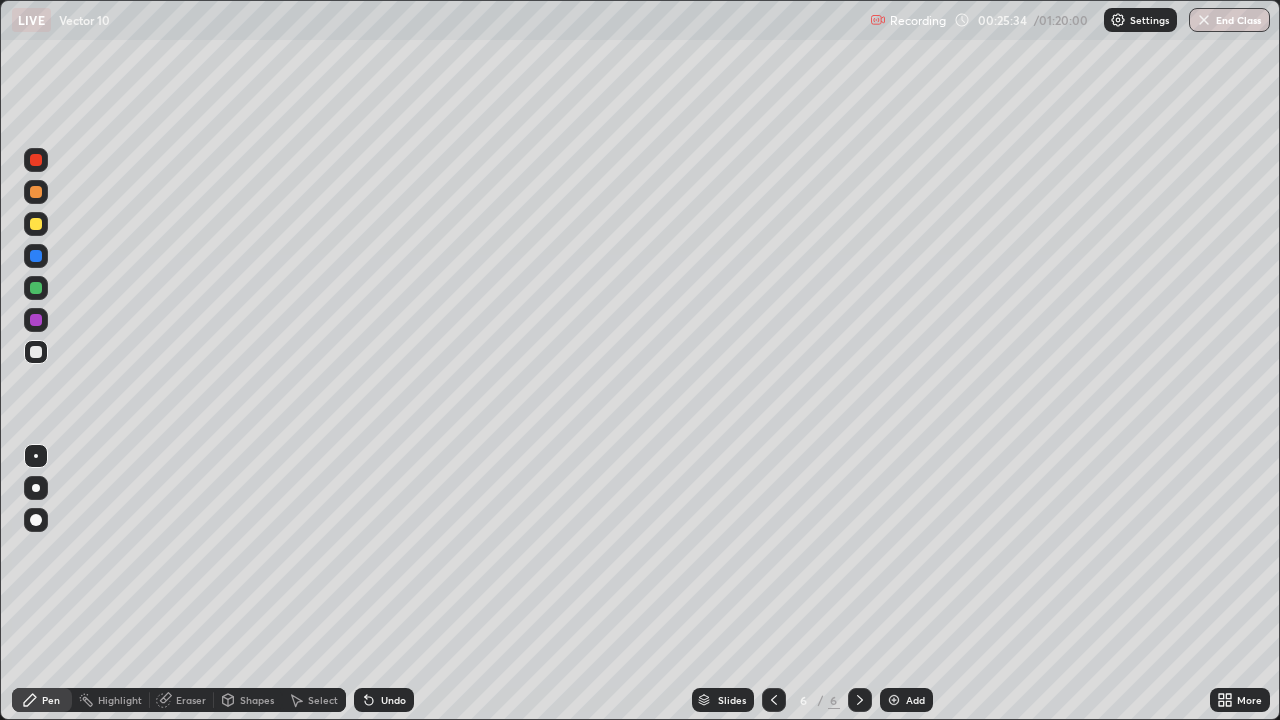 click on "Undo" at bounding box center (393, 700) 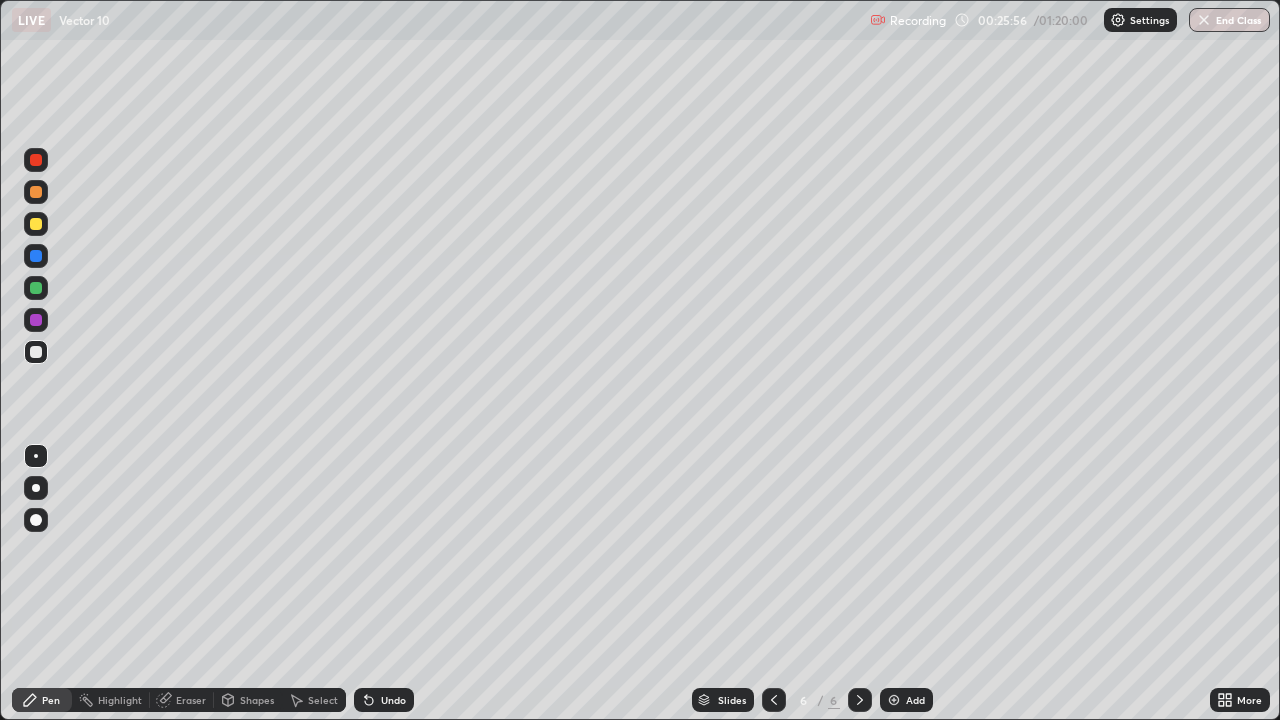 click on "Undo" at bounding box center [393, 700] 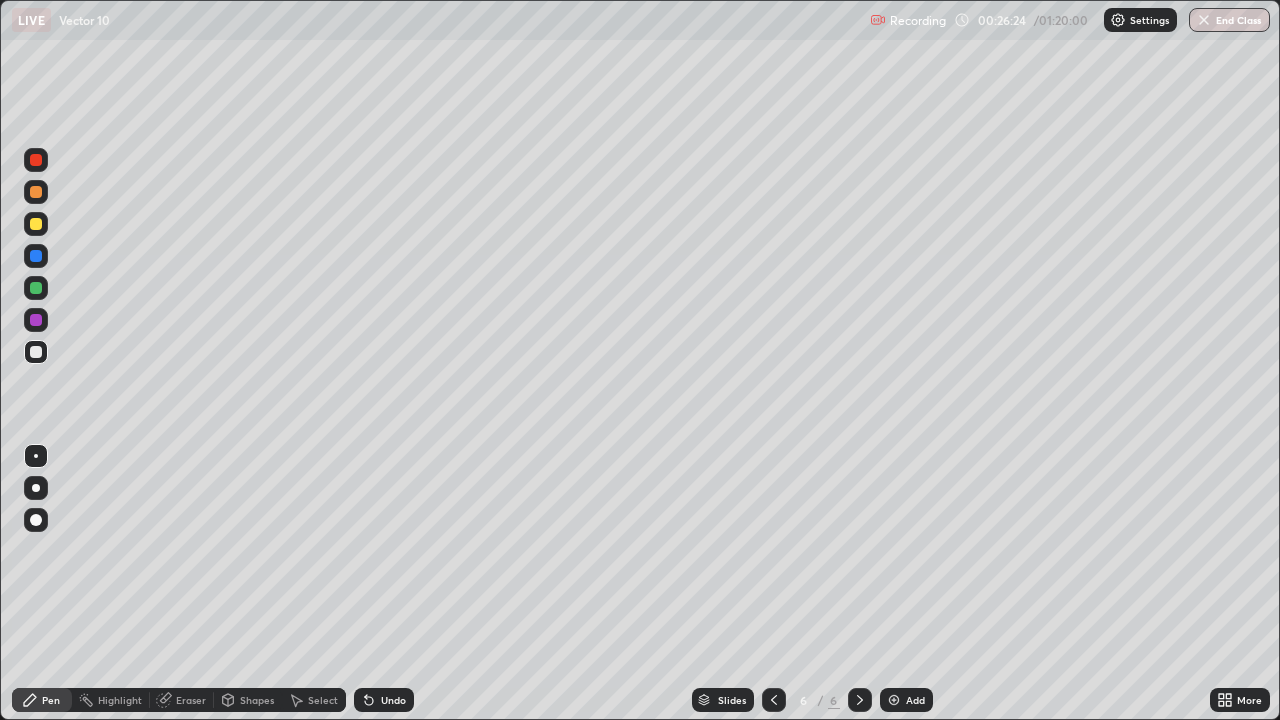 click 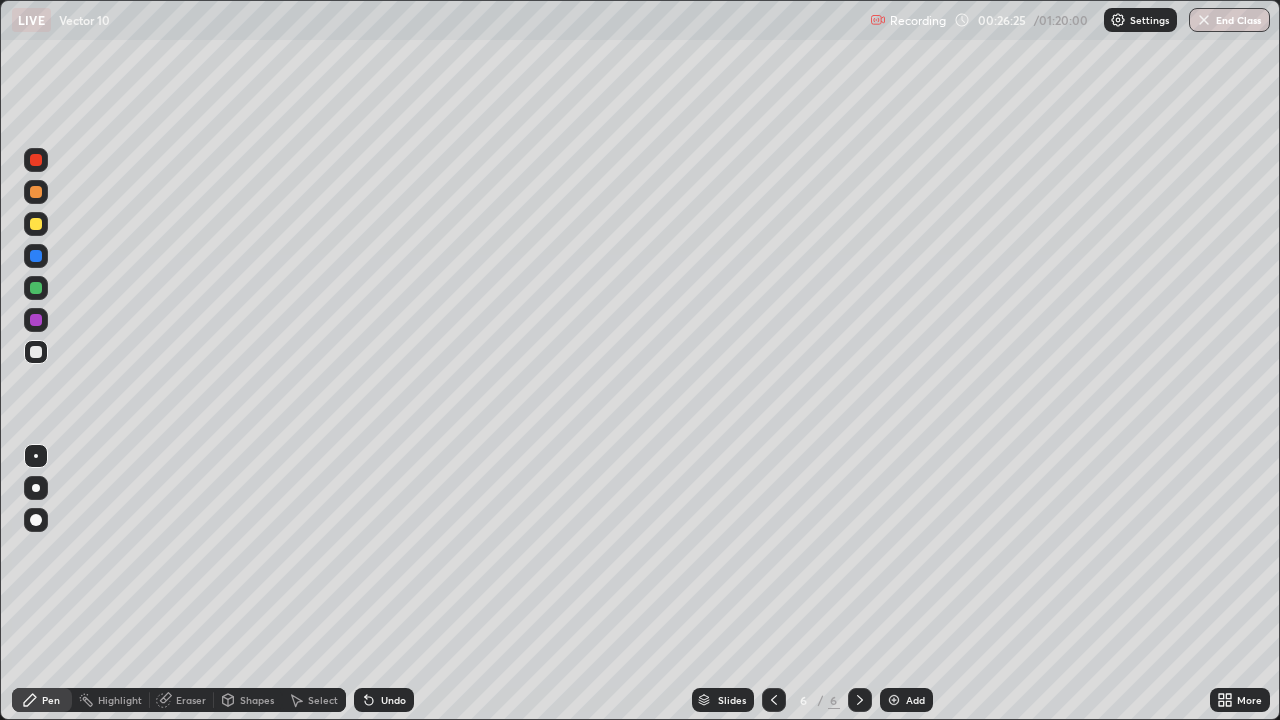 click at bounding box center (894, 700) 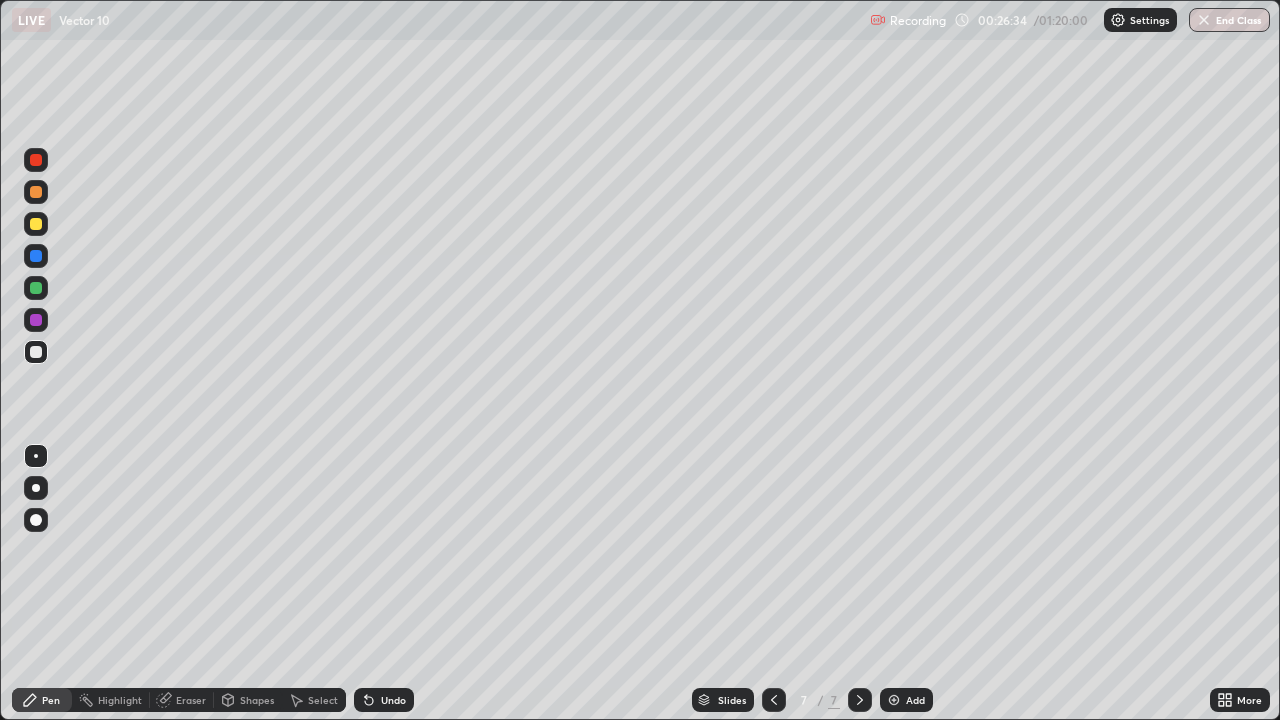 click on "Undo" at bounding box center [393, 700] 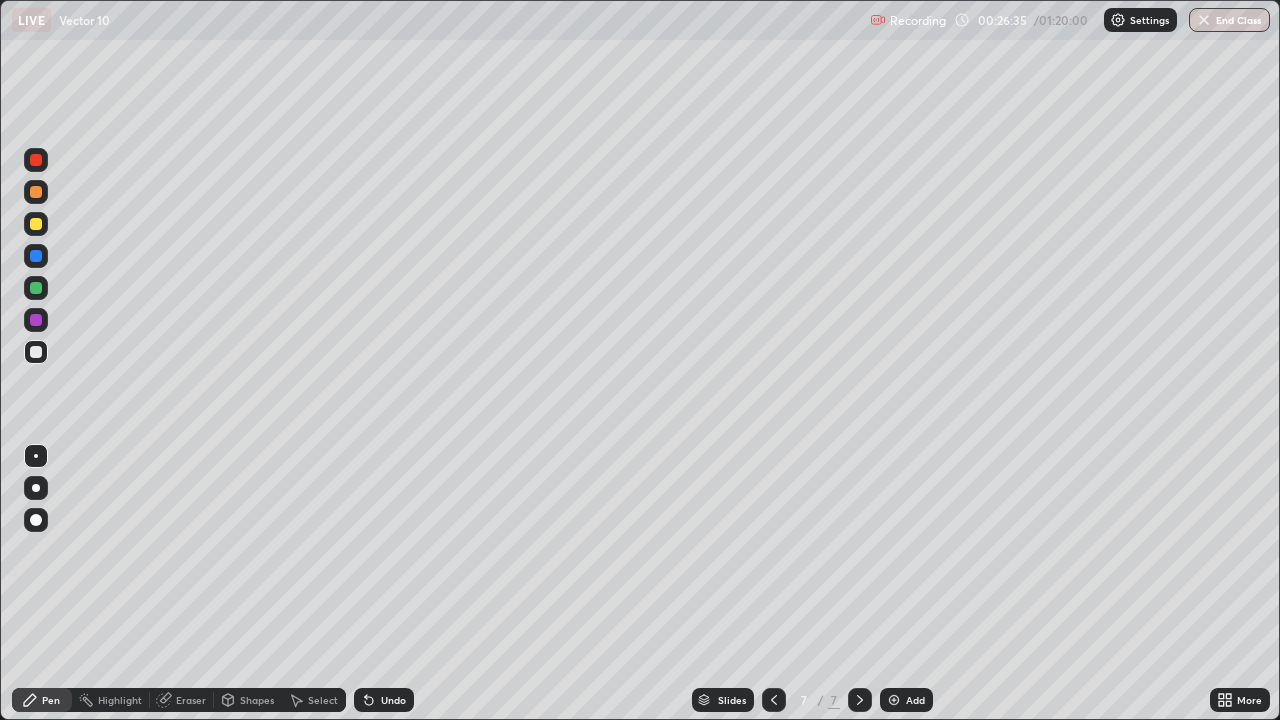 click 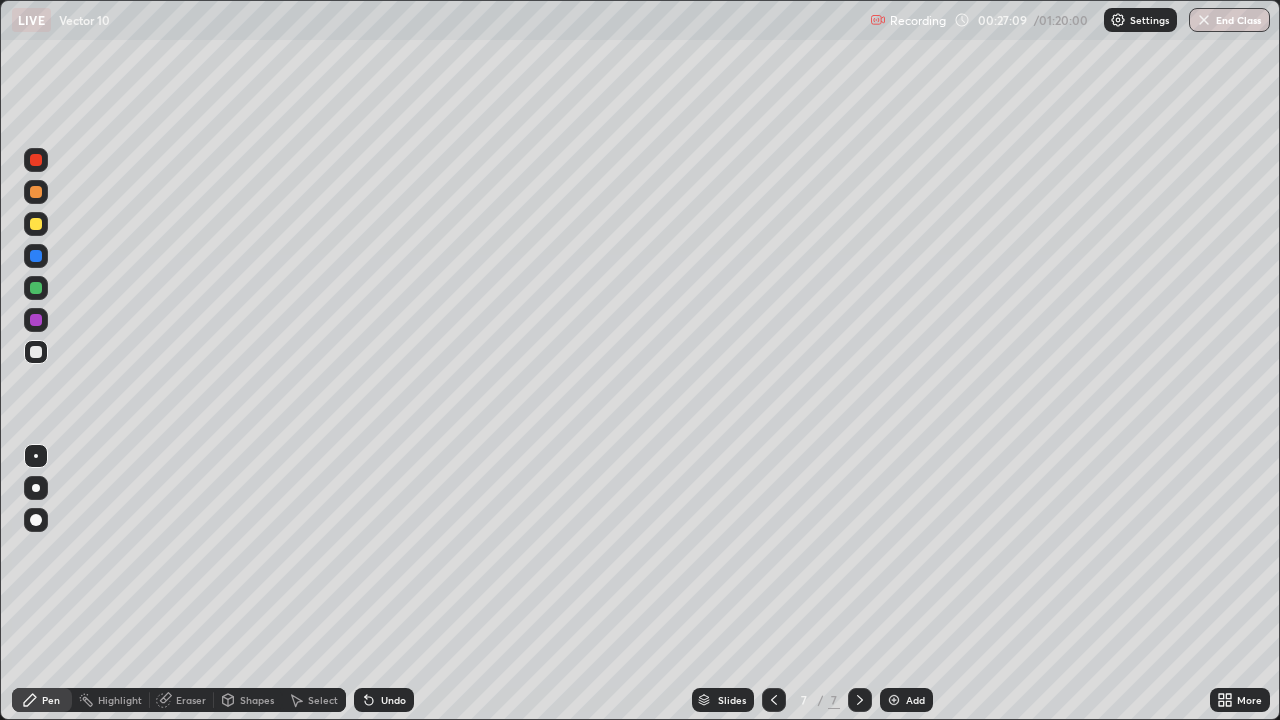 click at bounding box center [774, 700] 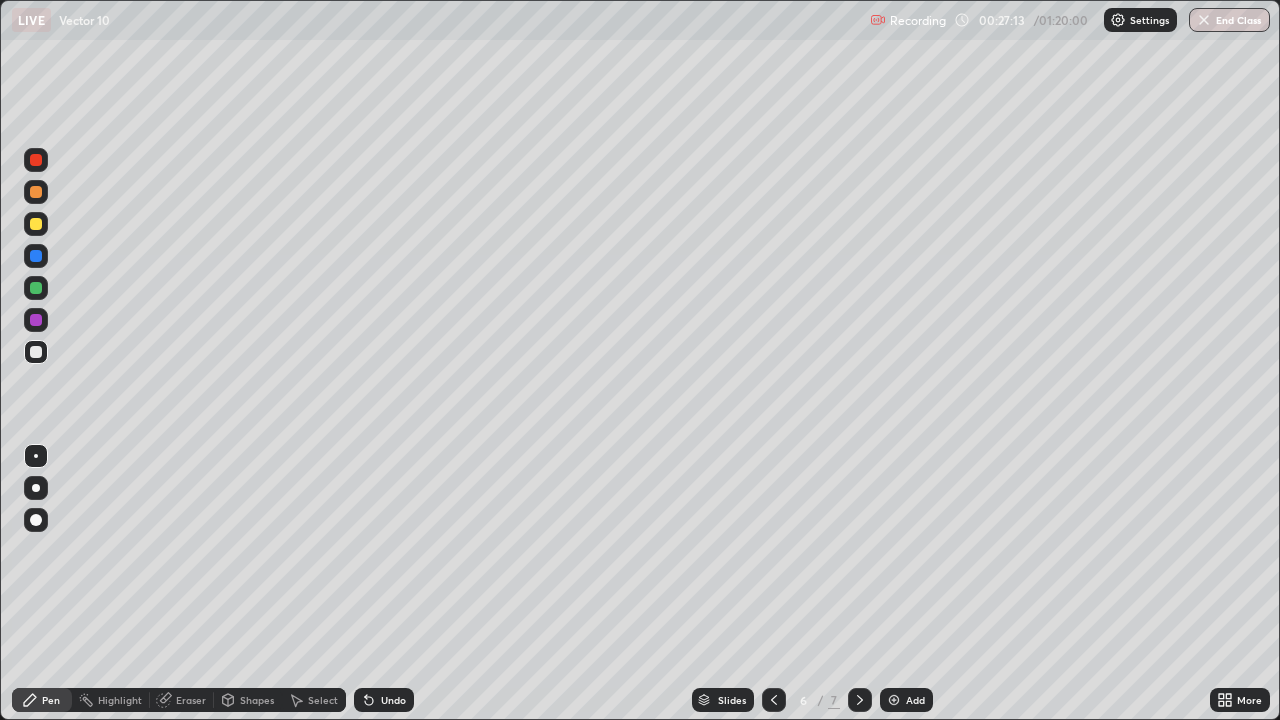 click 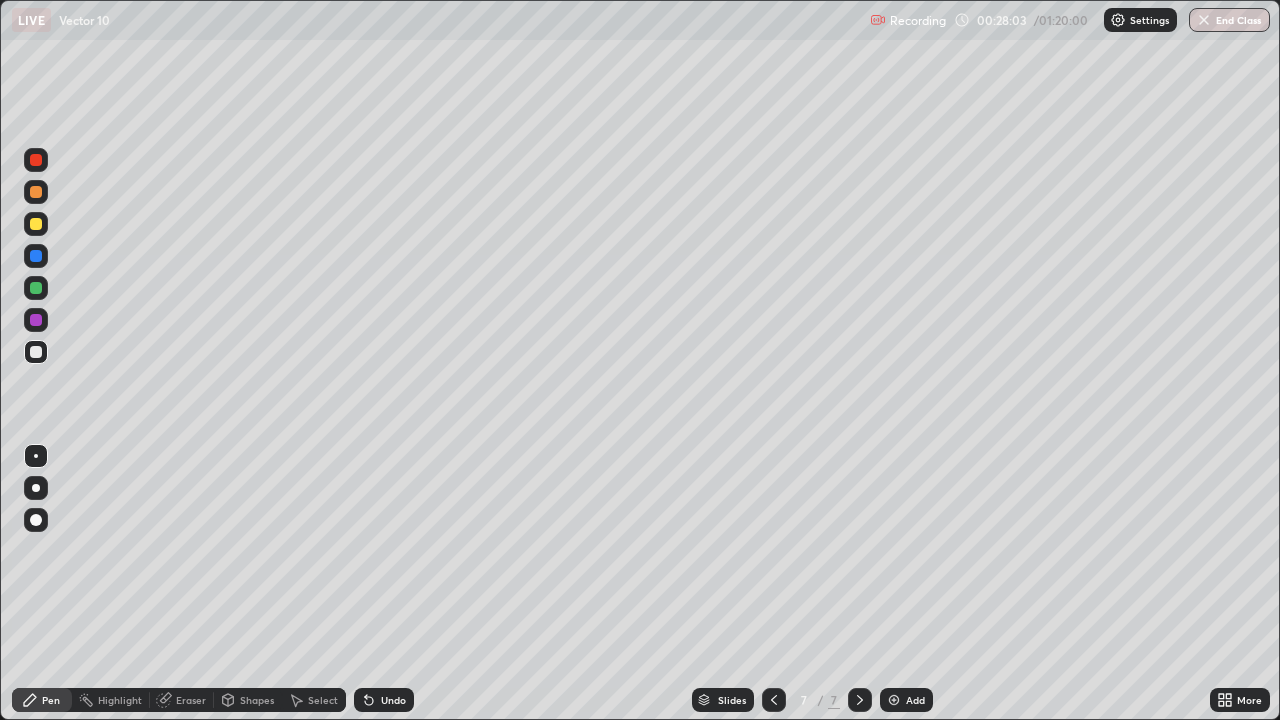 click 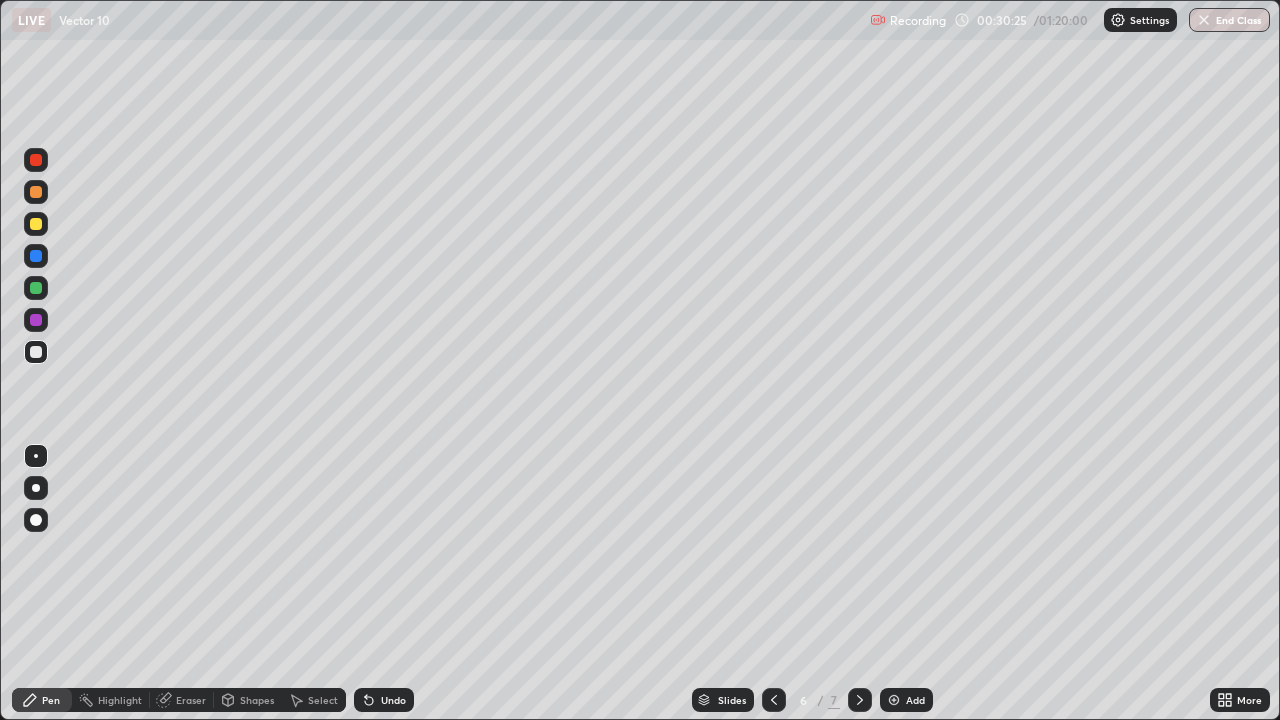 click at bounding box center [860, 700] 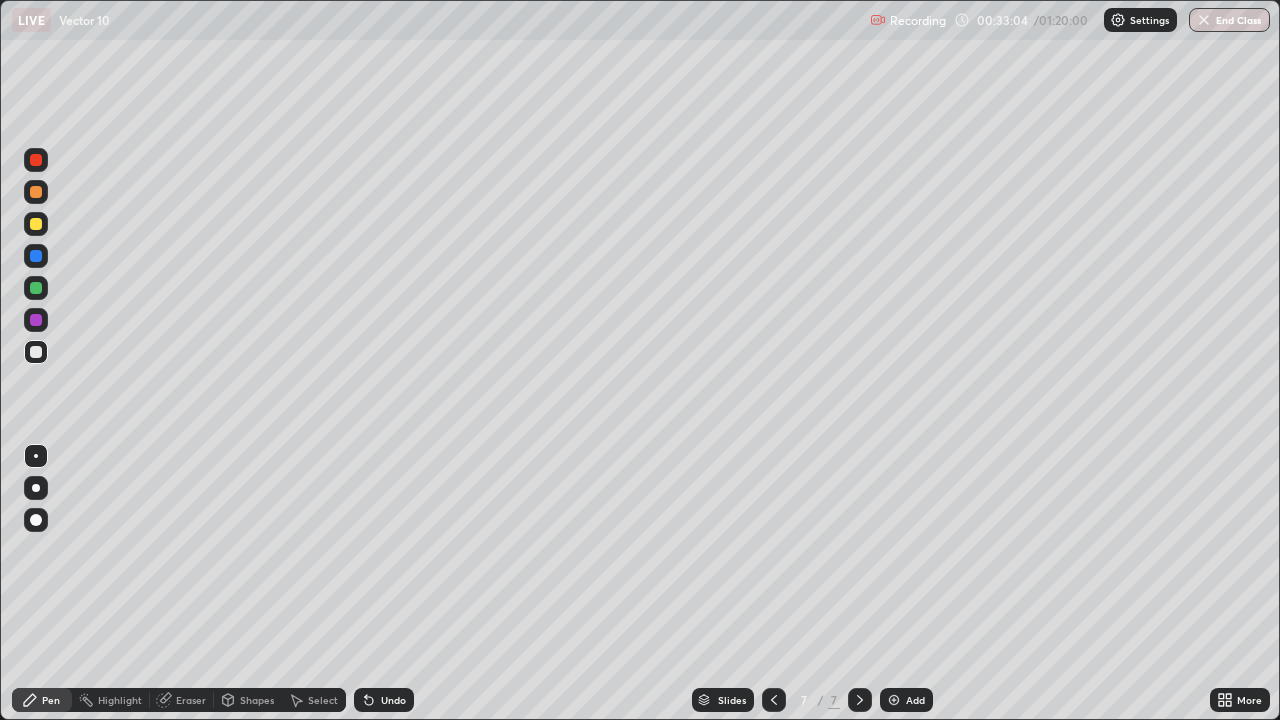 click 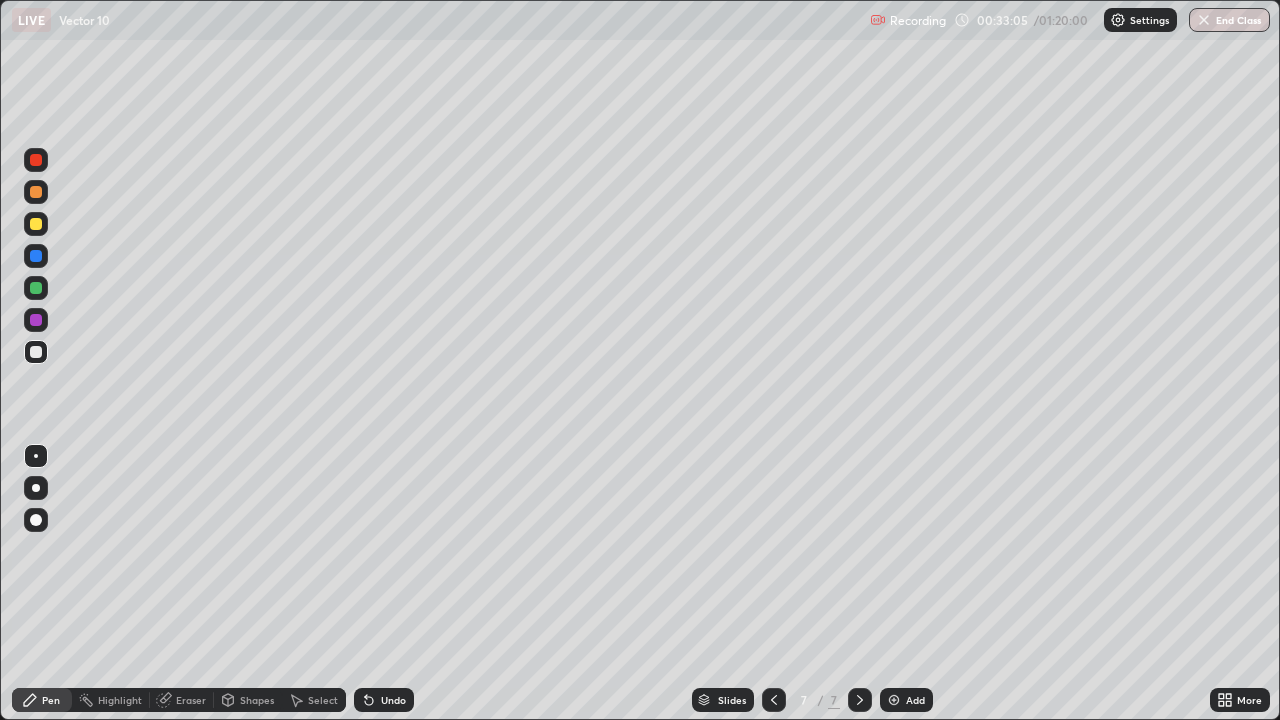 click on "Add" at bounding box center [915, 700] 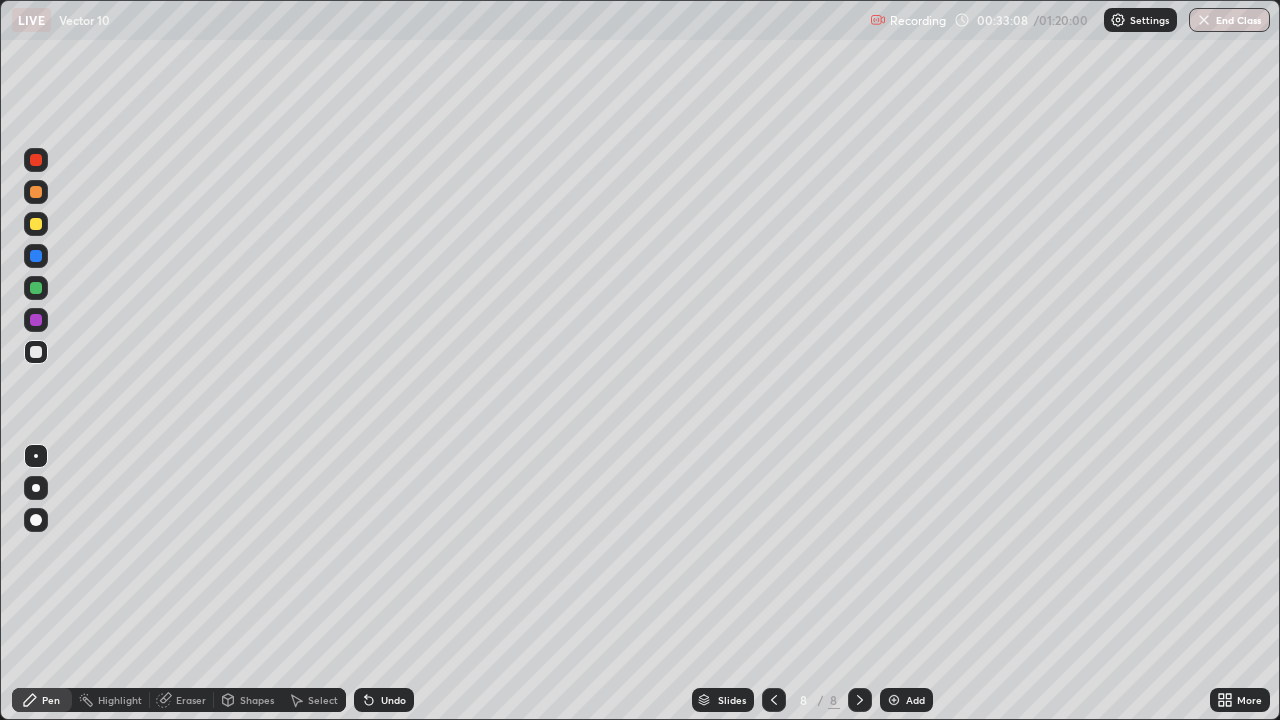click at bounding box center (36, 192) 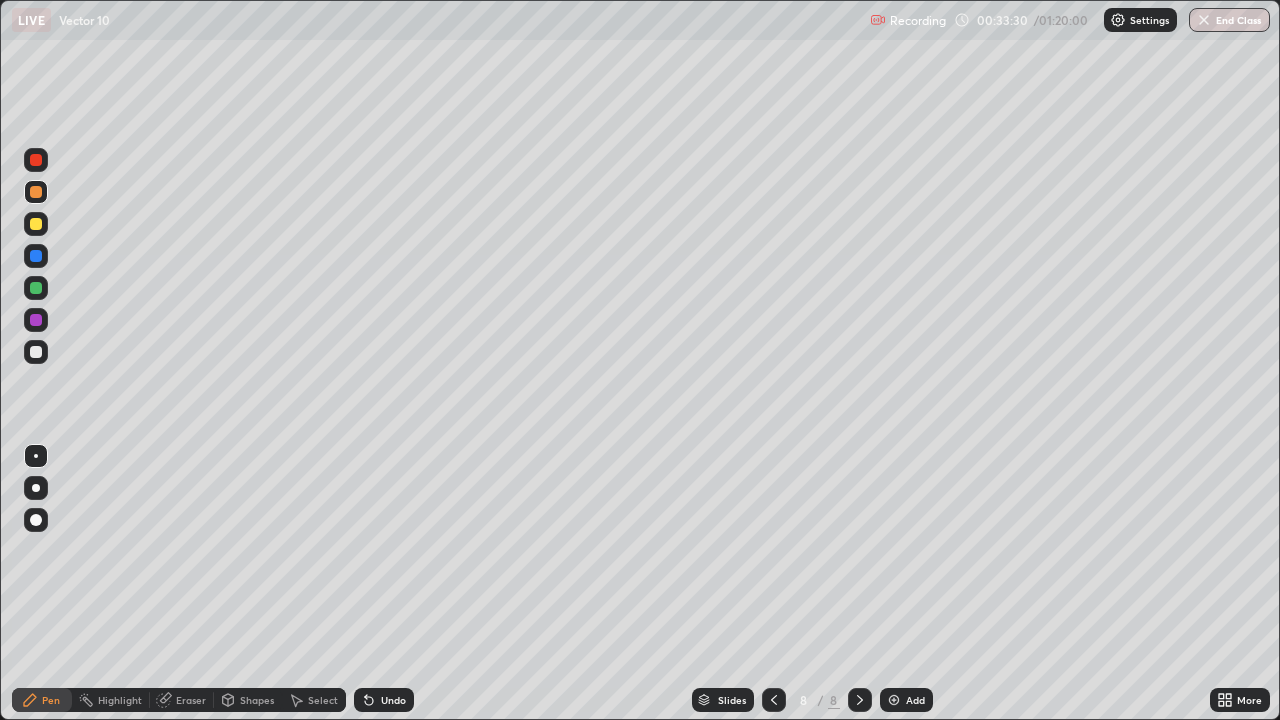 click on "Undo" at bounding box center [393, 700] 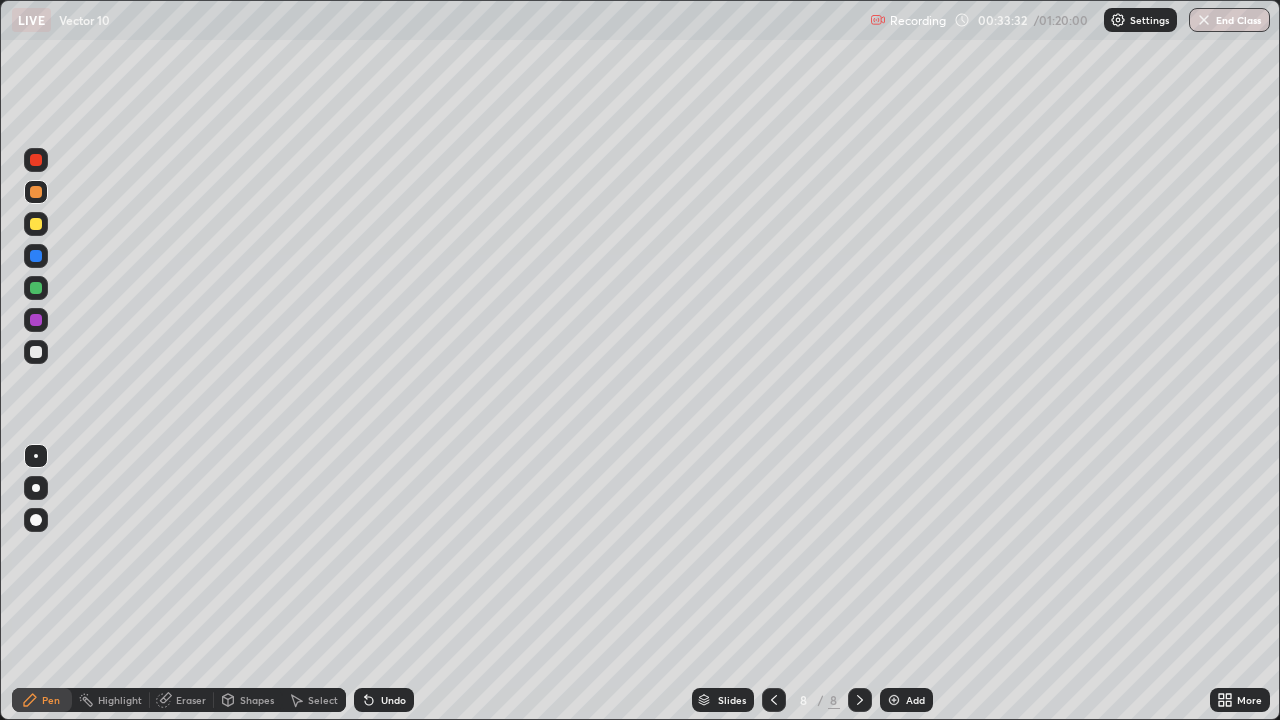 click on "Undo" at bounding box center [384, 700] 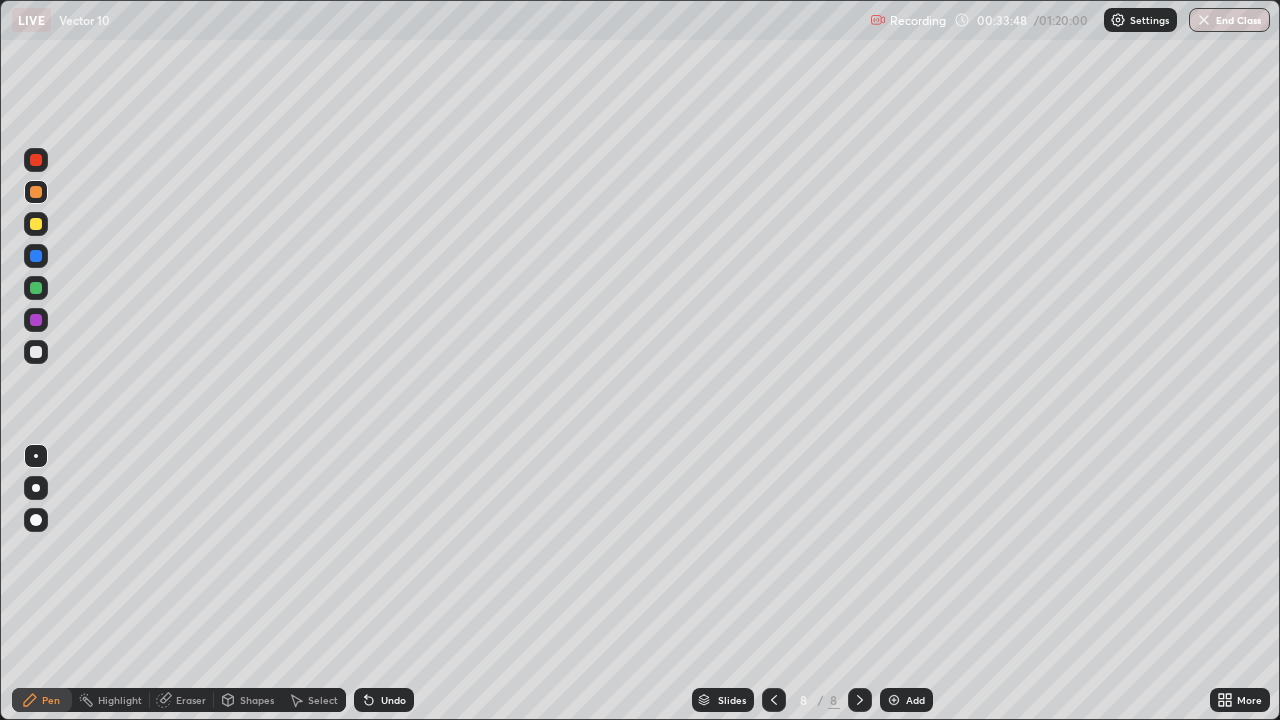 click at bounding box center (36, 352) 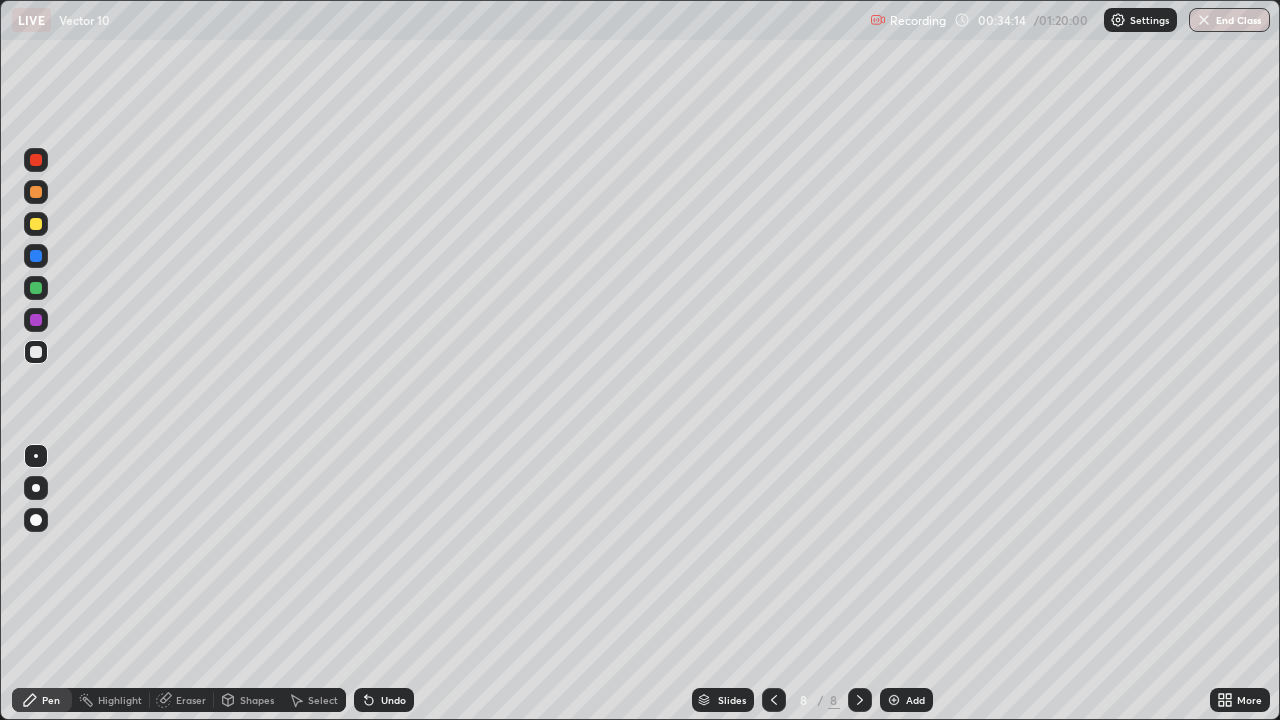 click at bounding box center [36, 192] 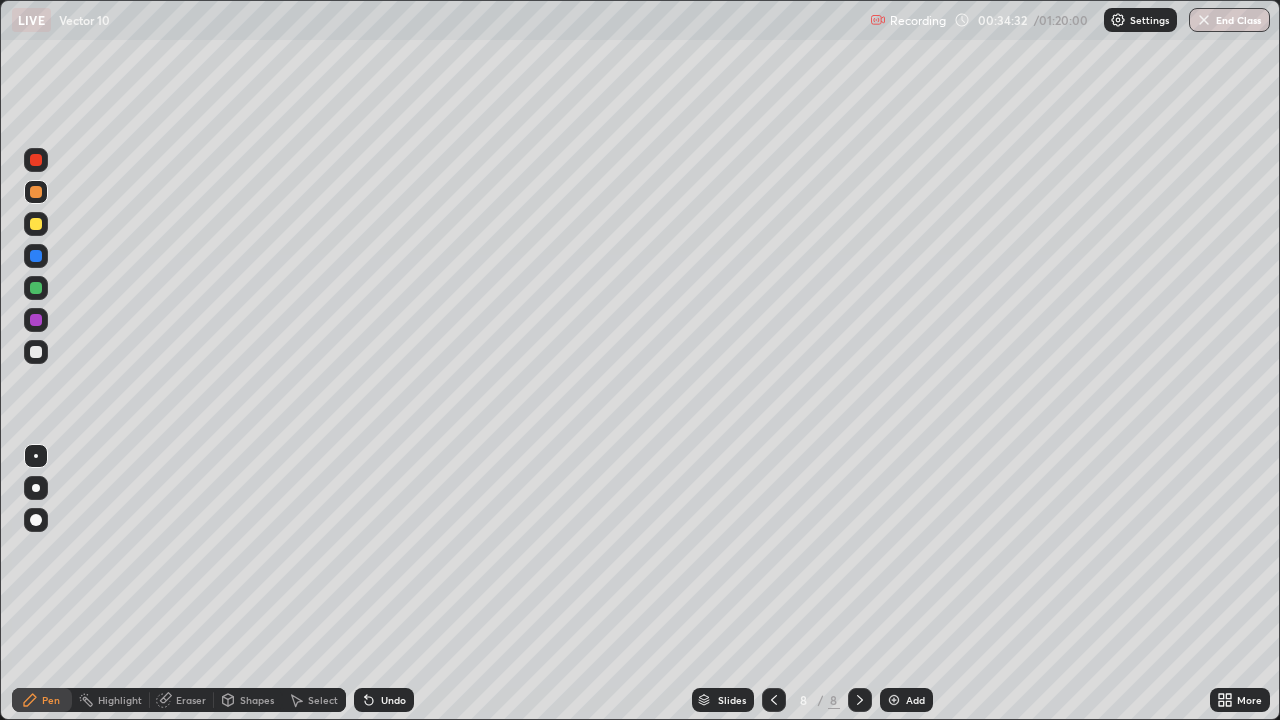 click at bounding box center [36, 288] 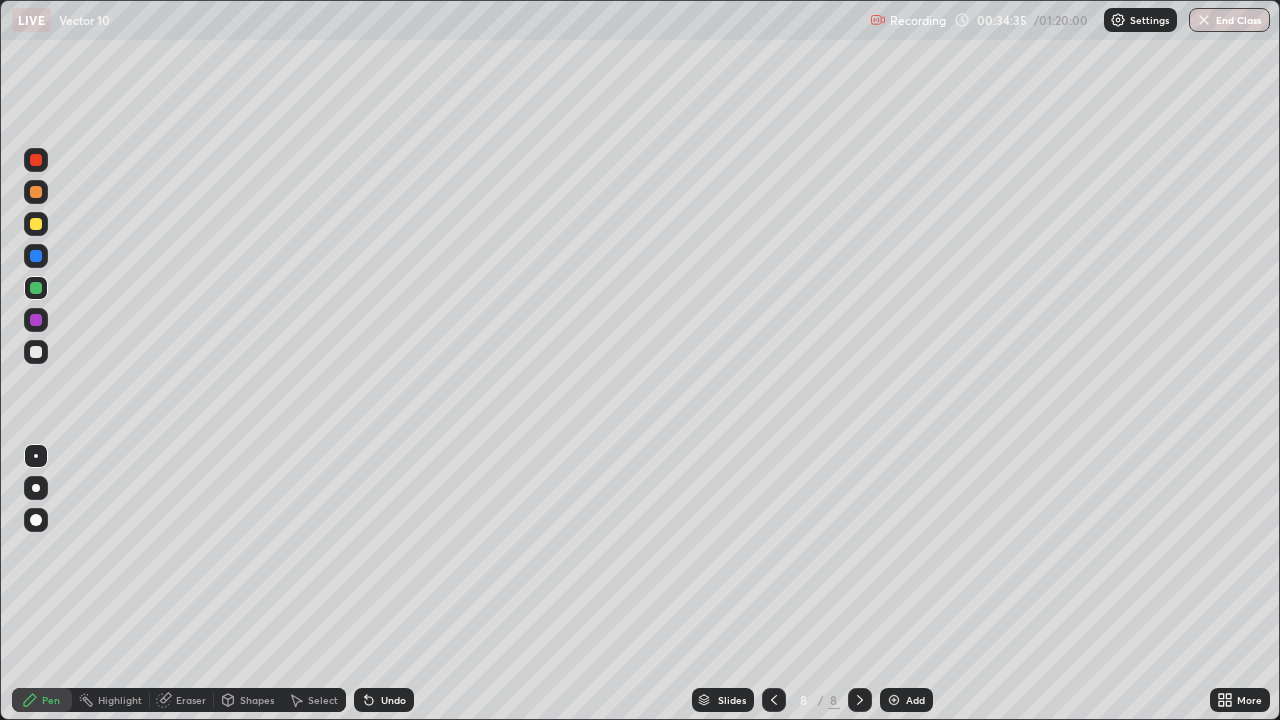 click on "Undo" at bounding box center (393, 700) 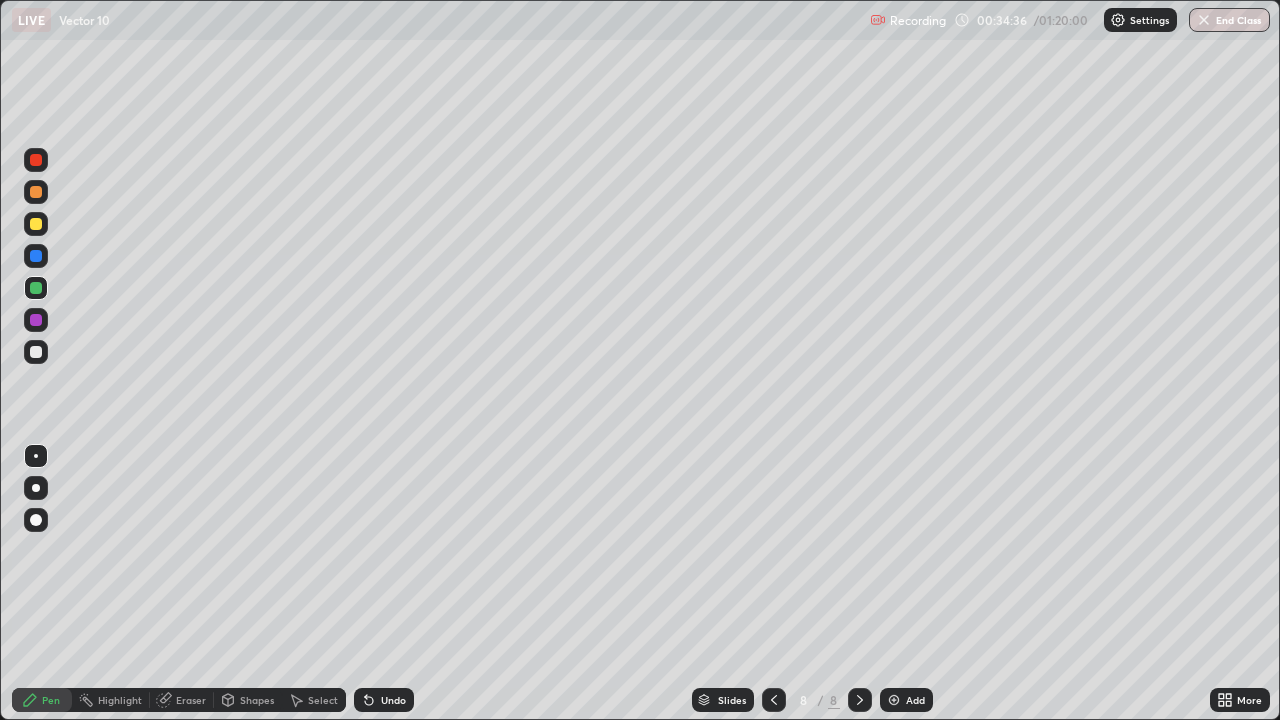 click on "Undo" at bounding box center (393, 700) 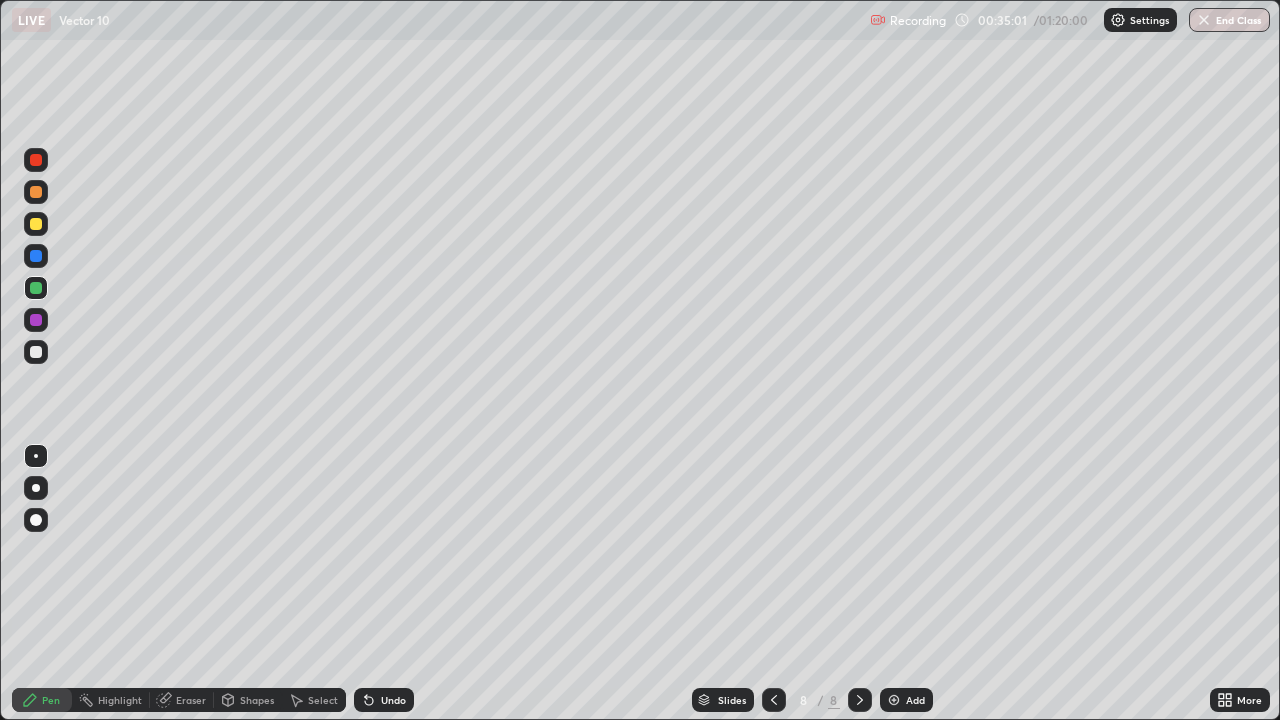 click on "Undo" at bounding box center [393, 700] 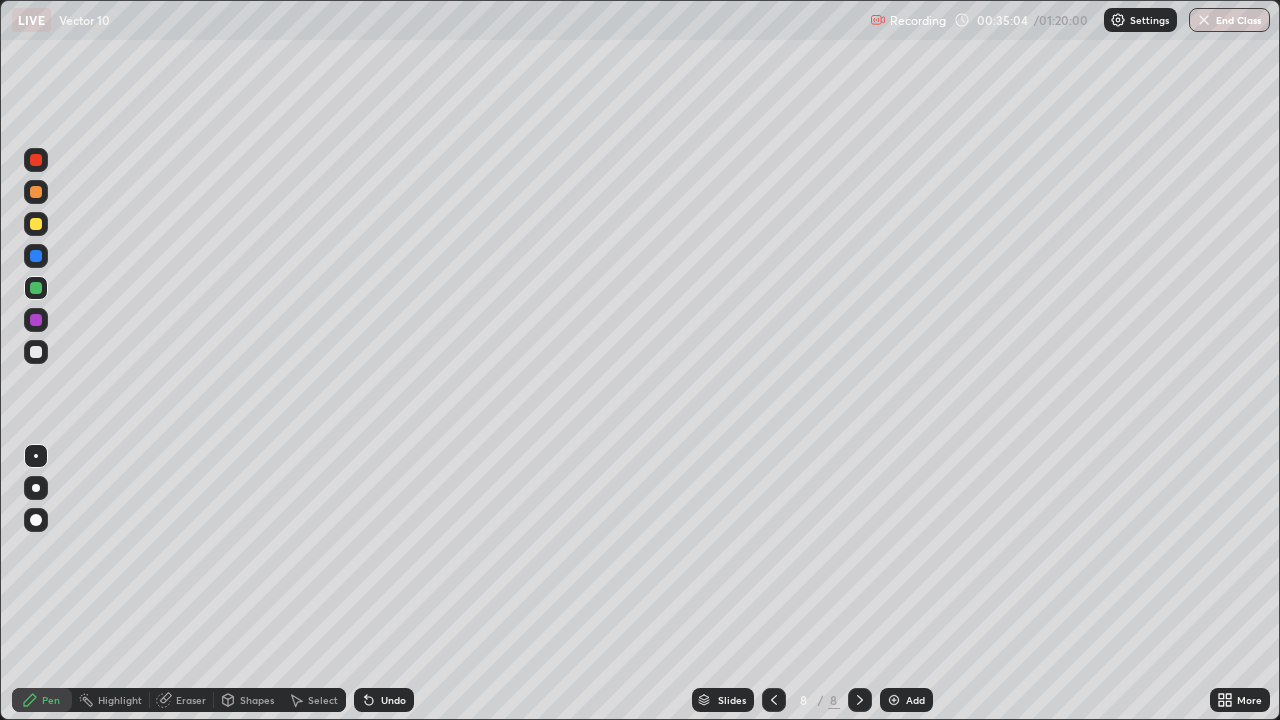 click at bounding box center [36, 352] 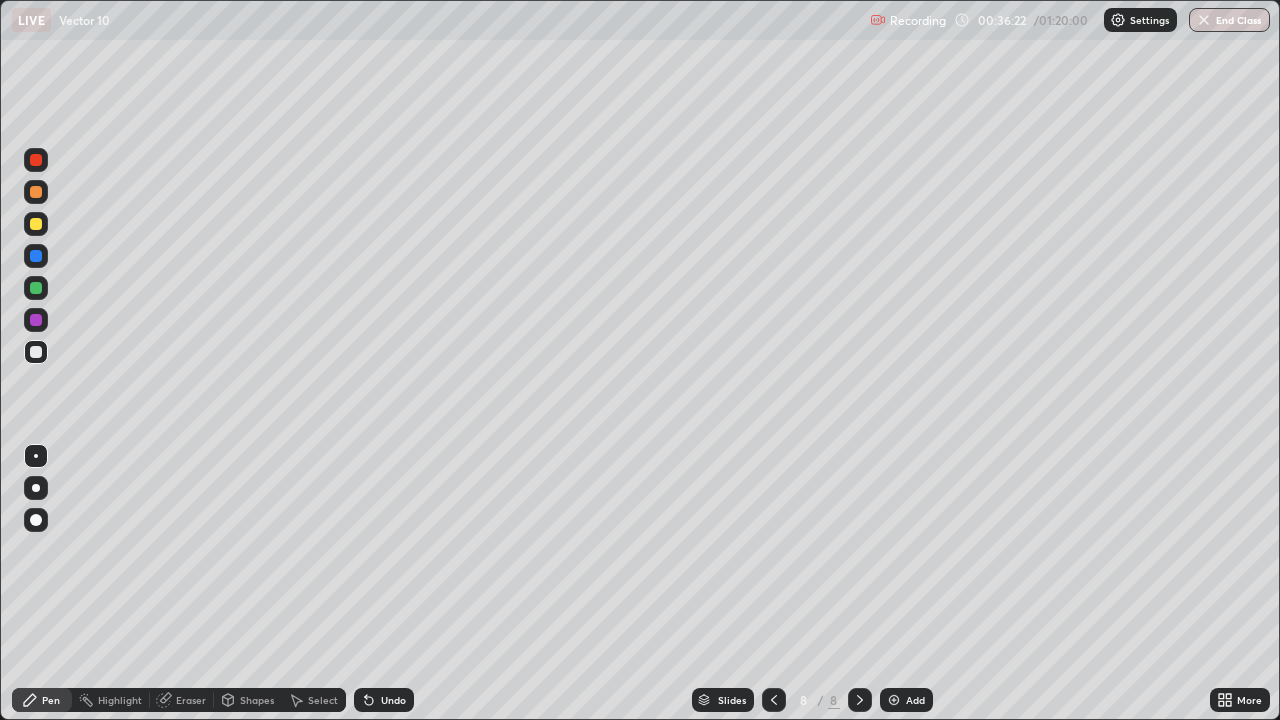 click 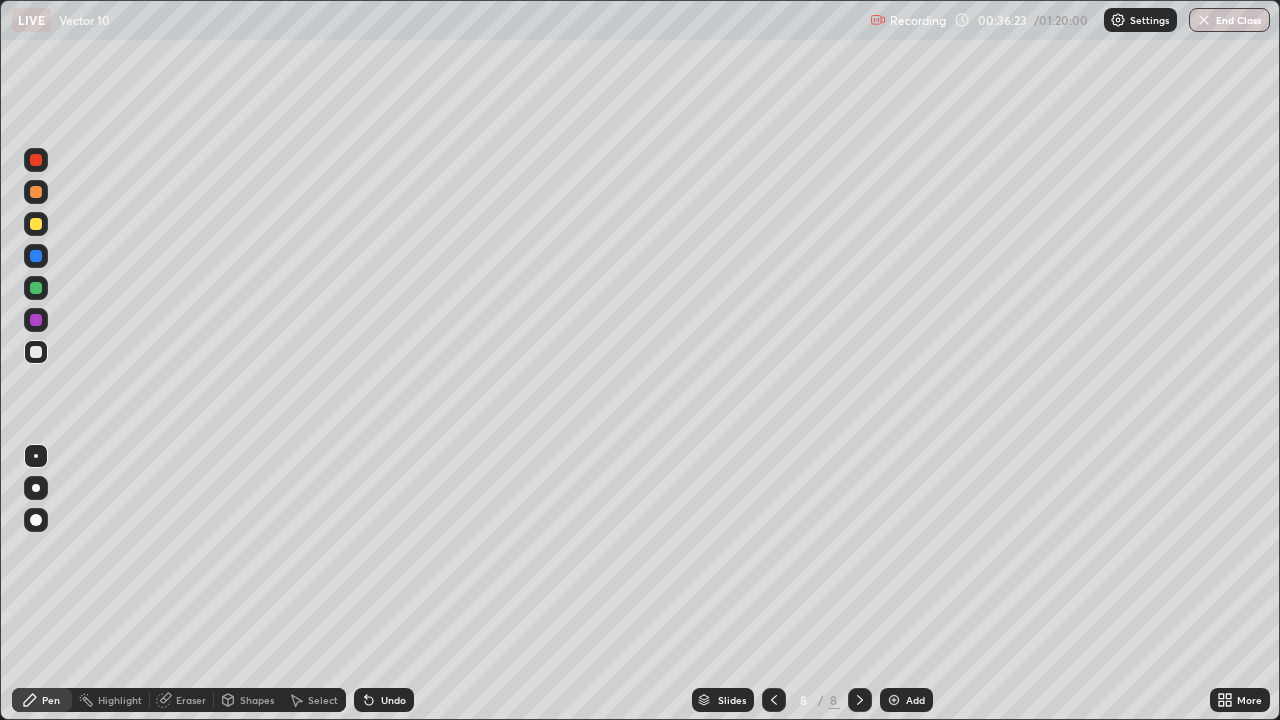 click at bounding box center (894, 700) 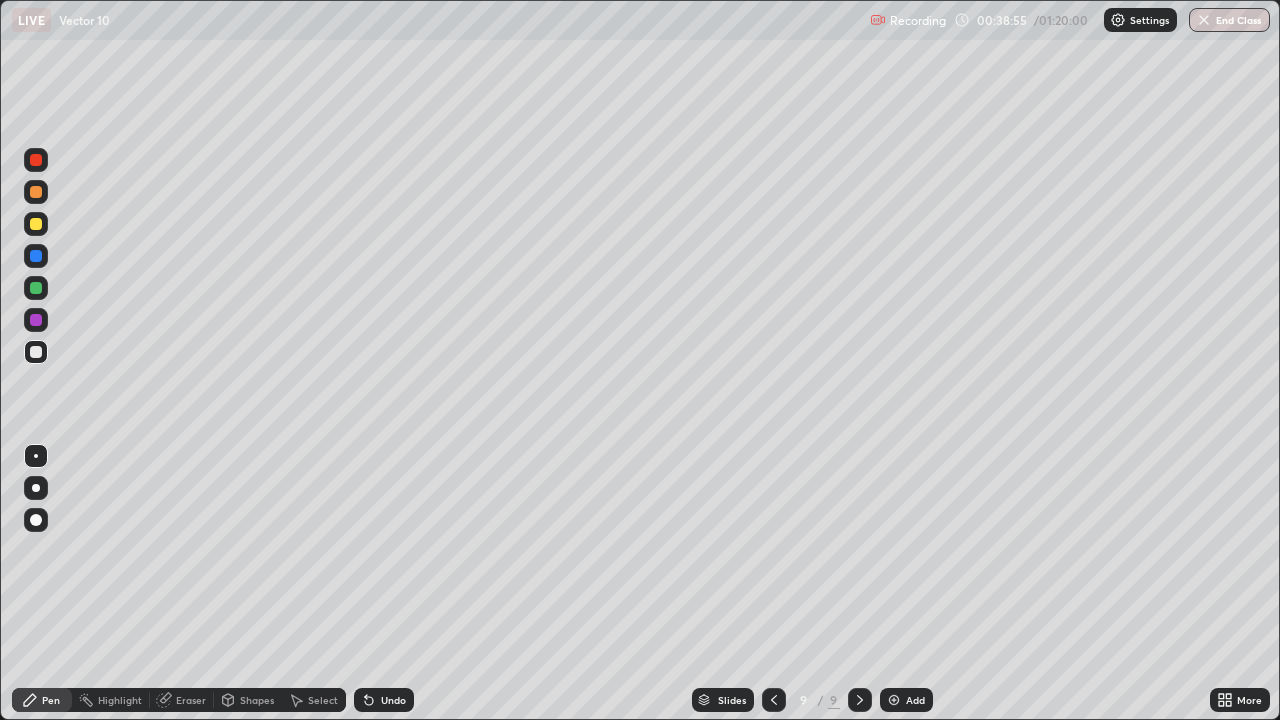 click 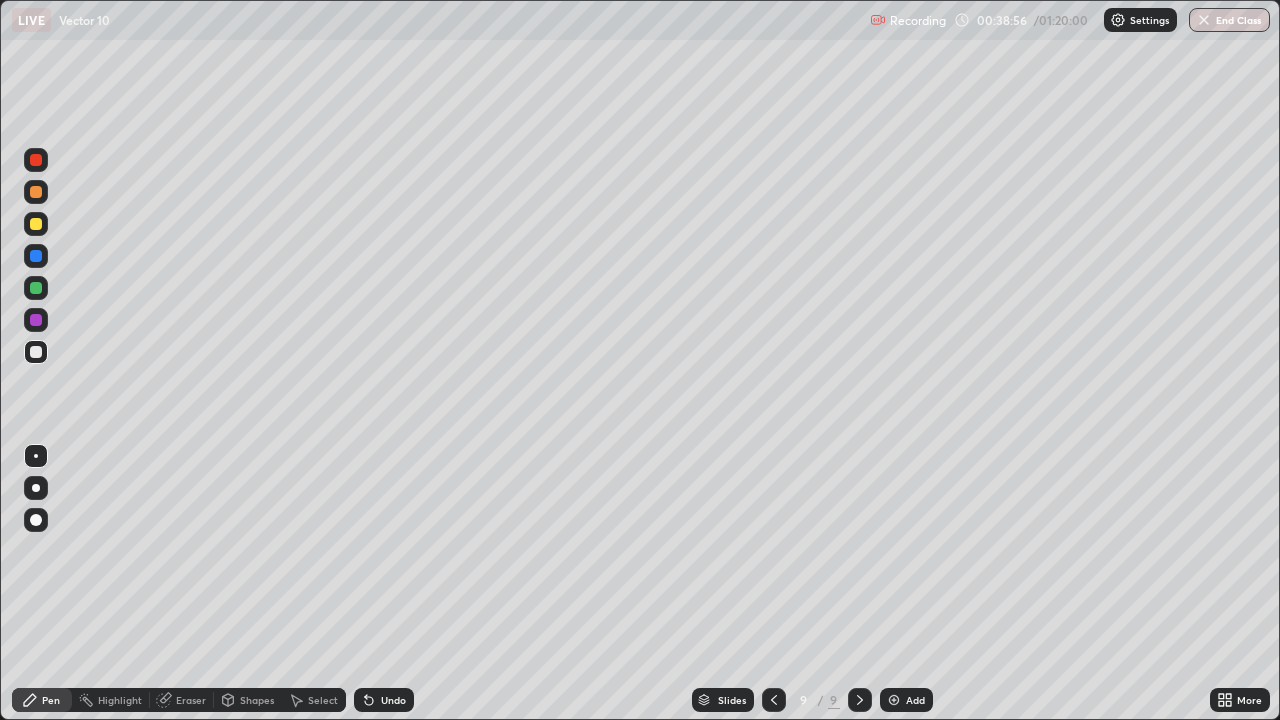 click at bounding box center (894, 700) 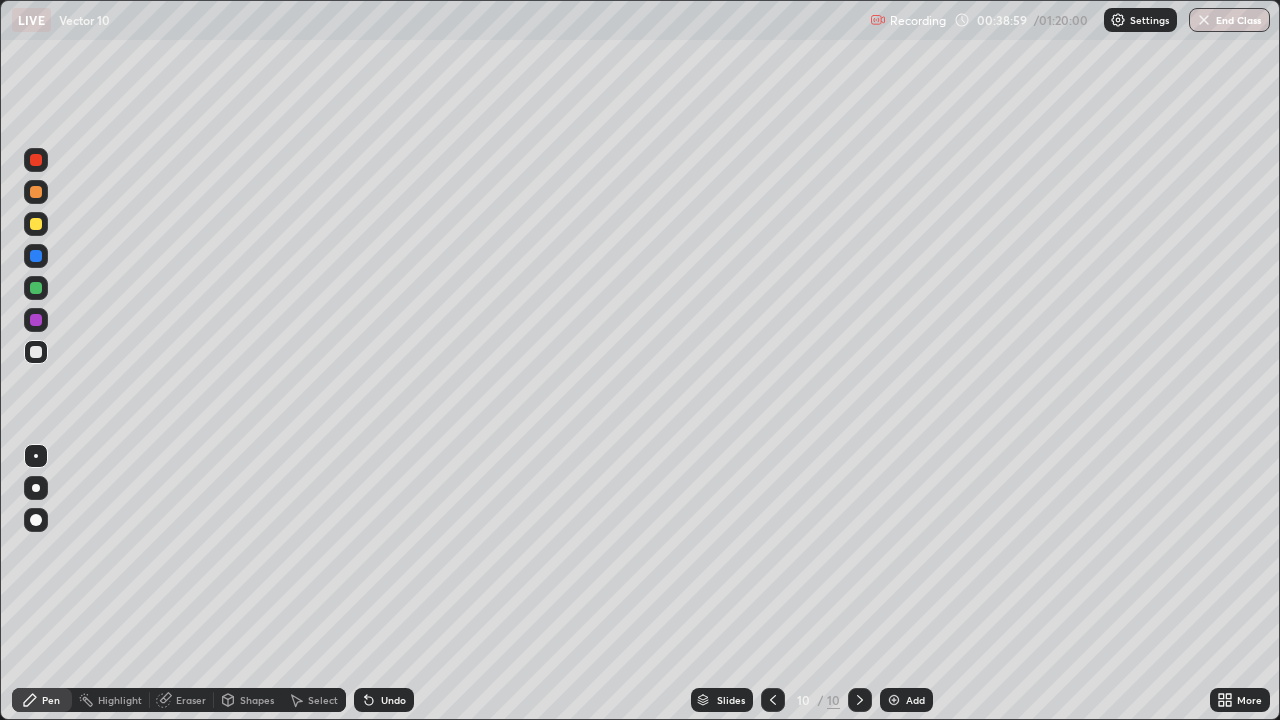 click at bounding box center [36, 224] 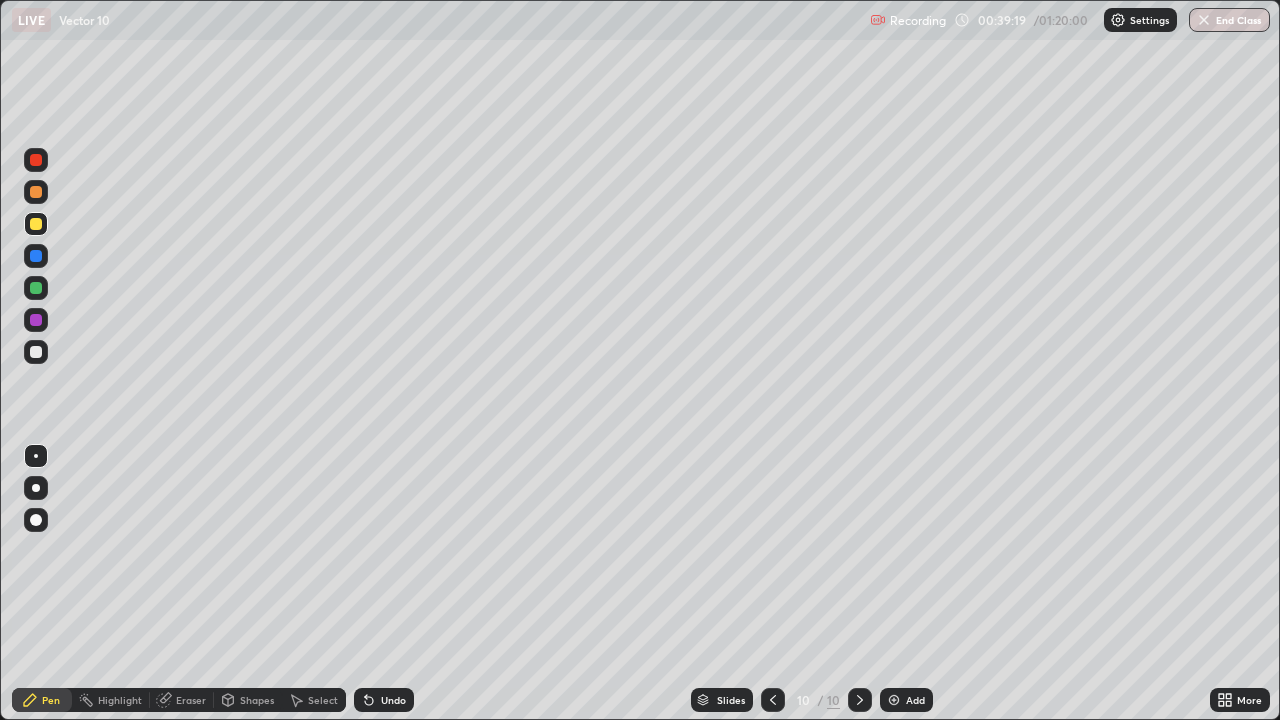 click at bounding box center (36, 352) 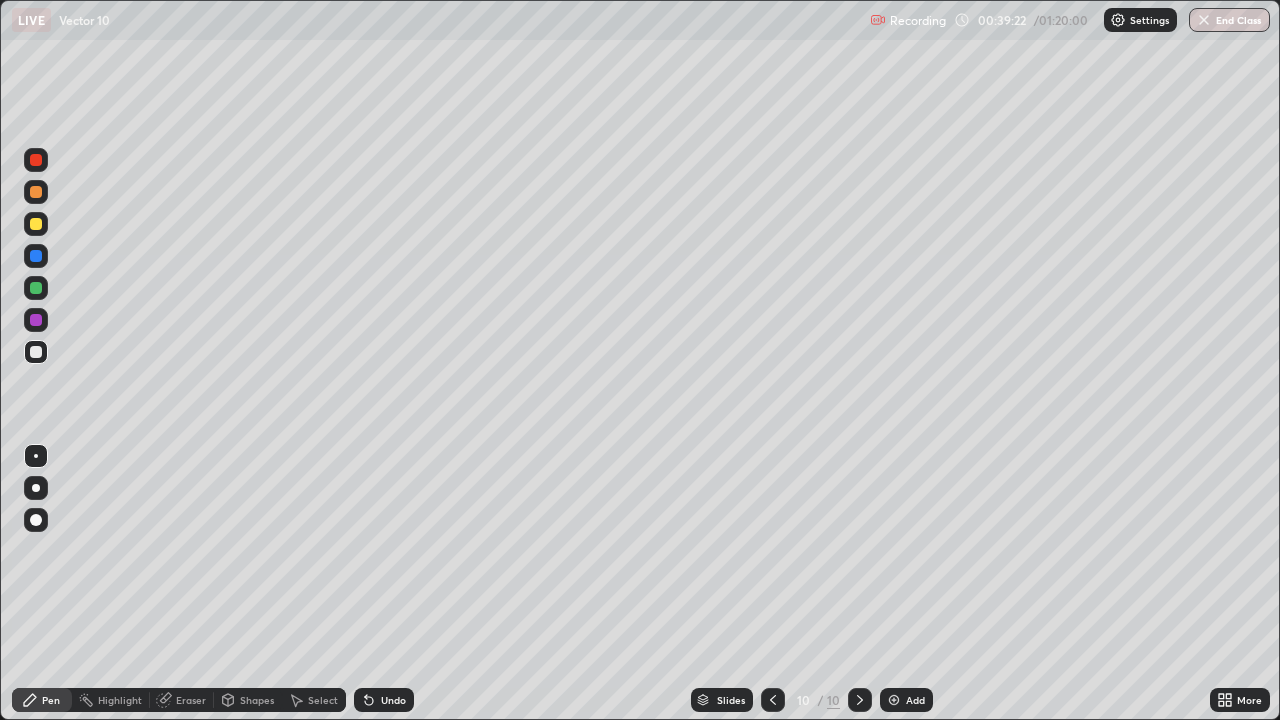 click on "Undo" at bounding box center (393, 700) 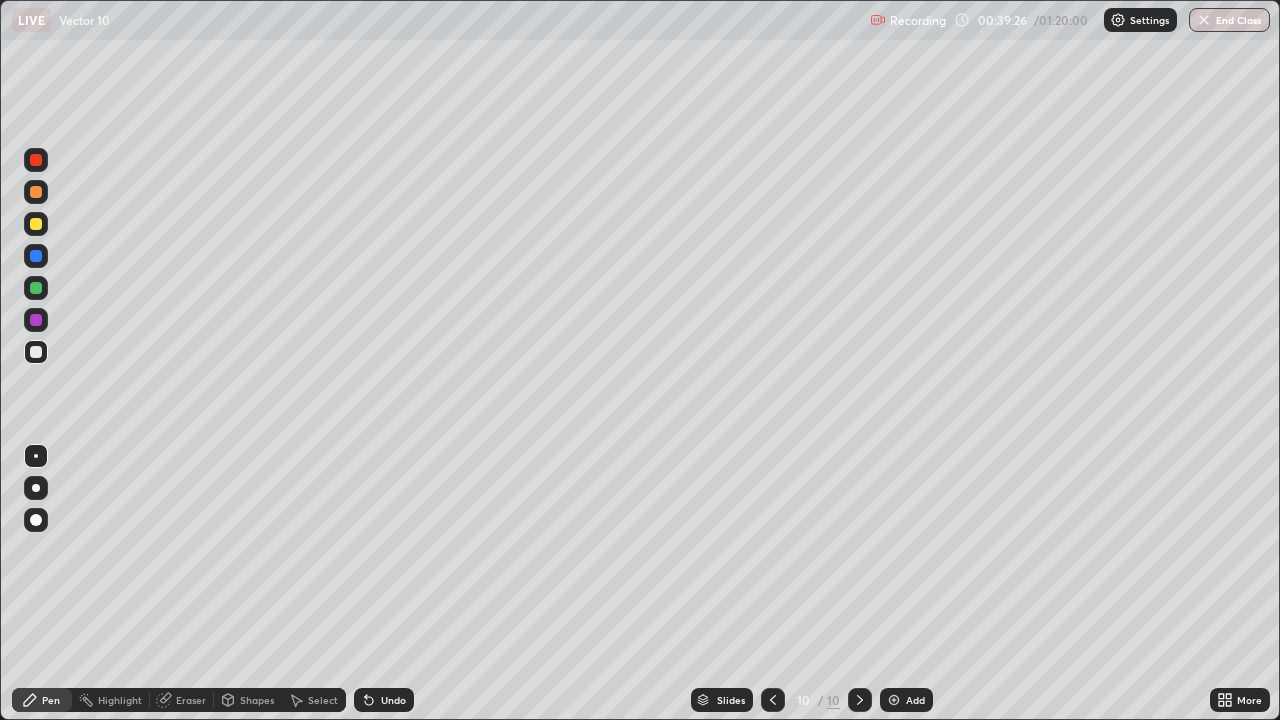 click on "Eraser" at bounding box center (191, 700) 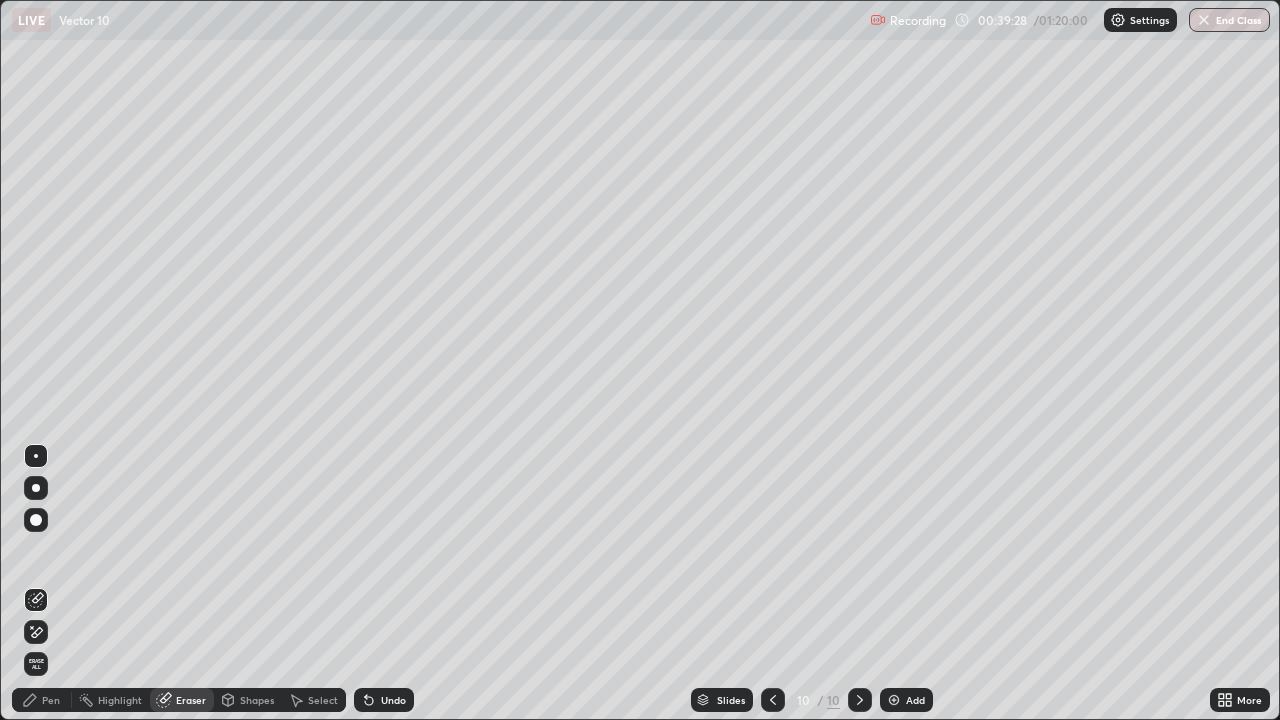 click on "Pen" at bounding box center (42, 700) 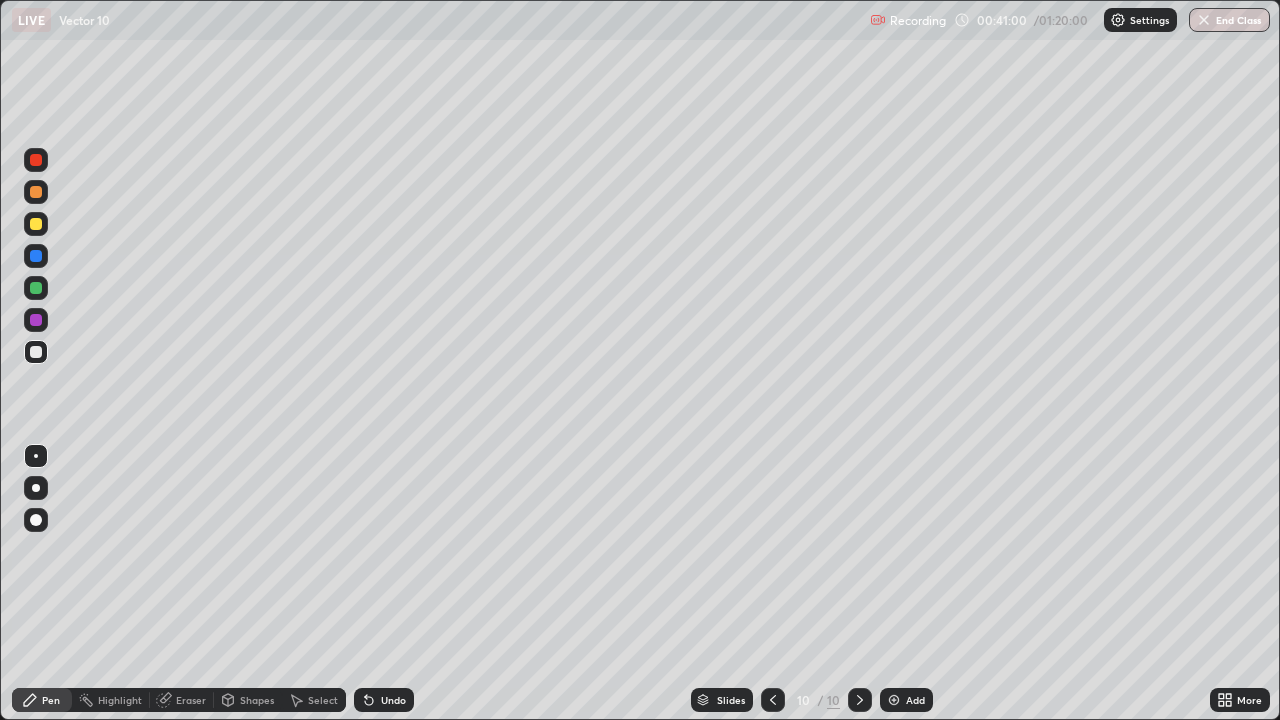 click at bounding box center (36, 224) 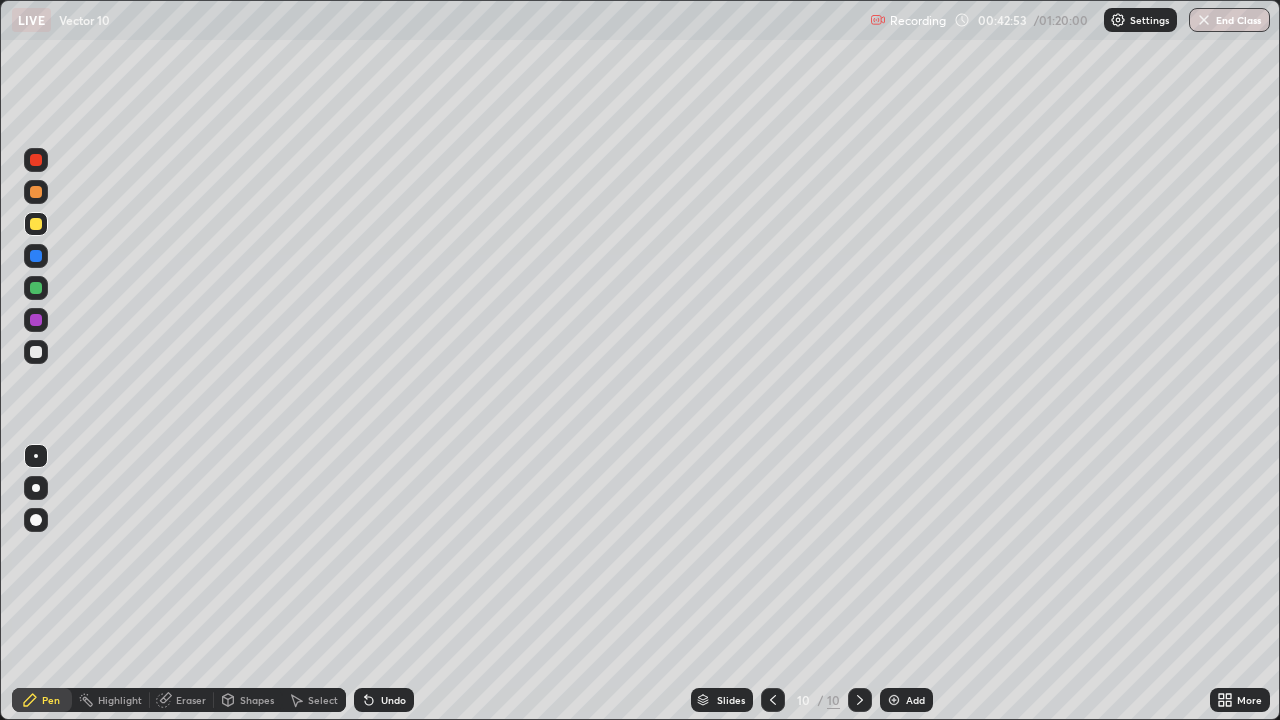 click at bounding box center [894, 700] 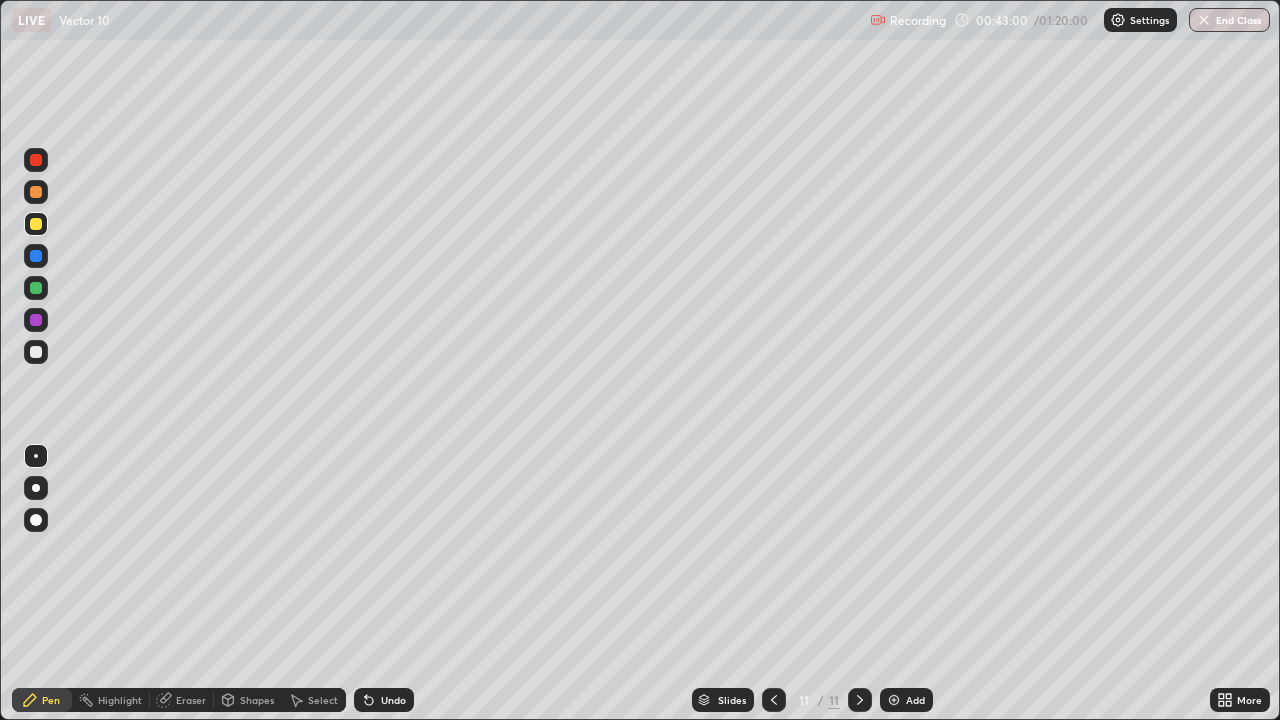 click at bounding box center [36, 352] 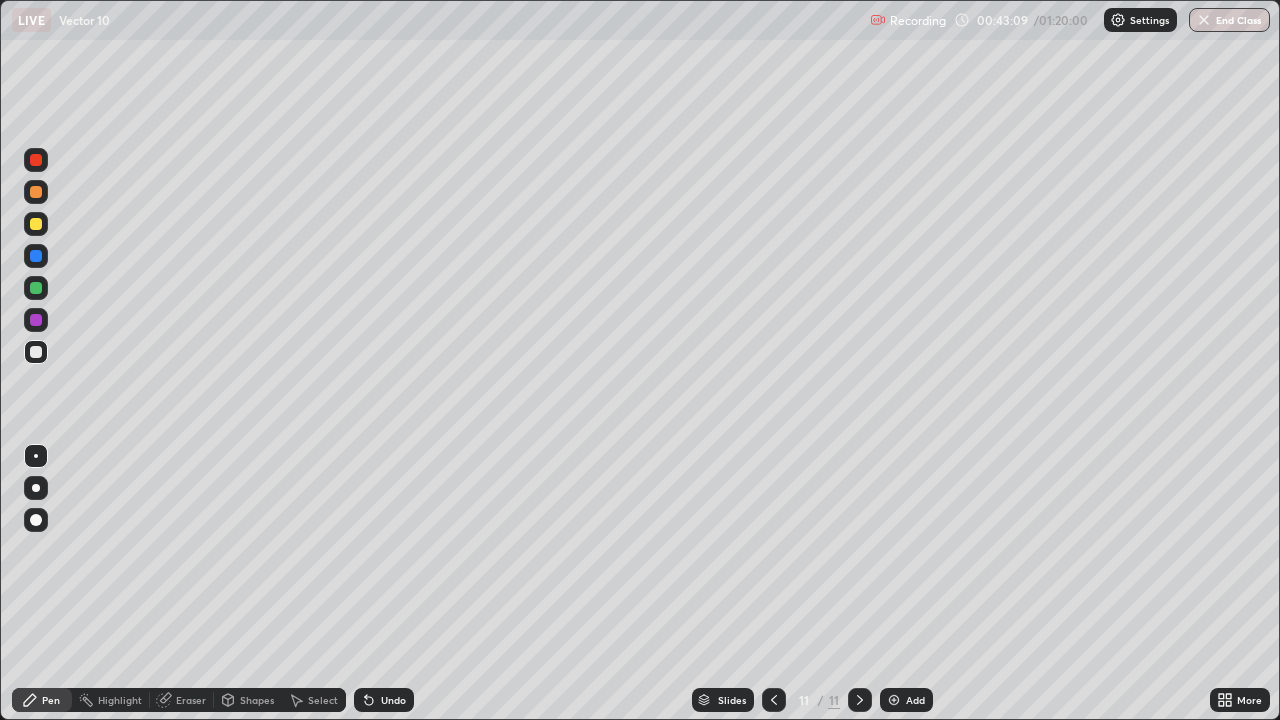 click at bounding box center [36, 224] 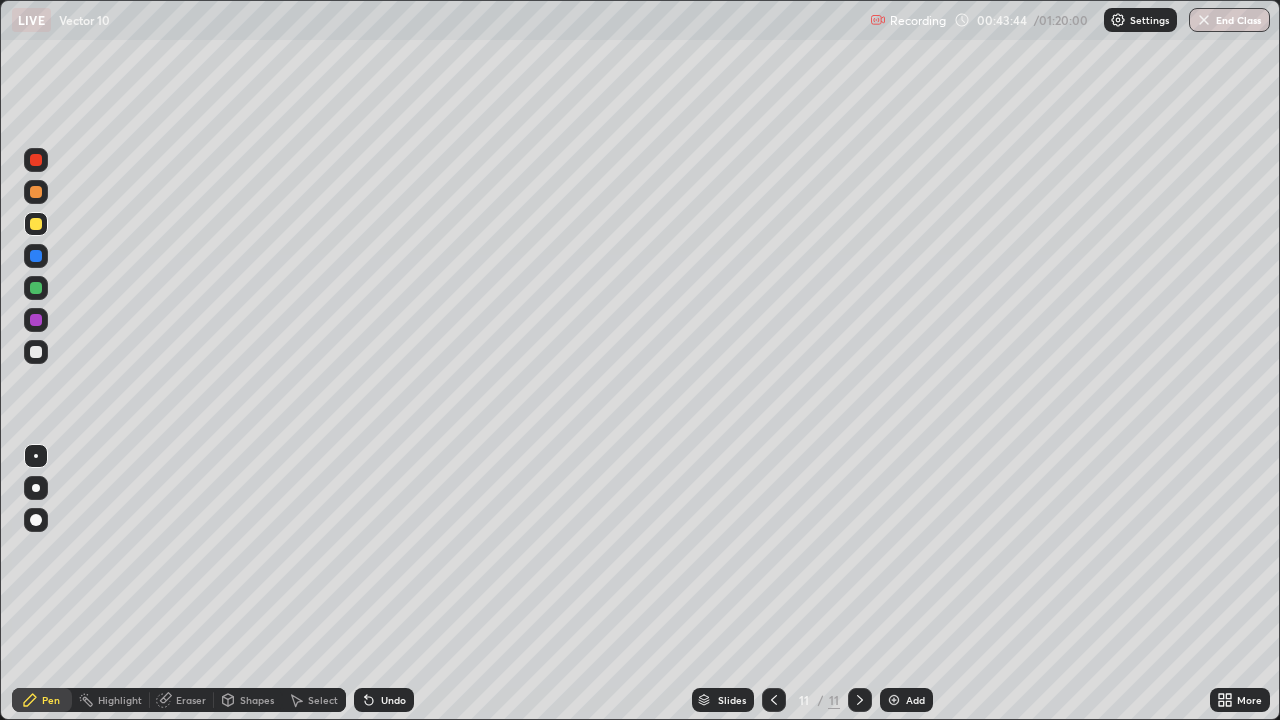 click 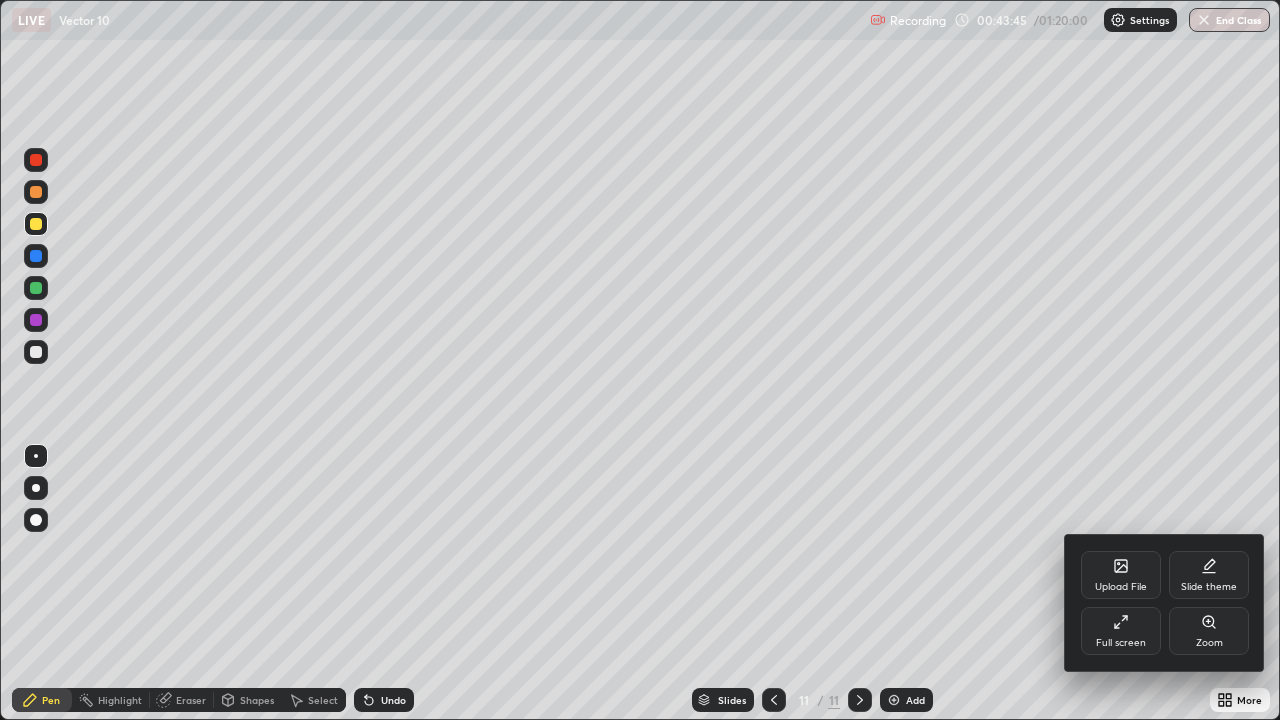 click on "Full screen" at bounding box center (1121, 631) 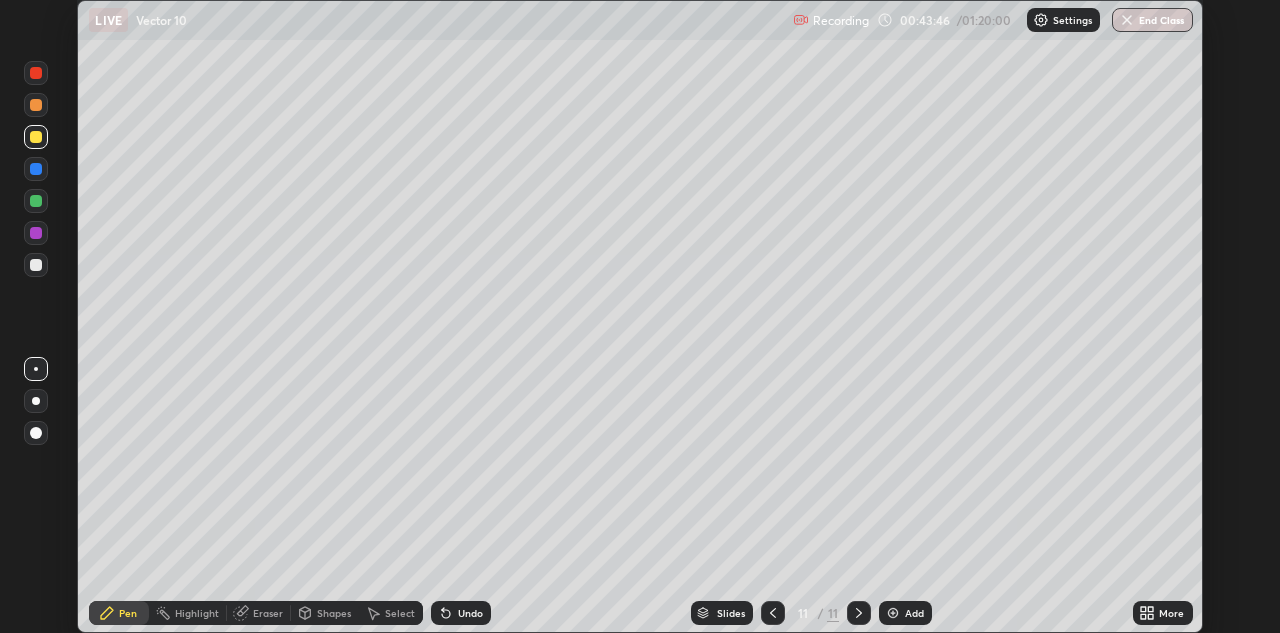 scroll, scrollTop: 633, scrollLeft: 1280, axis: both 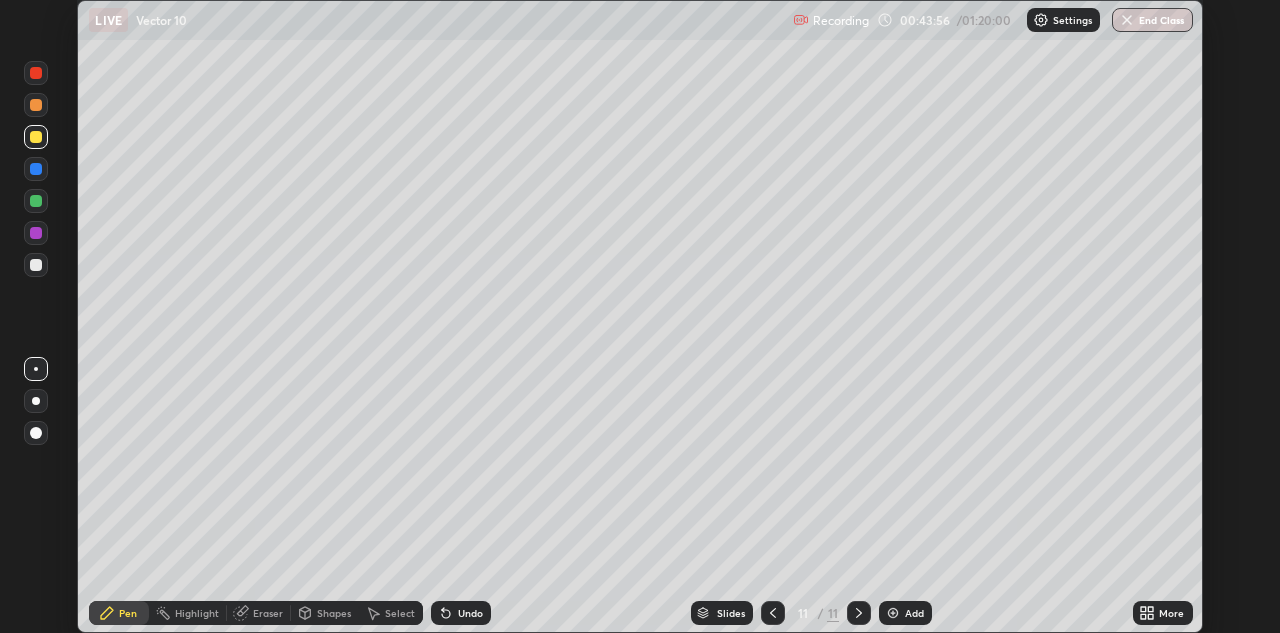 click 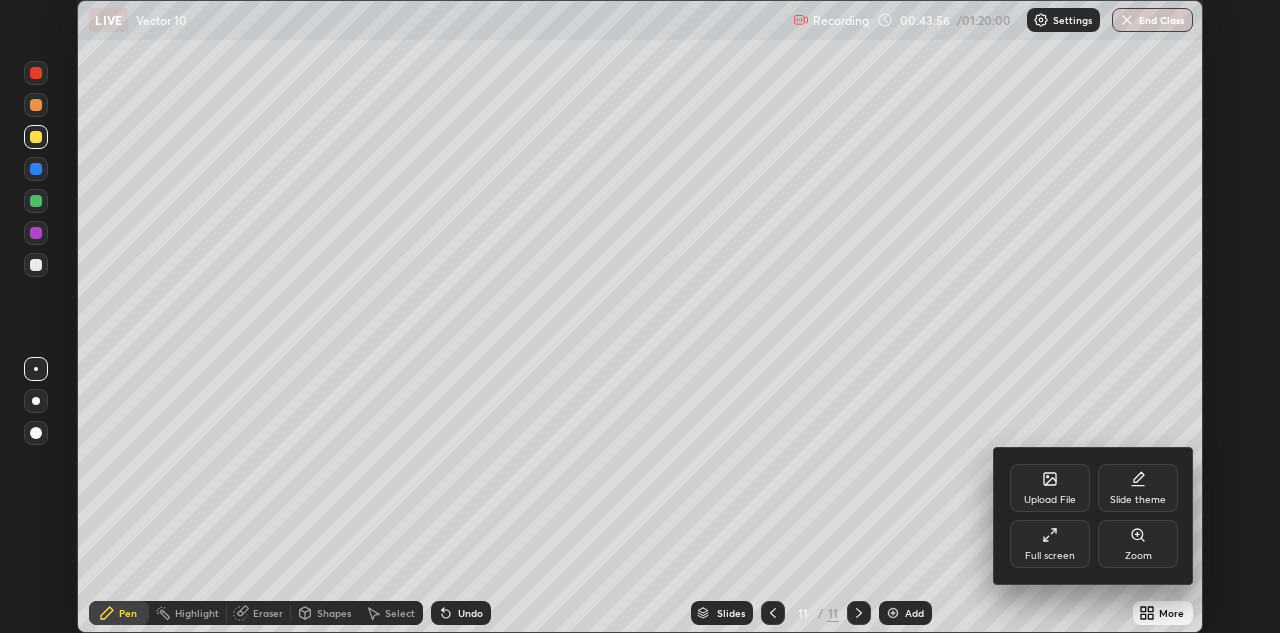 click on "Full screen" at bounding box center (1050, 544) 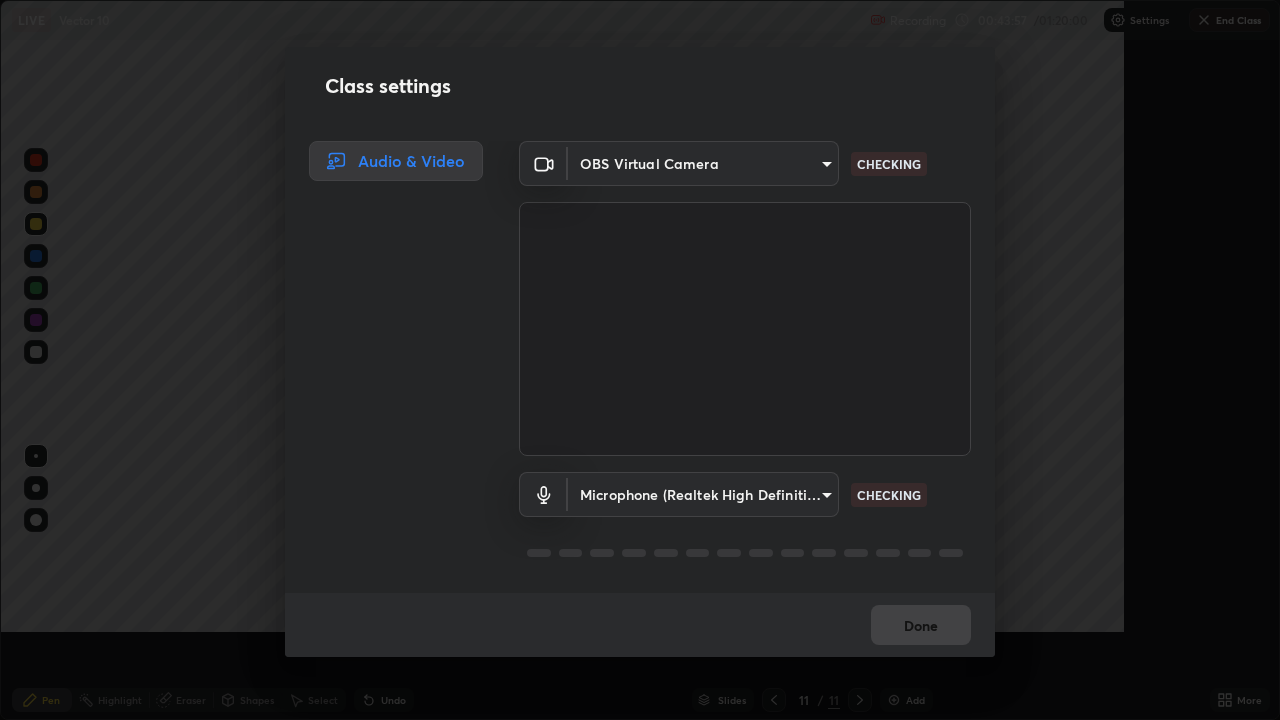 scroll, scrollTop: 99280, scrollLeft: 98720, axis: both 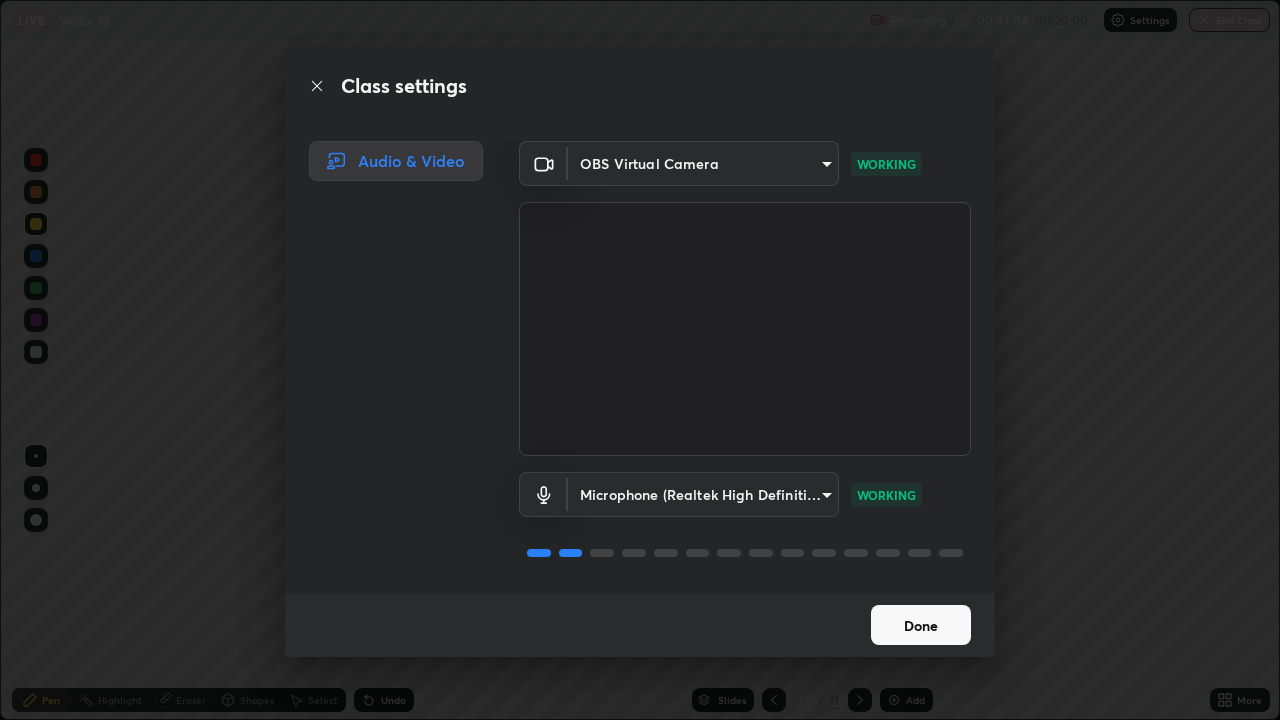 click on "Done" at bounding box center [921, 625] 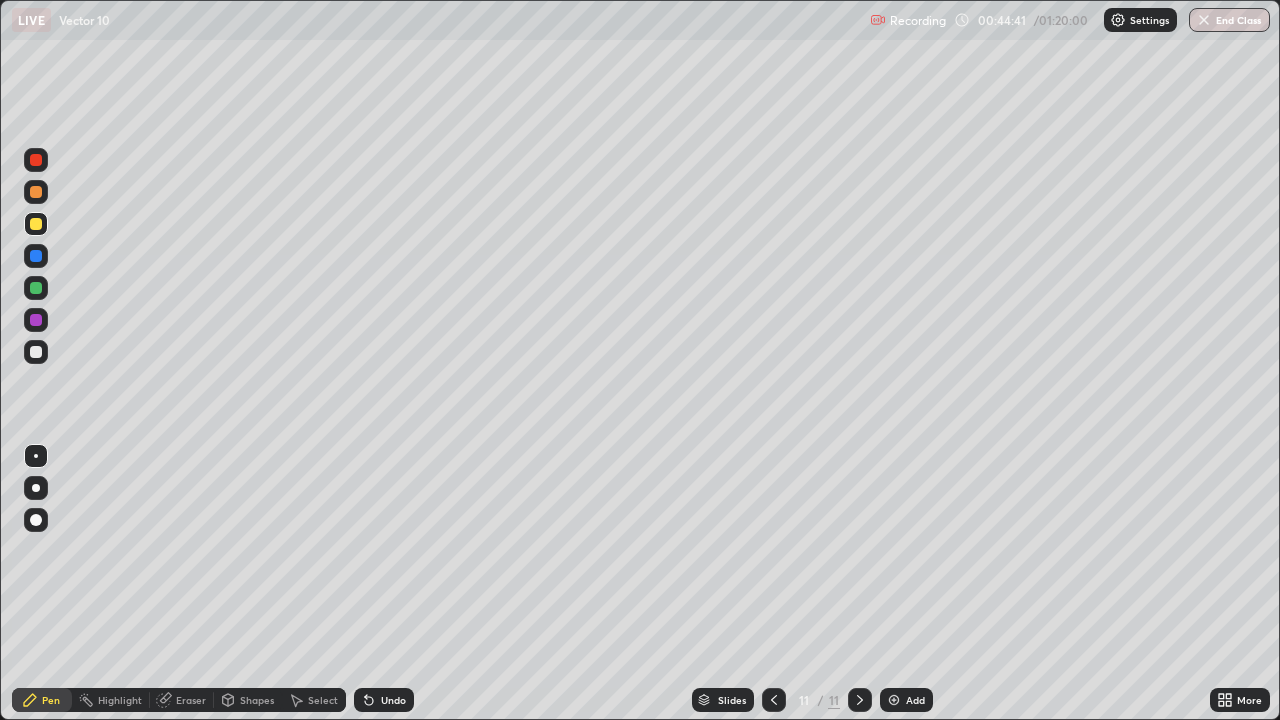click 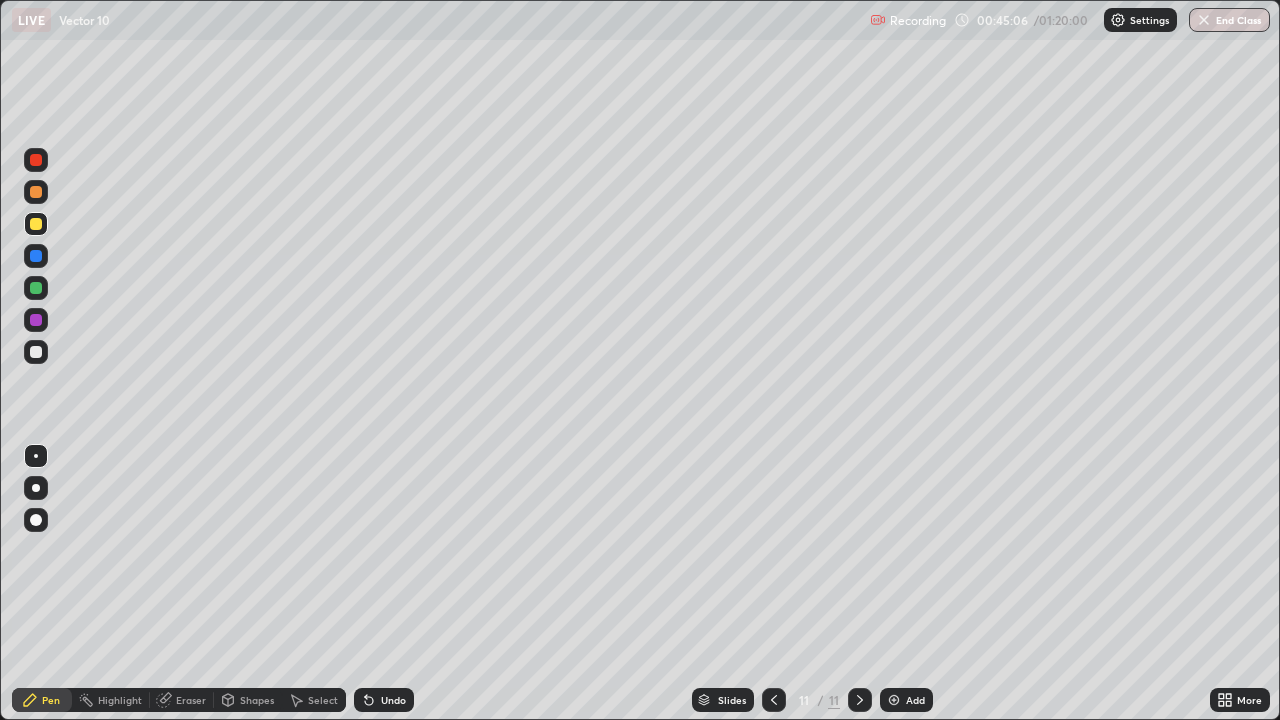 click on "Undo" at bounding box center [393, 700] 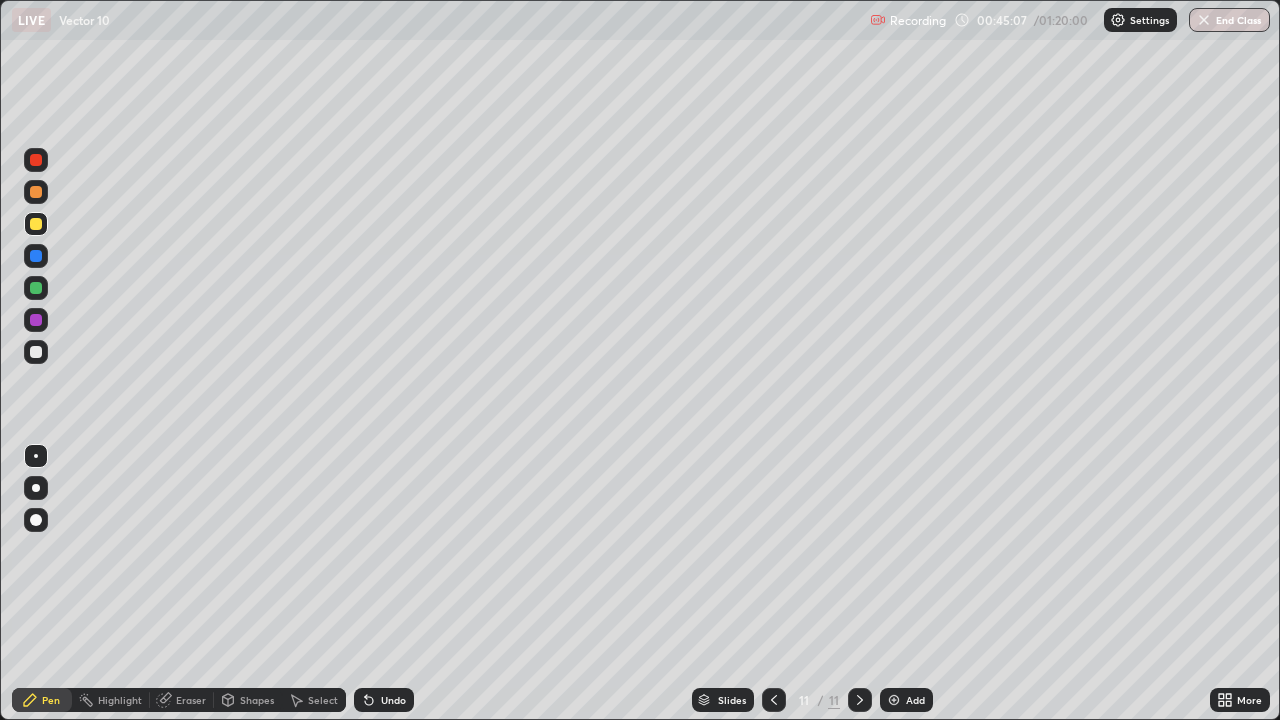 click on "Undo" at bounding box center (384, 700) 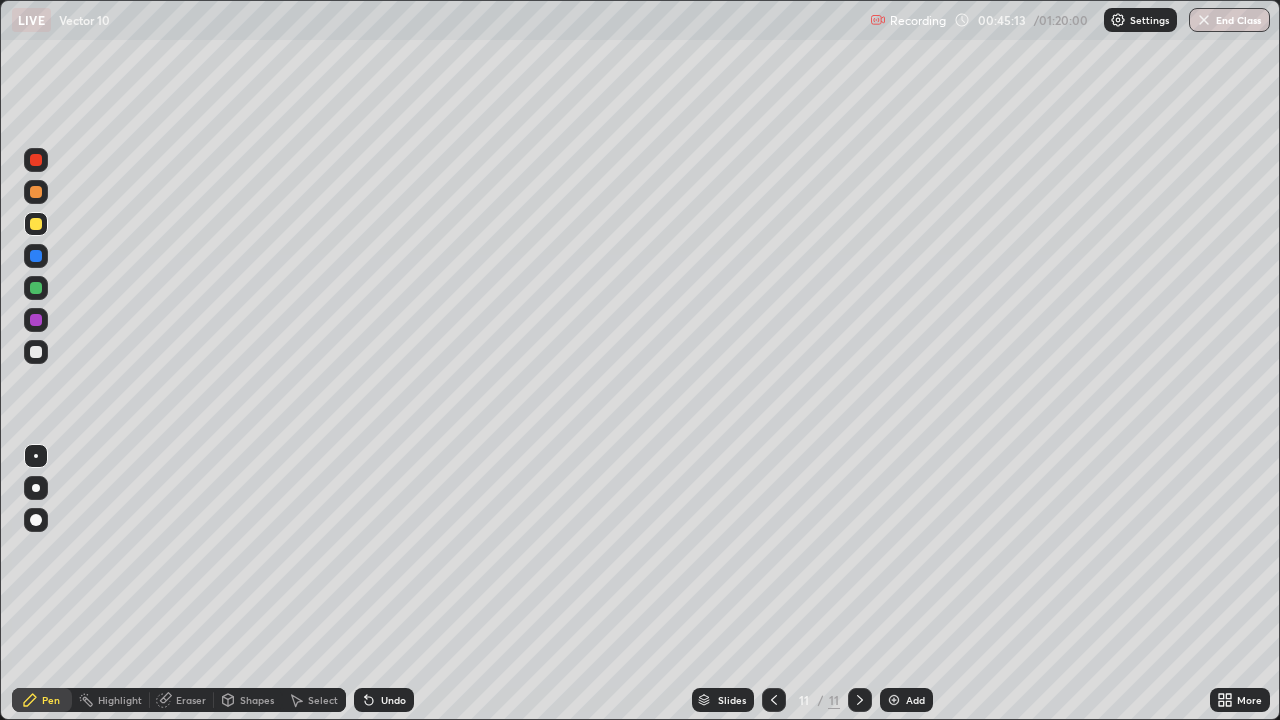 click on "Undo" at bounding box center [380, 700] 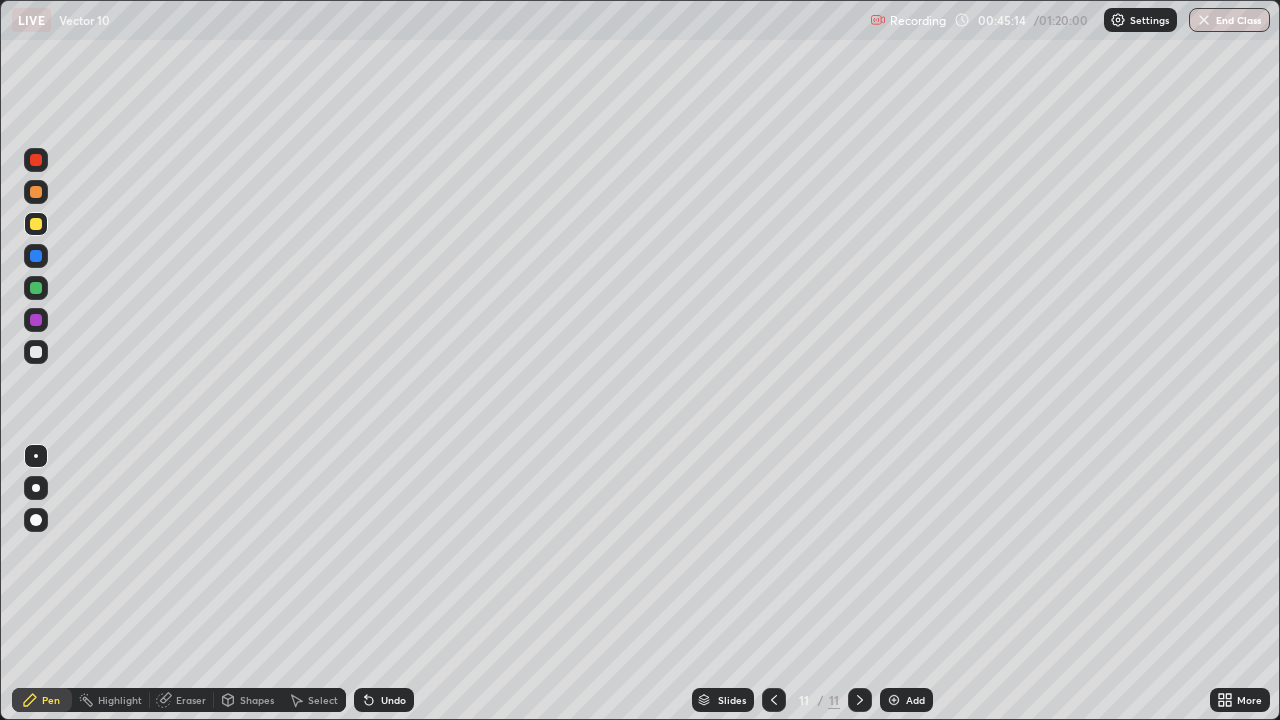 click on "Undo" at bounding box center (393, 700) 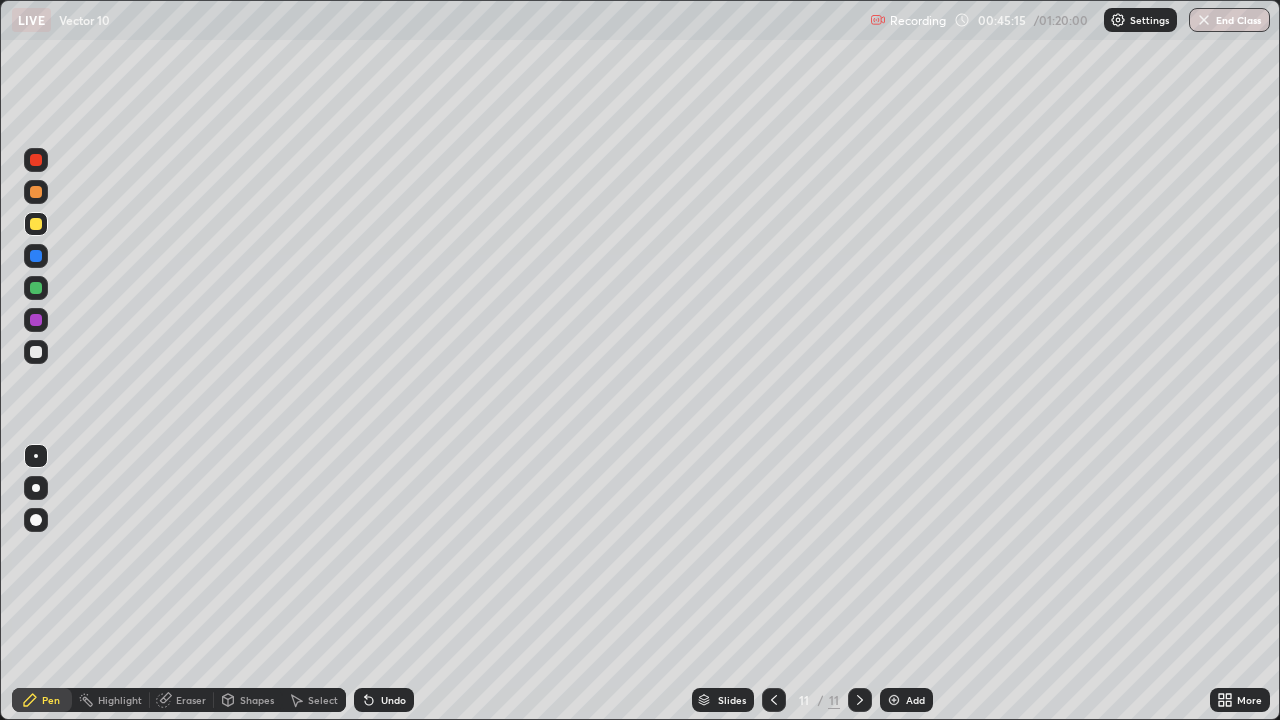 click on "Undo" at bounding box center [384, 700] 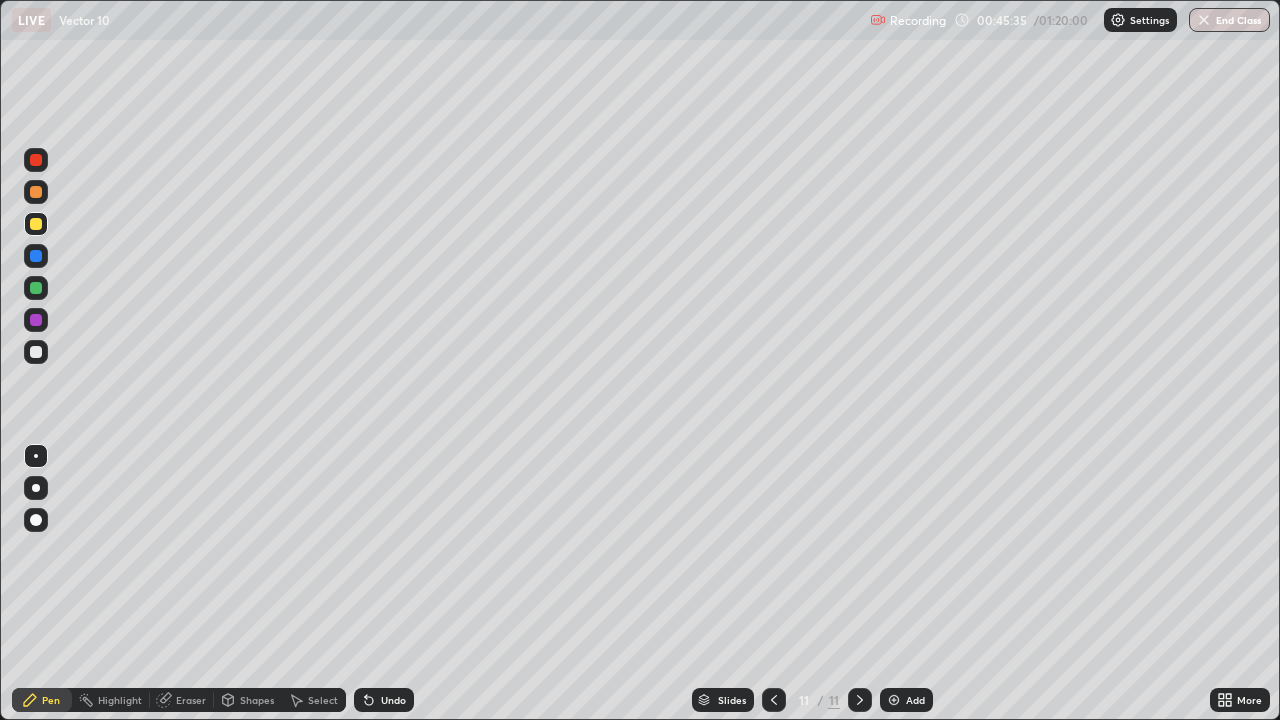 click 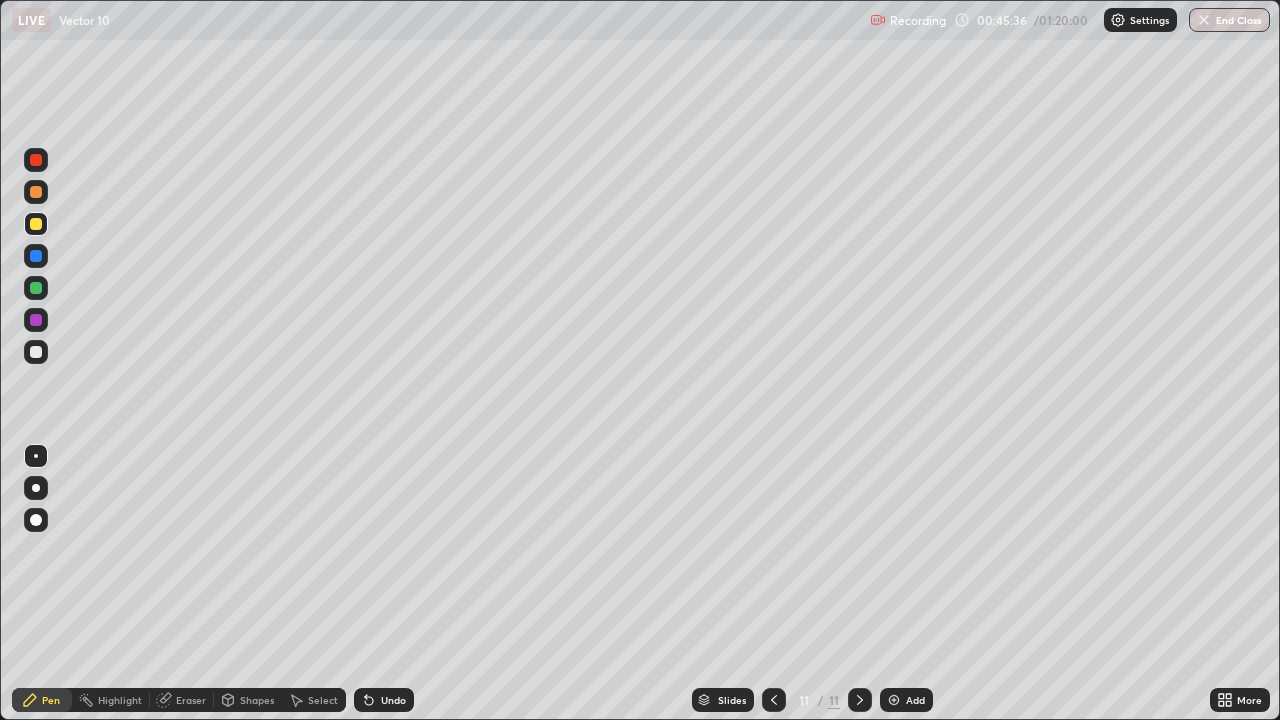 click on "Add" at bounding box center (906, 700) 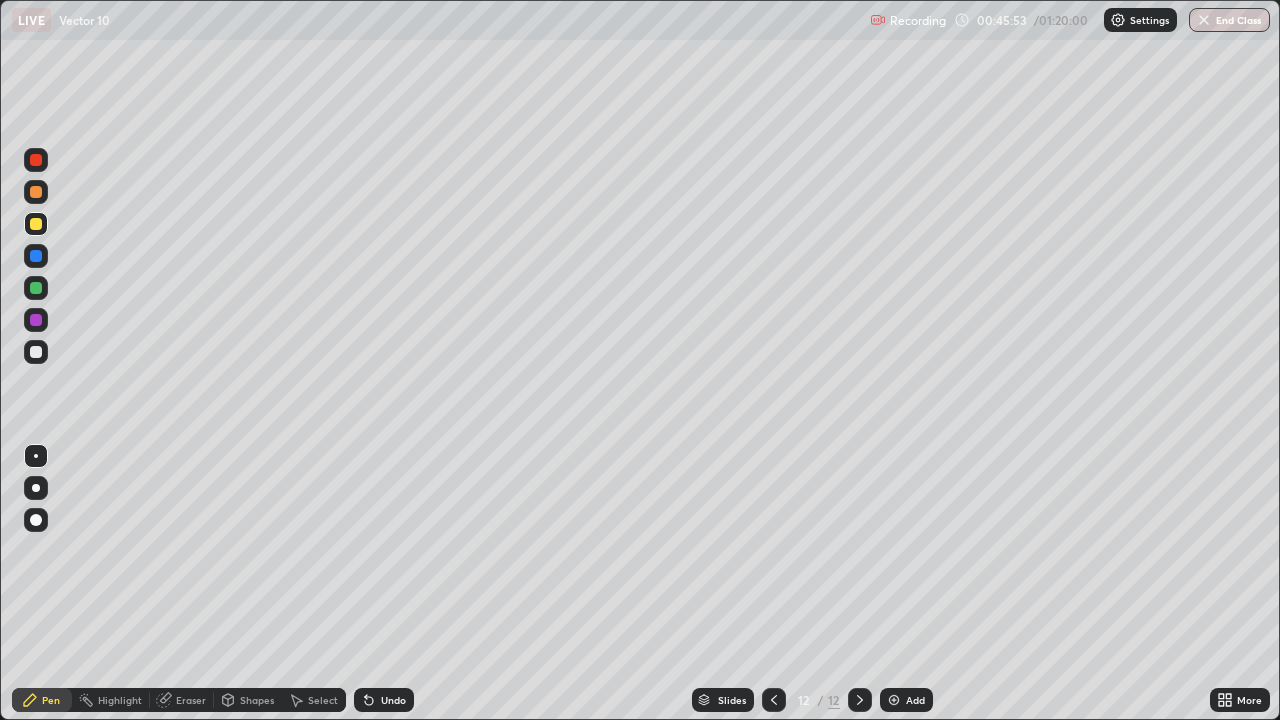 click at bounding box center [36, 352] 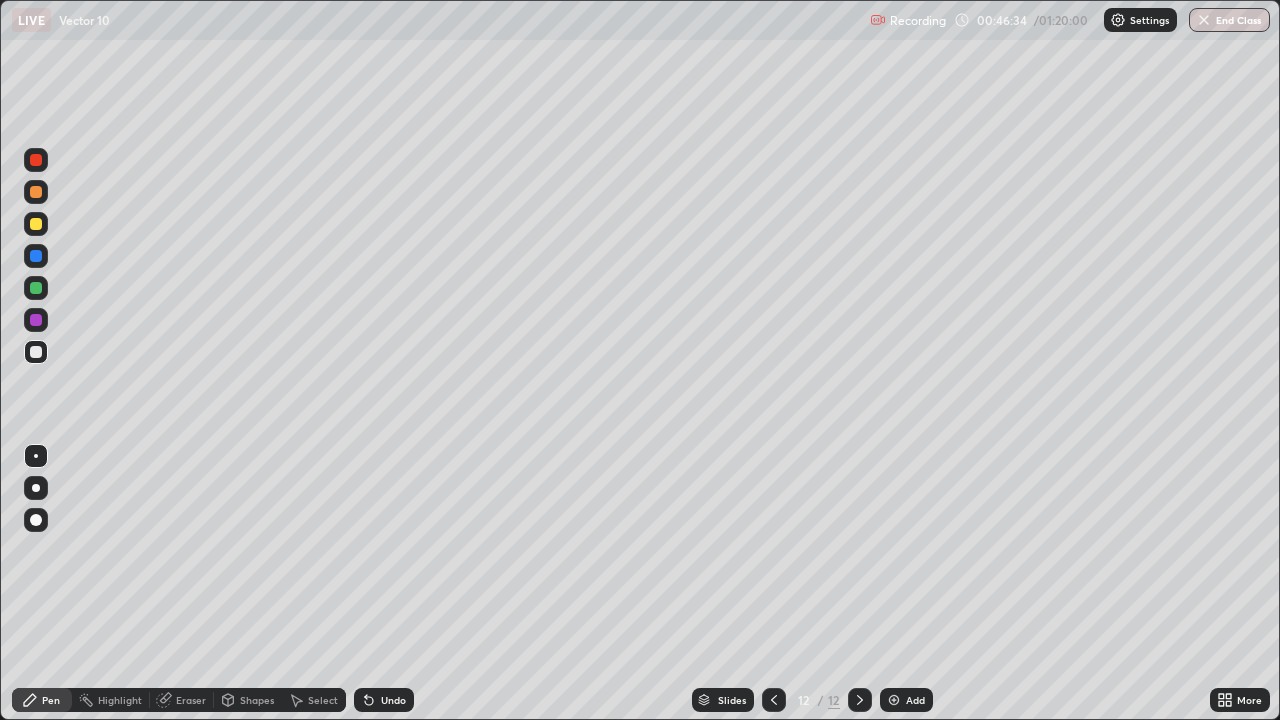 click on "Eraser" at bounding box center [191, 700] 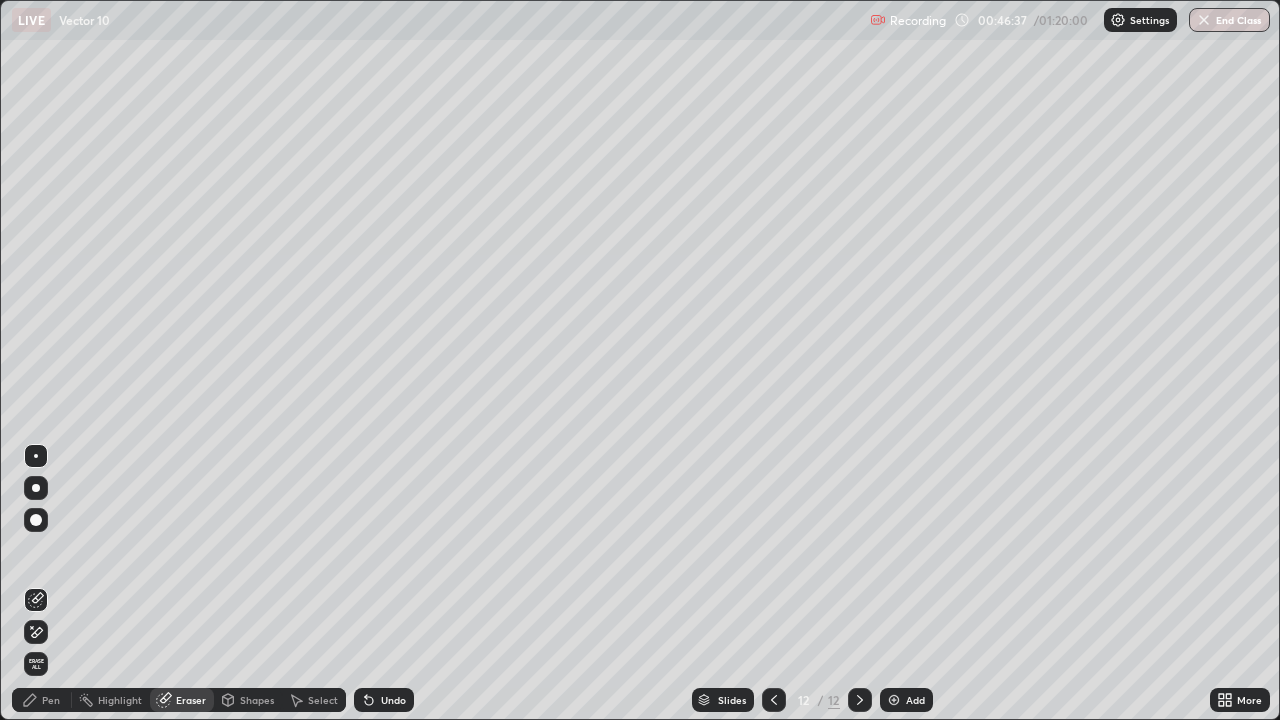 click on "Pen" at bounding box center [51, 700] 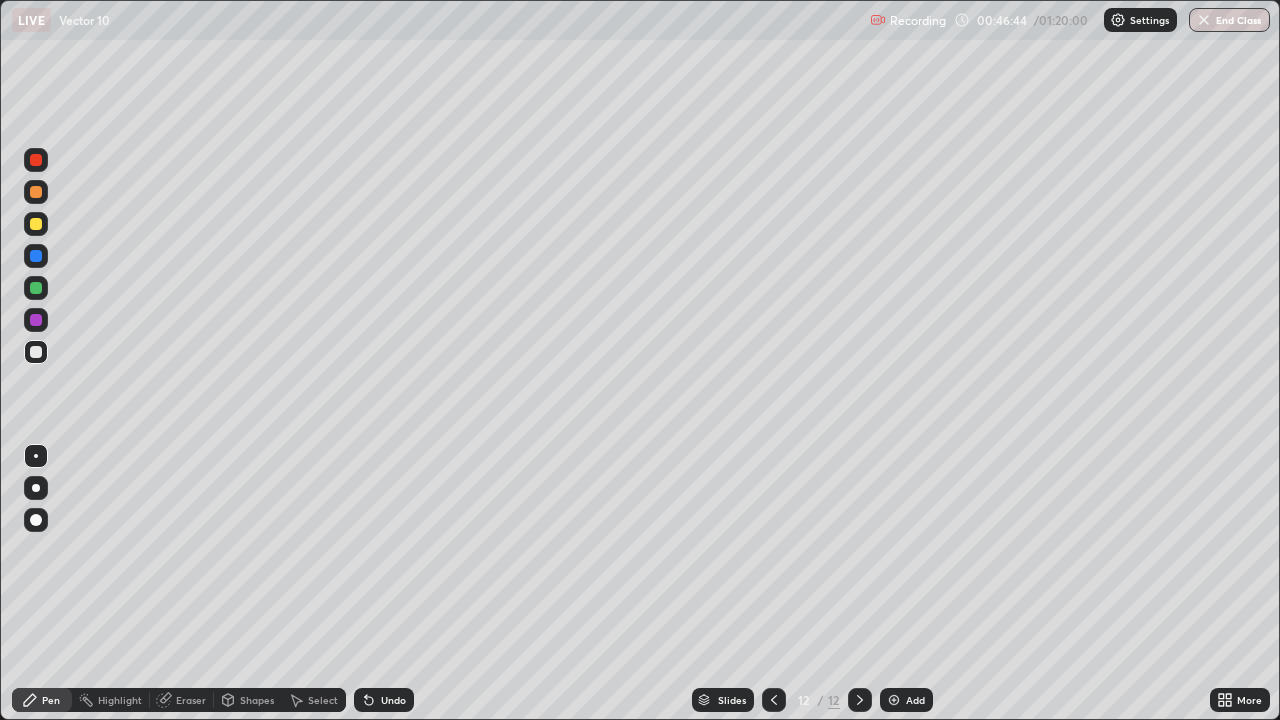 click on "Undo" at bounding box center [380, 700] 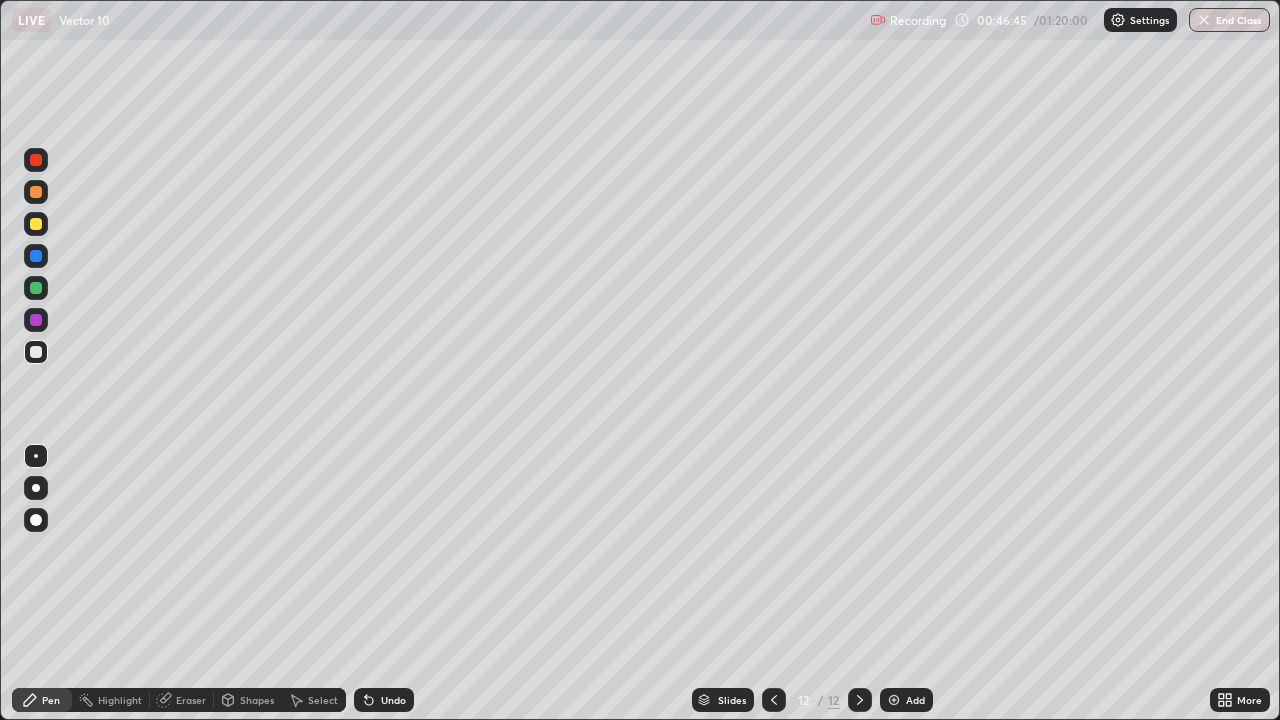 click on "Undo" at bounding box center (393, 700) 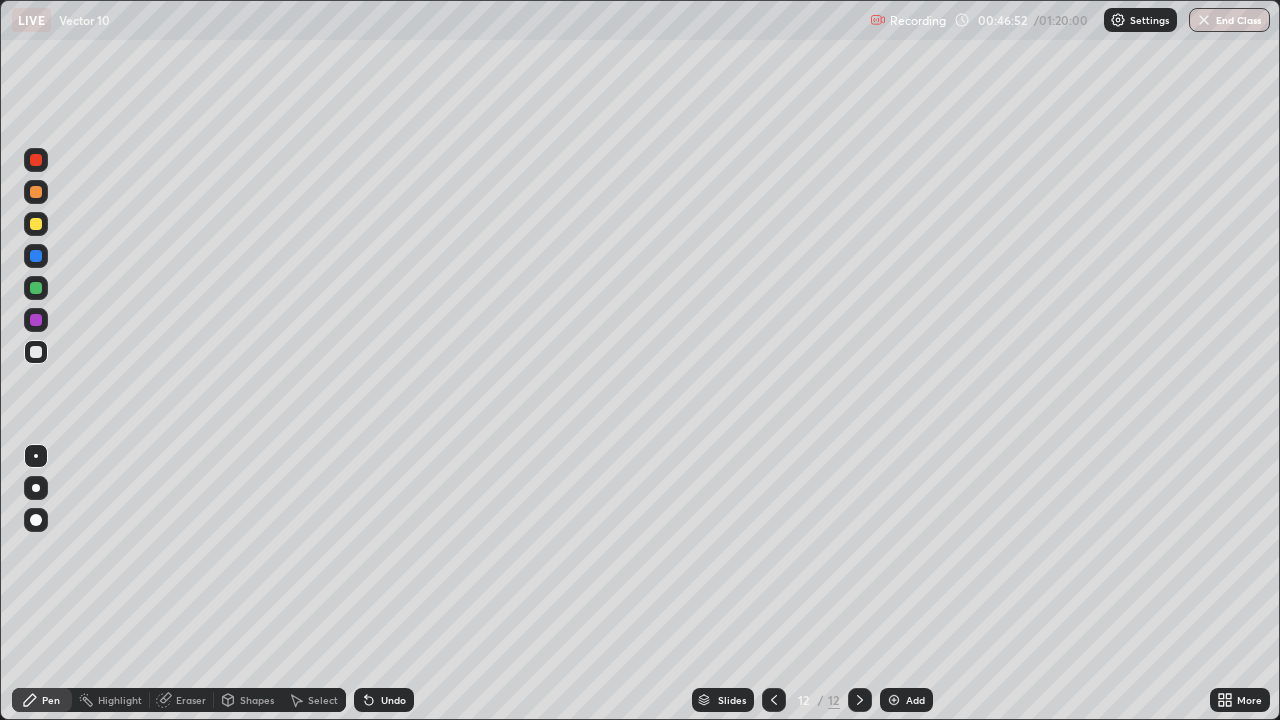 click on "Undo" at bounding box center [393, 700] 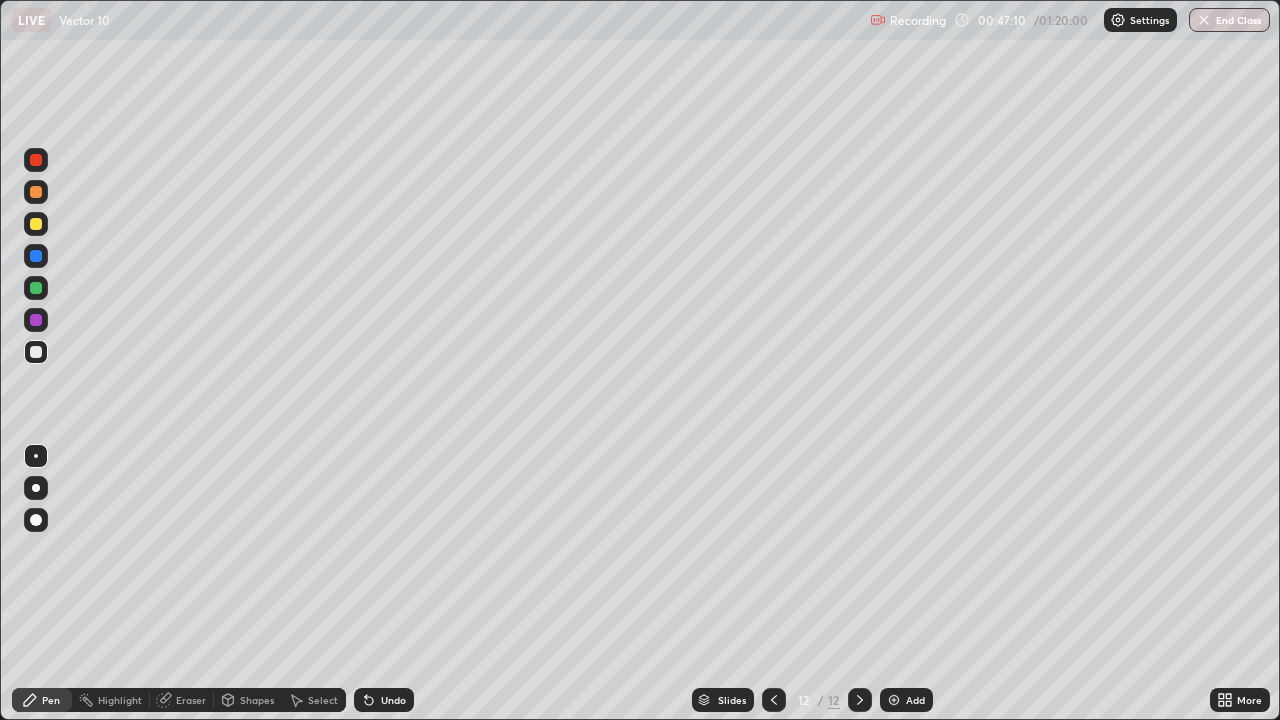 click at bounding box center [894, 700] 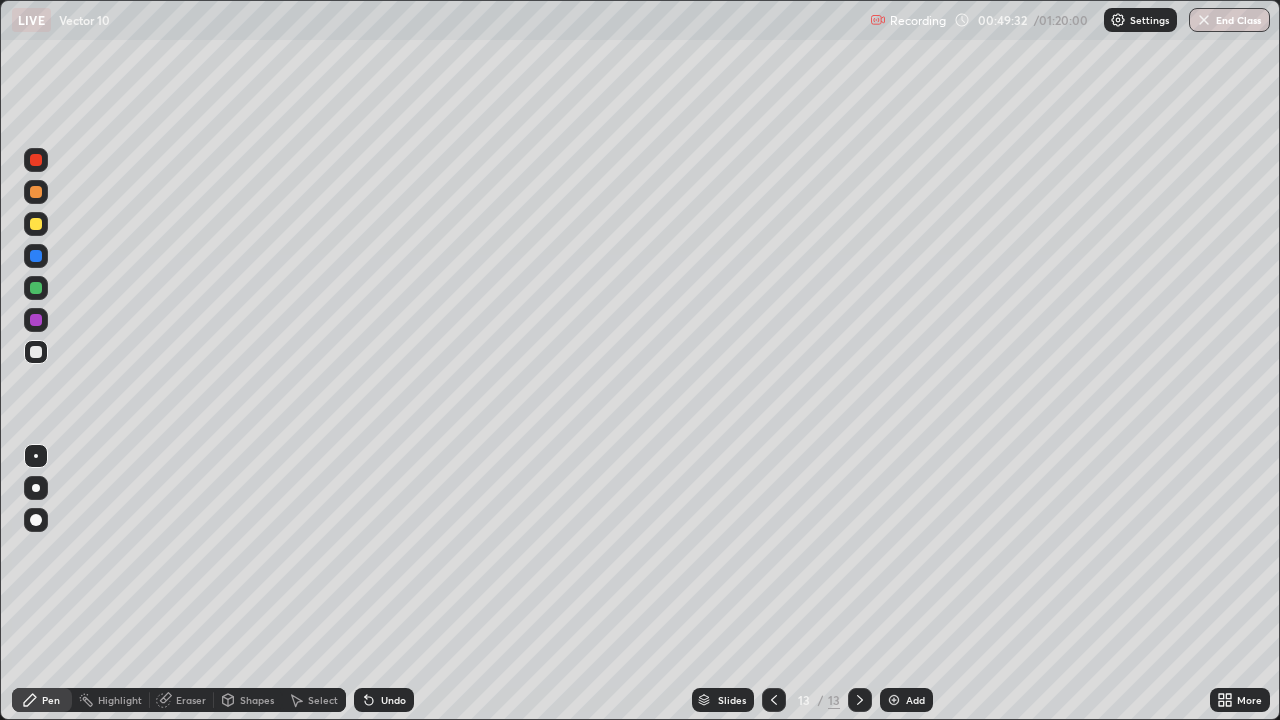 click 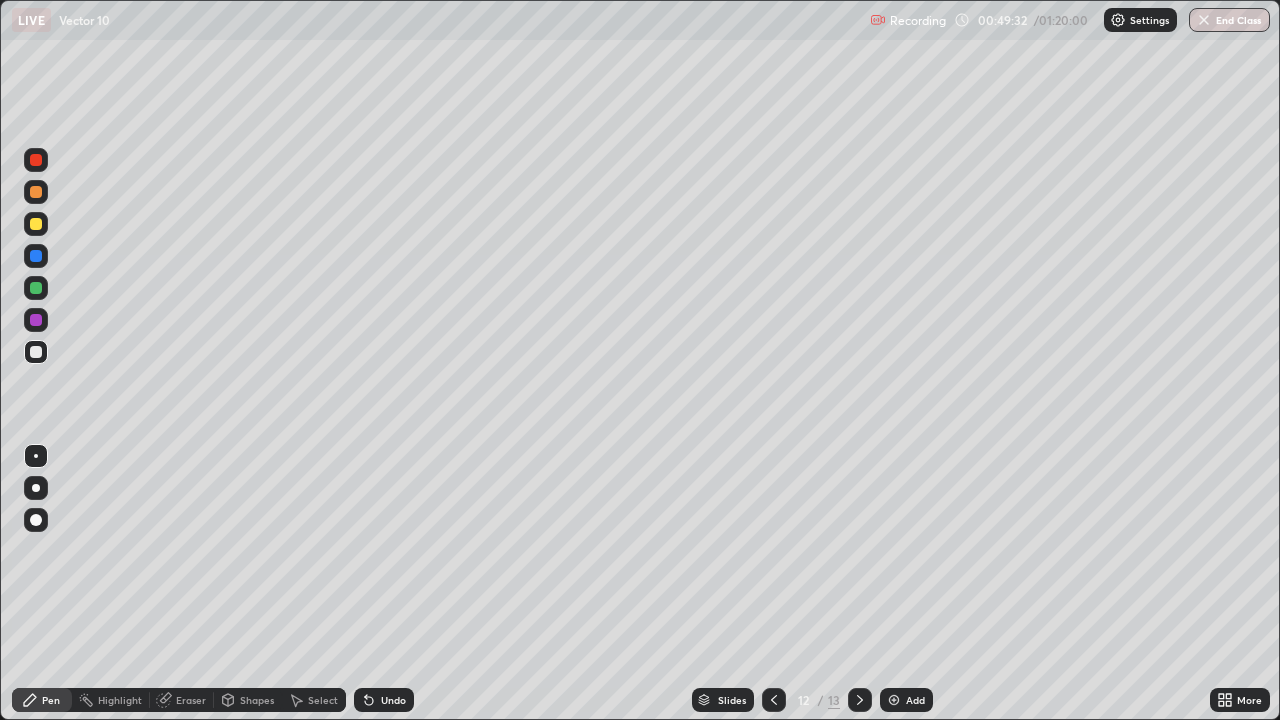 click 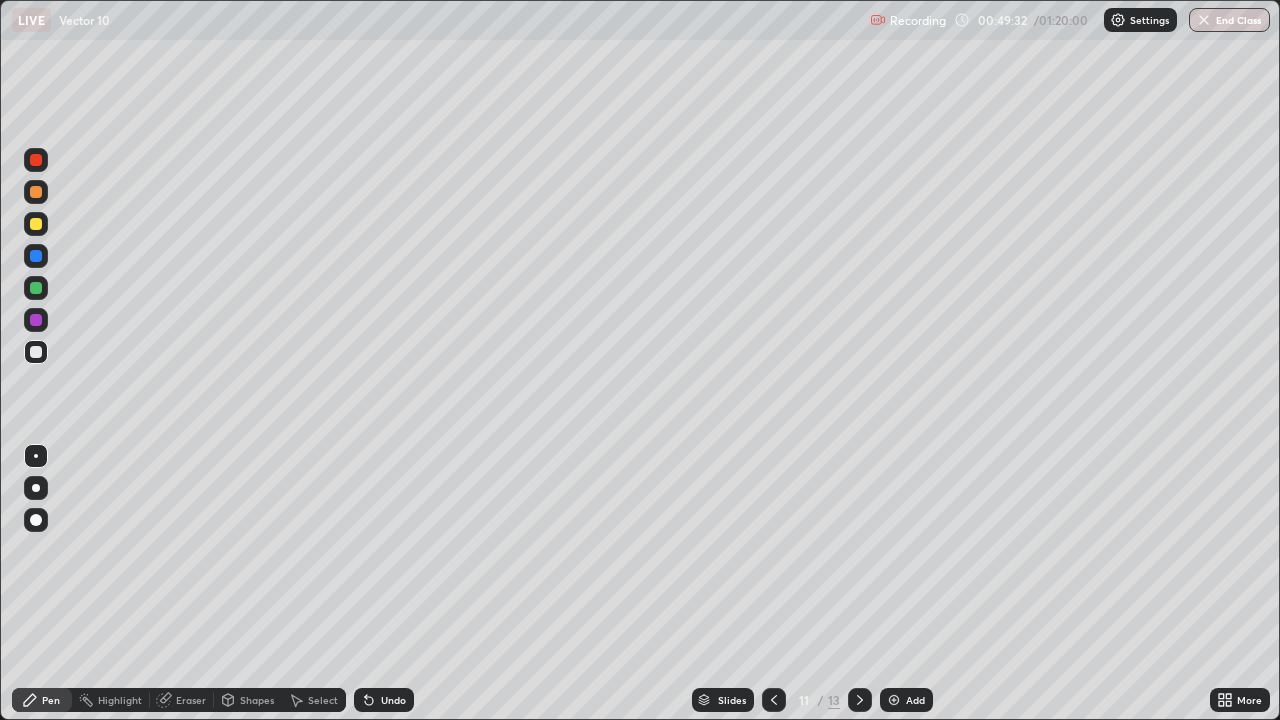 click 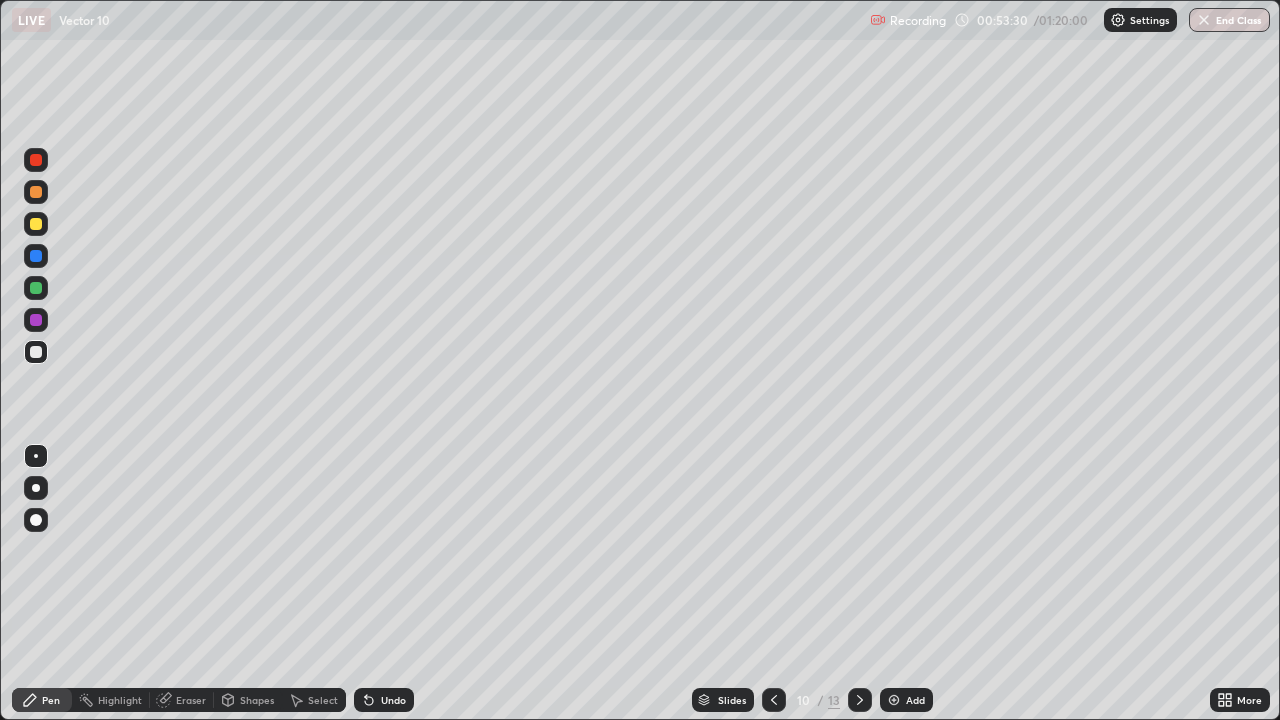 click 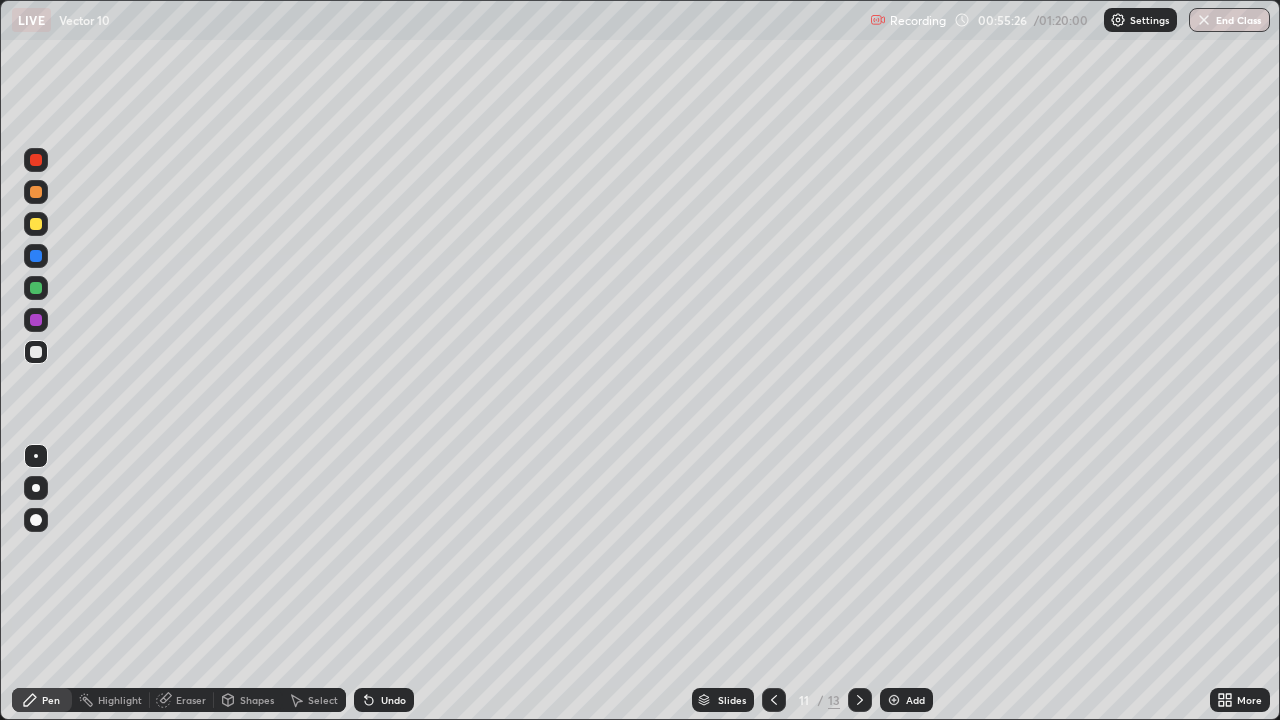 click 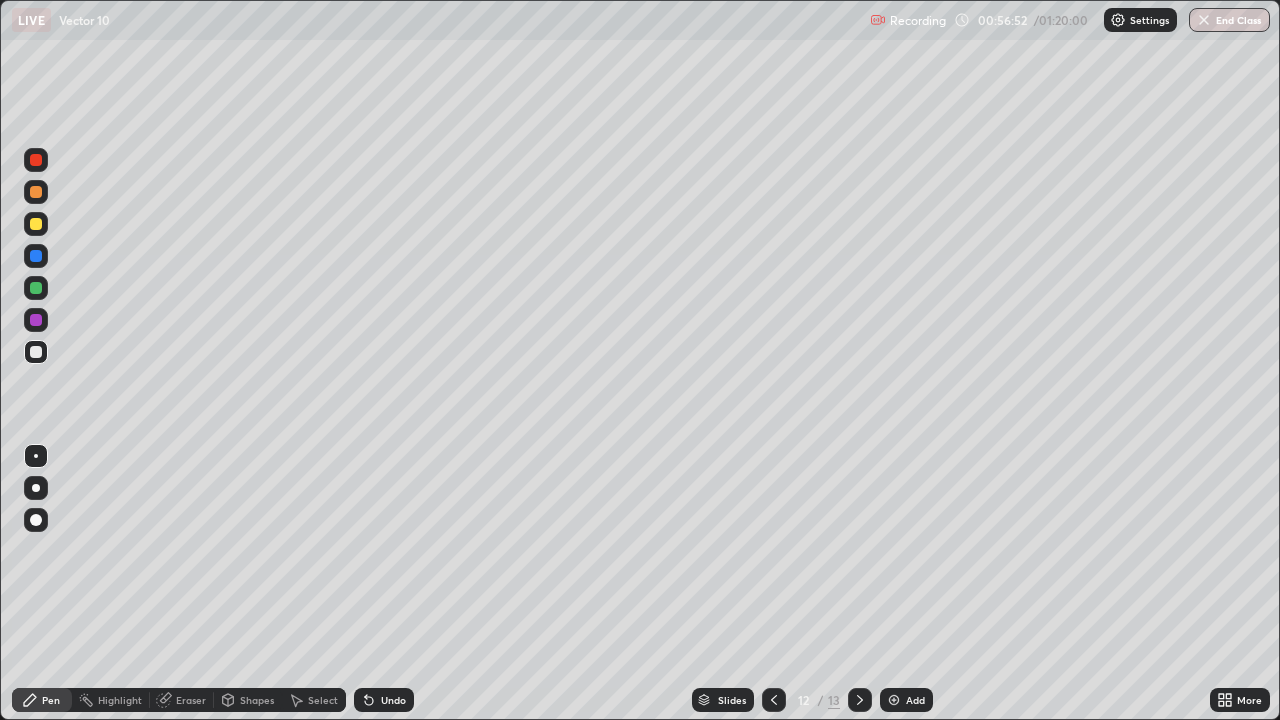 click 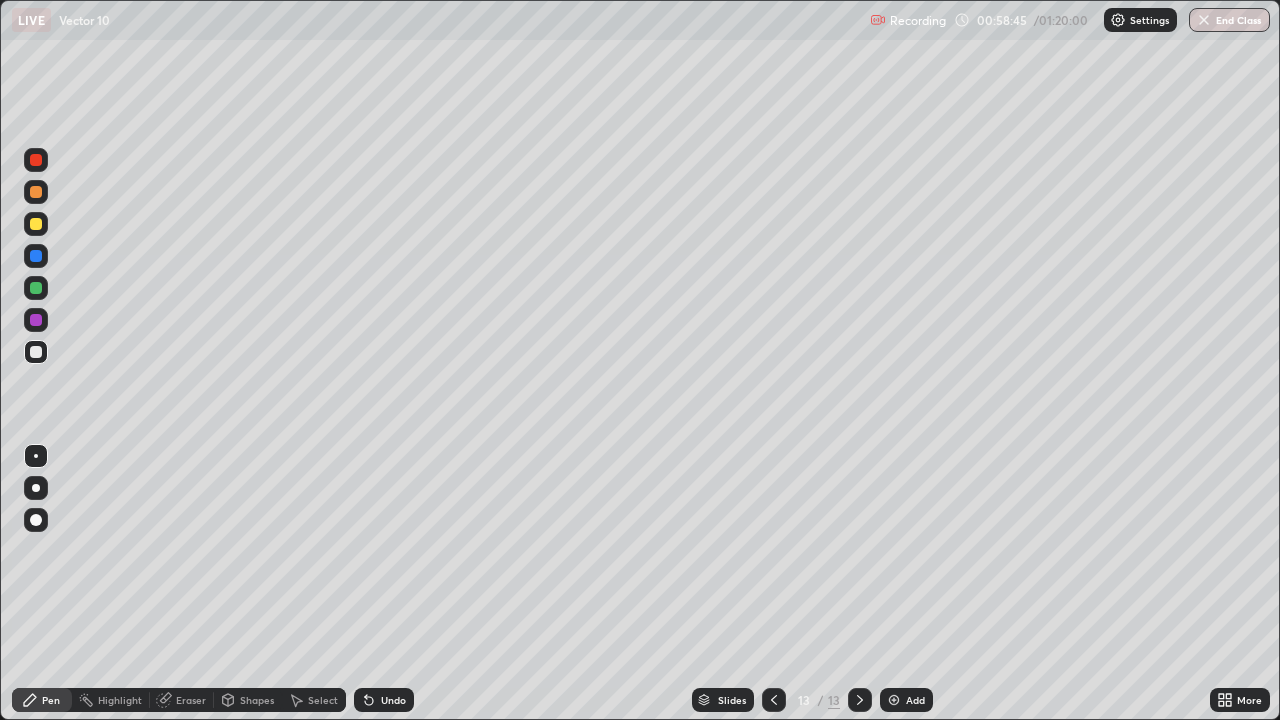 click 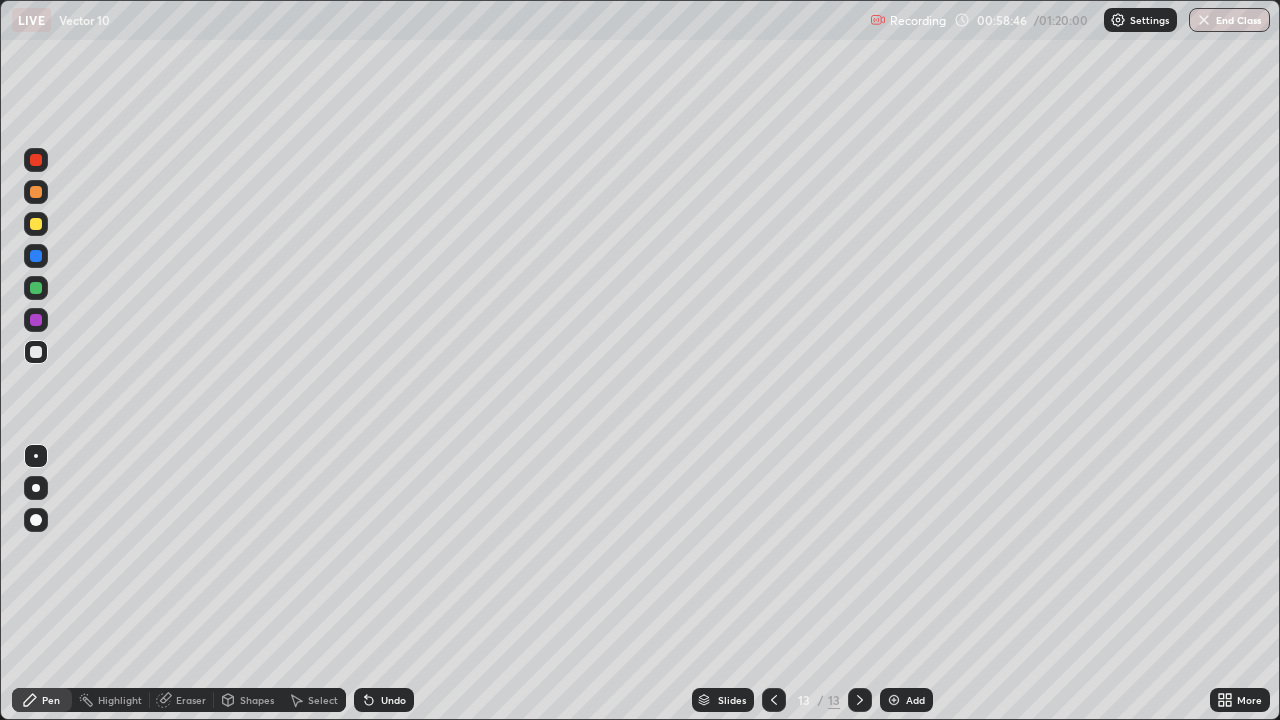 click at bounding box center (894, 700) 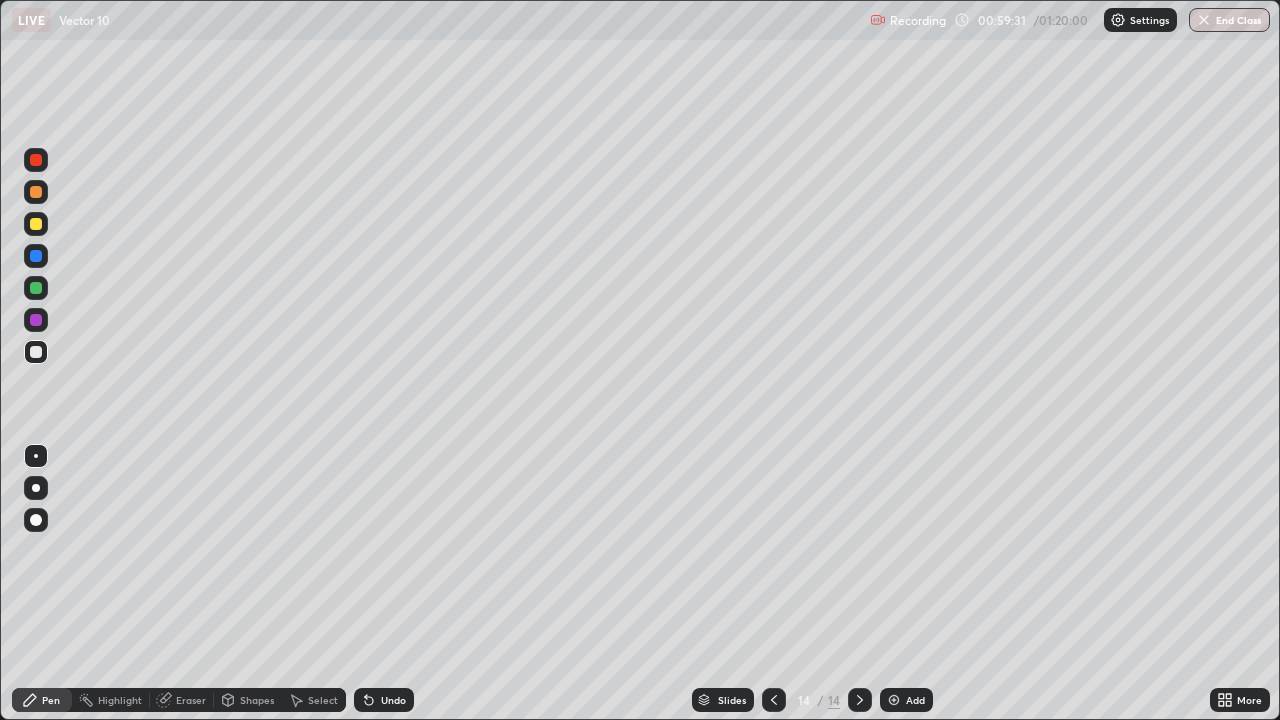 click at bounding box center [36, 224] 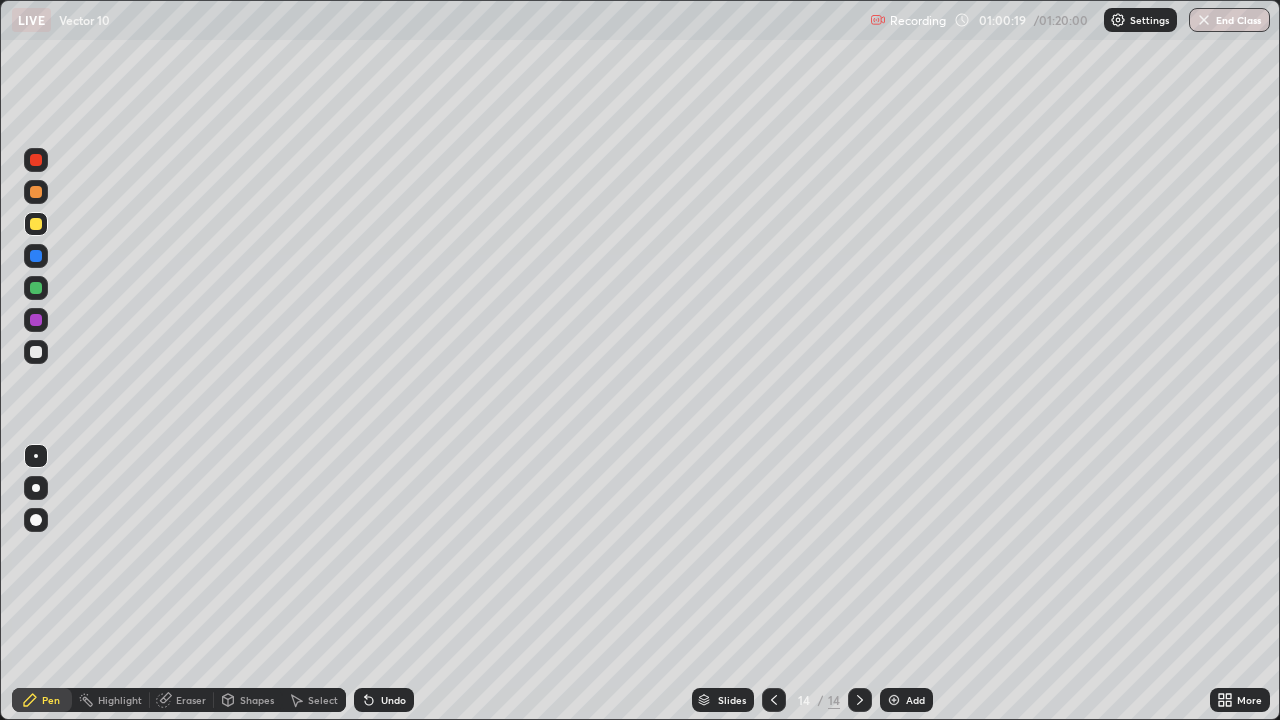 click on "Undo" at bounding box center (393, 700) 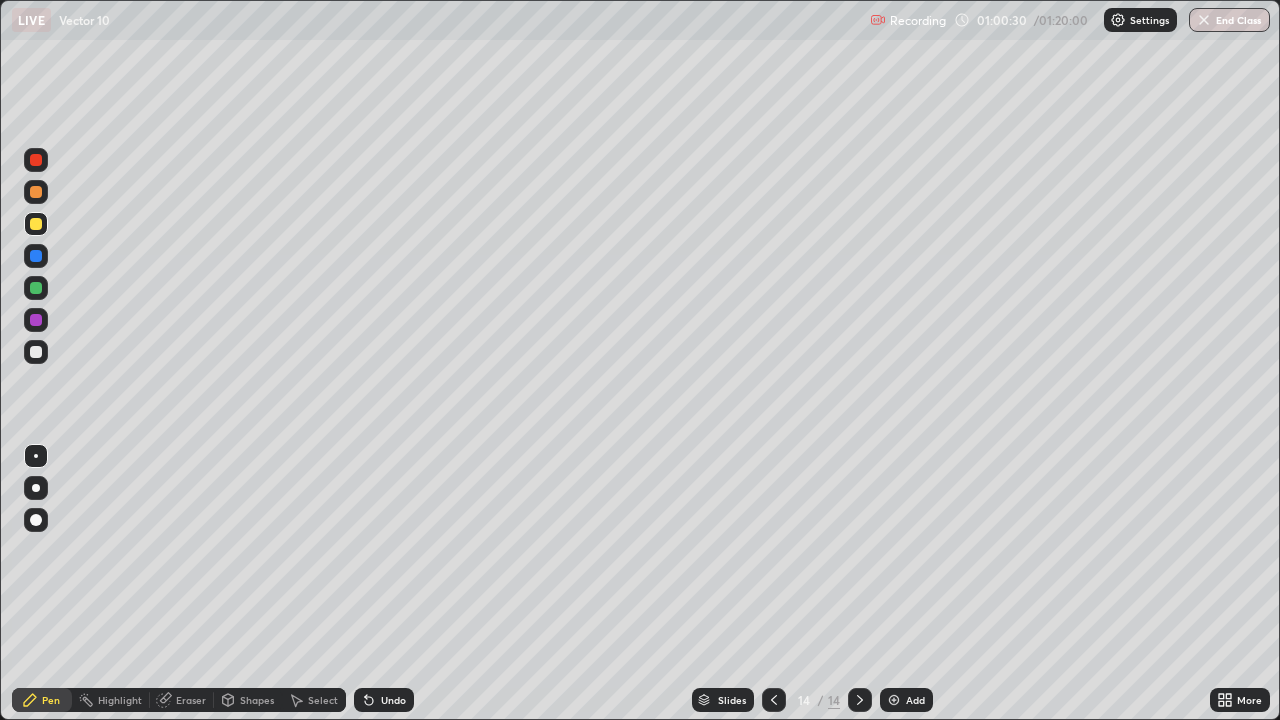 click on "Undo" at bounding box center [393, 700] 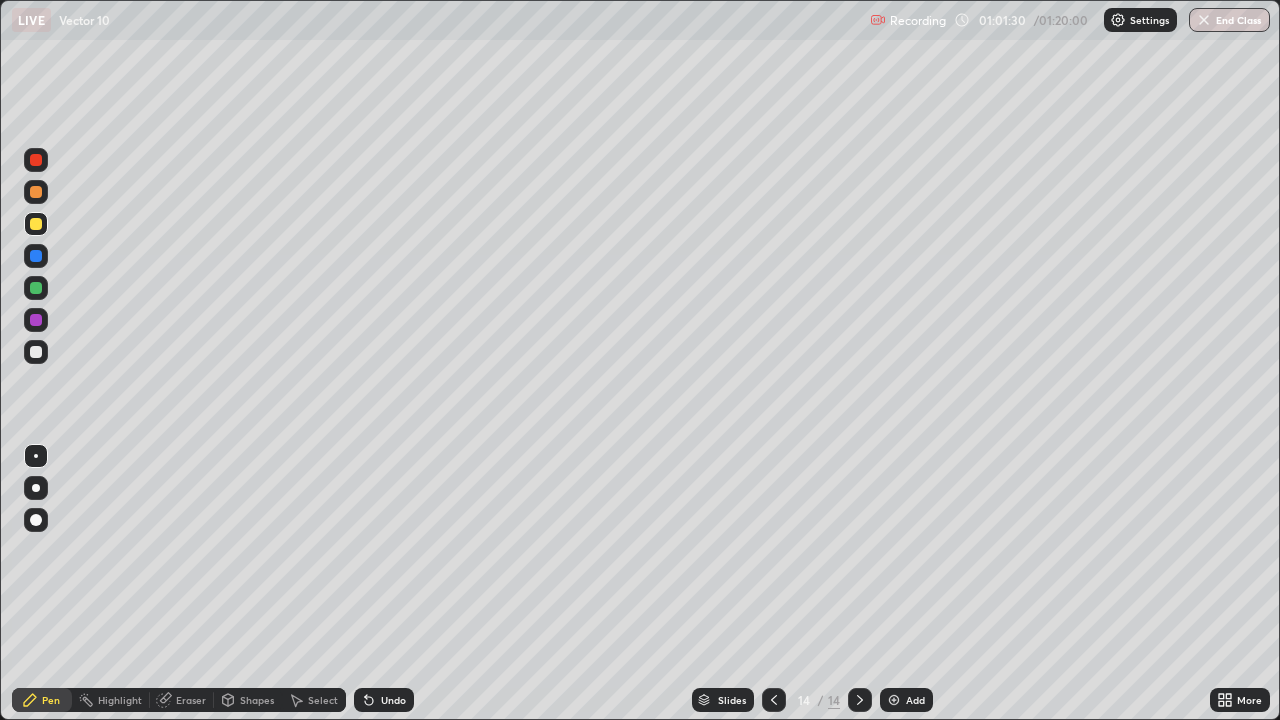 click on "Eraser" at bounding box center [191, 700] 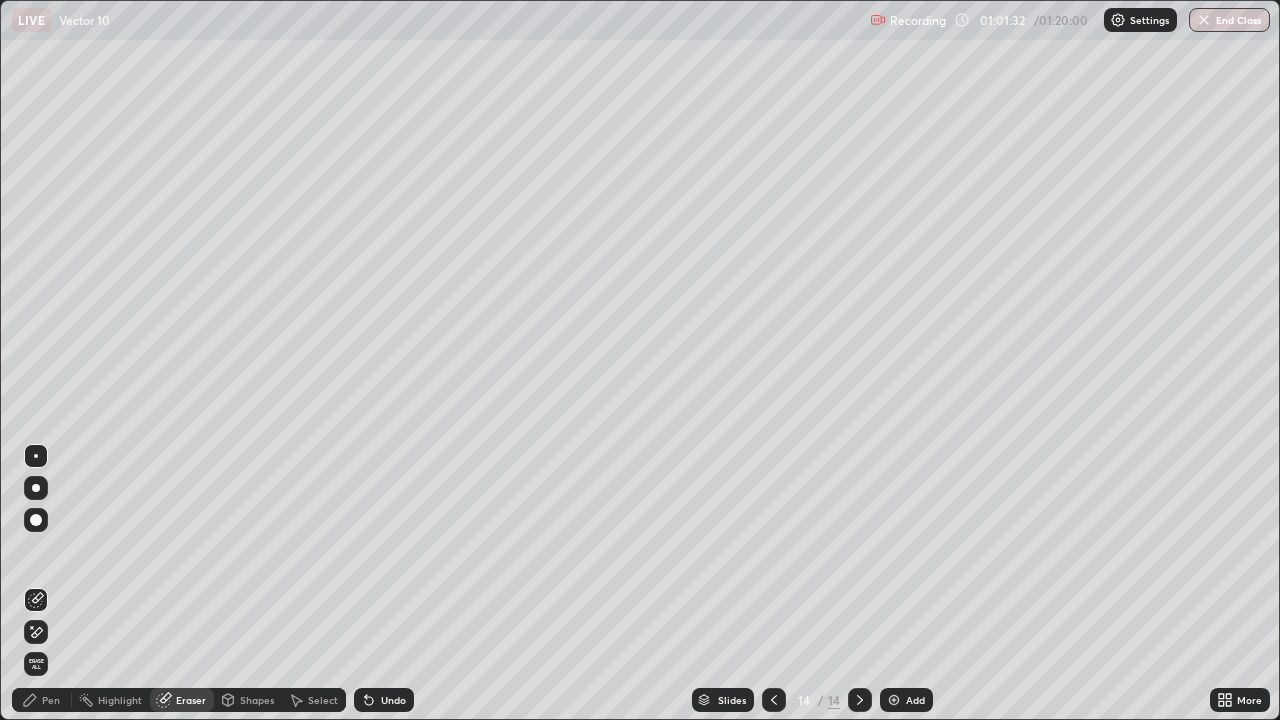 click on "Pen" at bounding box center [51, 700] 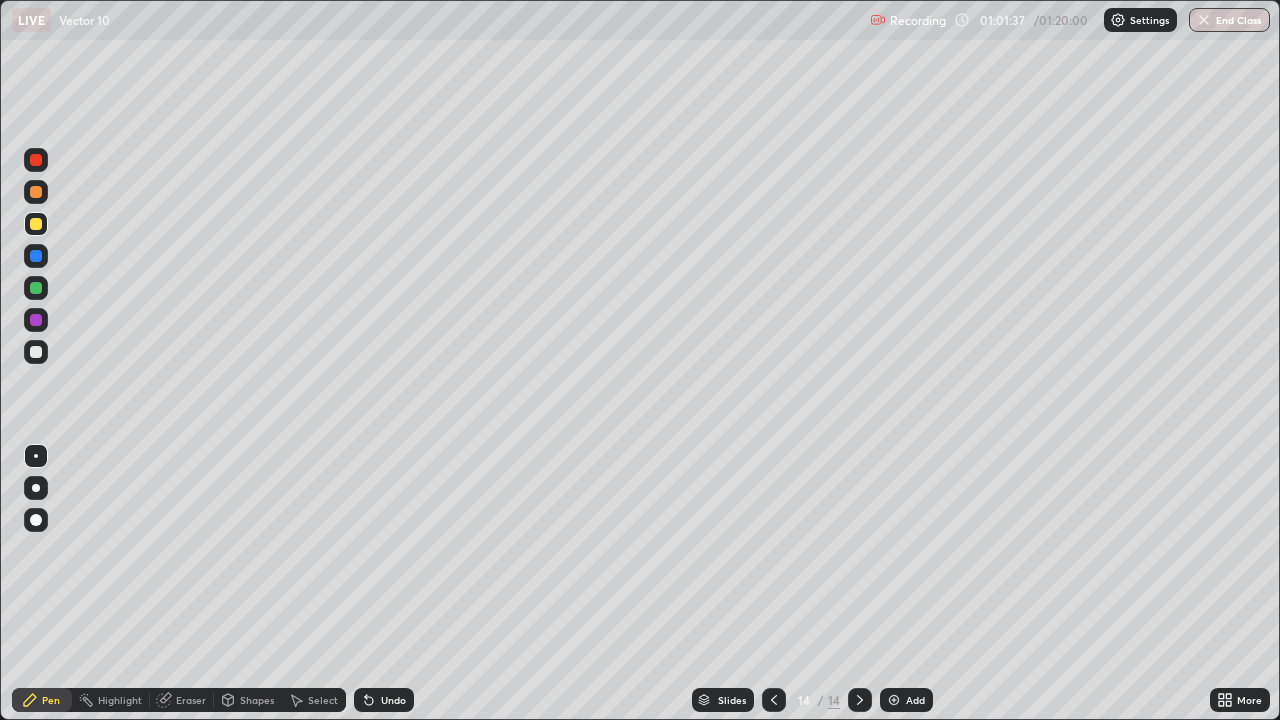 click on "Undo" at bounding box center (384, 700) 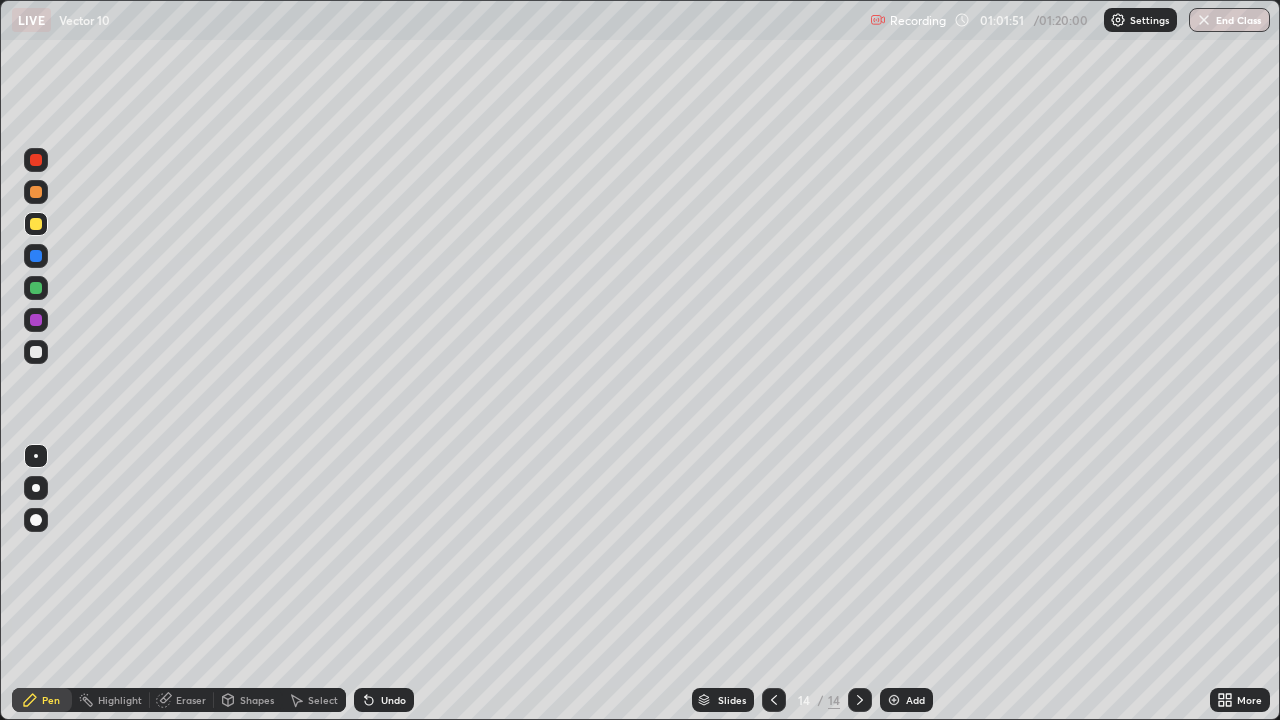 click at bounding box center [36, 352] 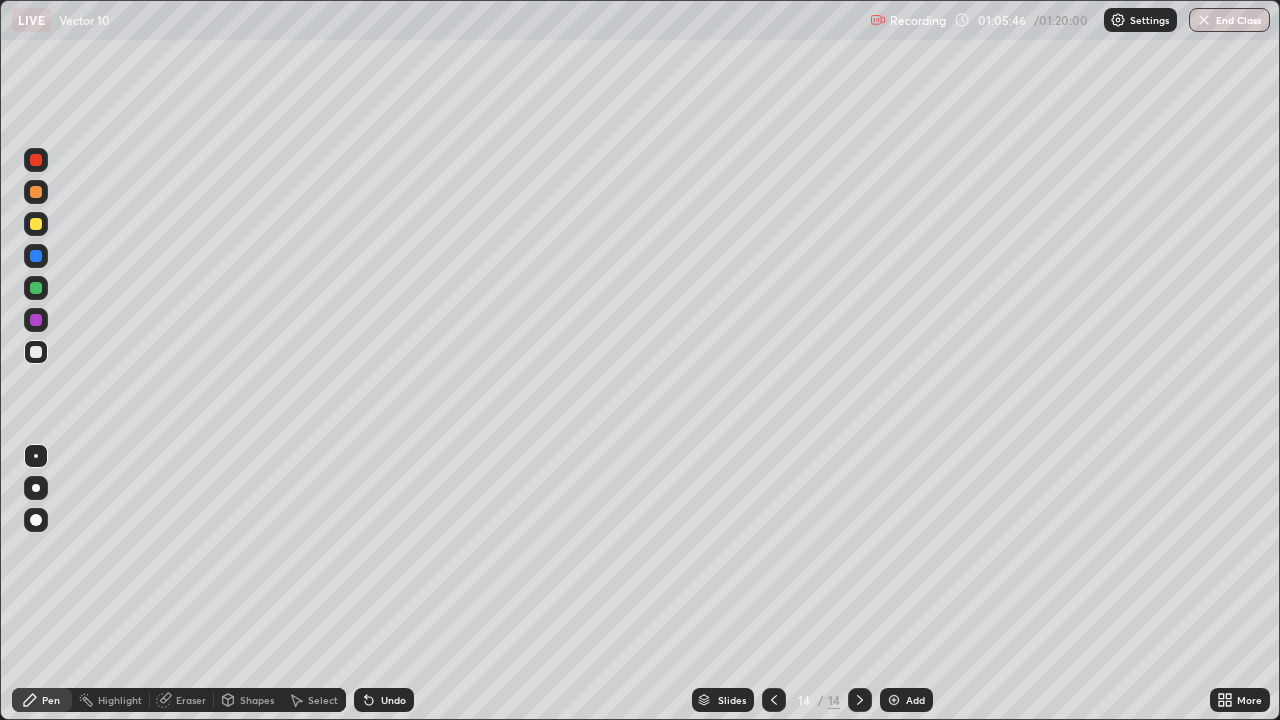 click 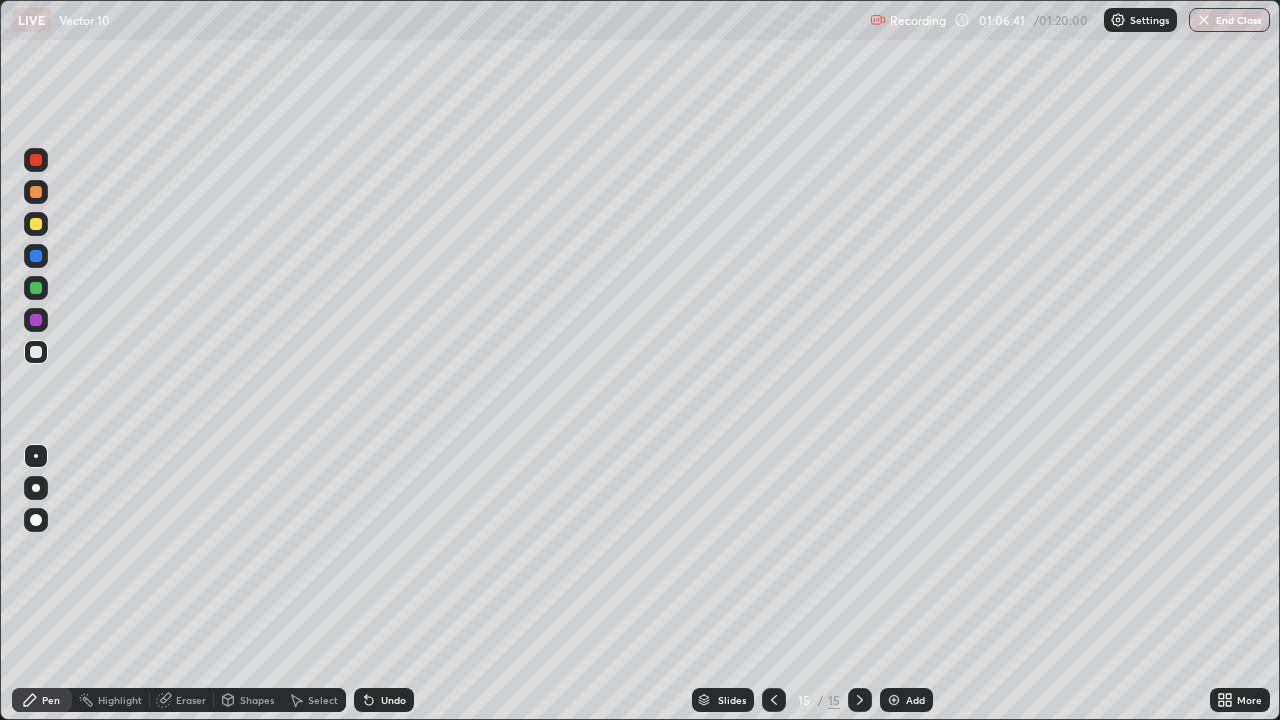 click on "Undo" at bounding box center [384, 700] 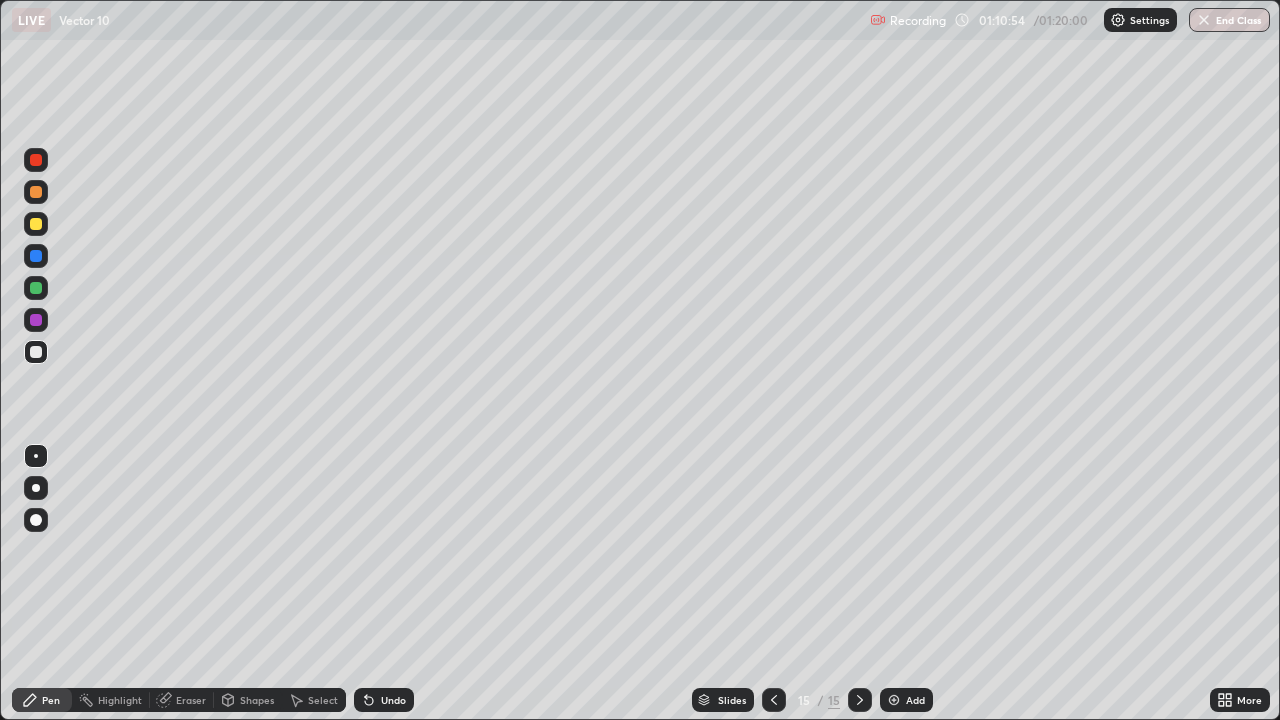 click at bounding box center [894, 700] 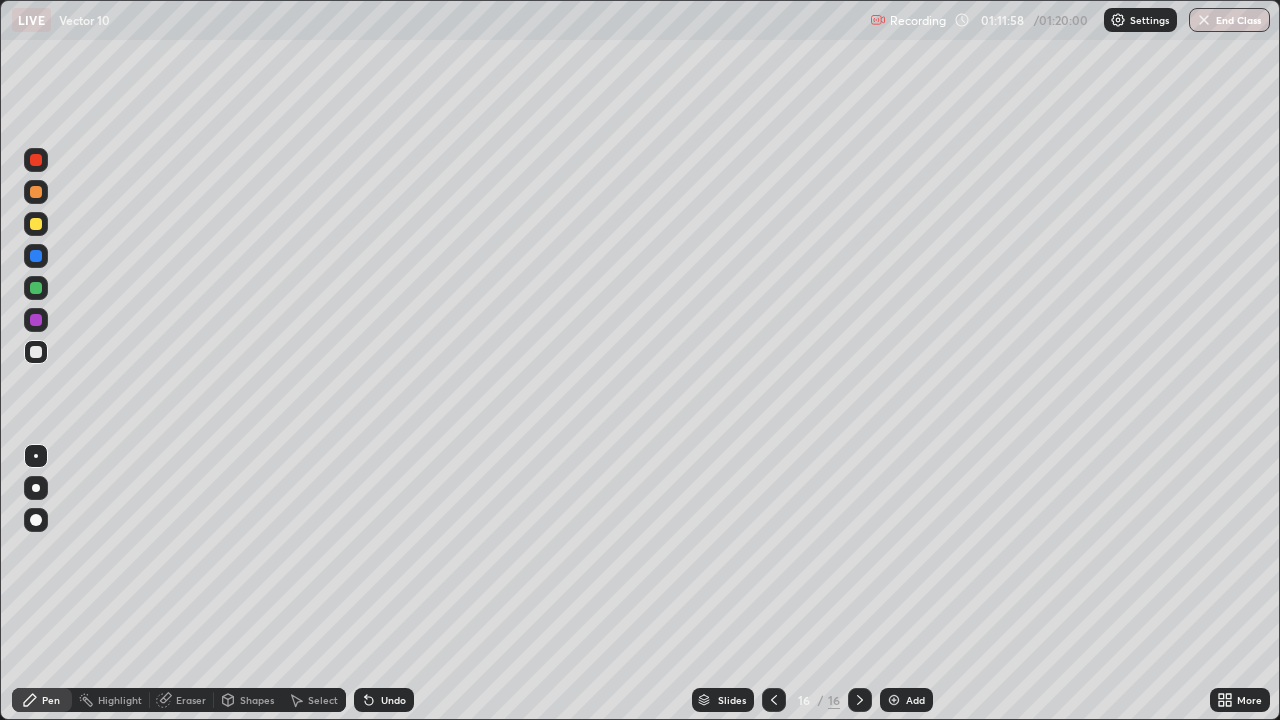 click on "Undo" at bounding box center (384, 700) 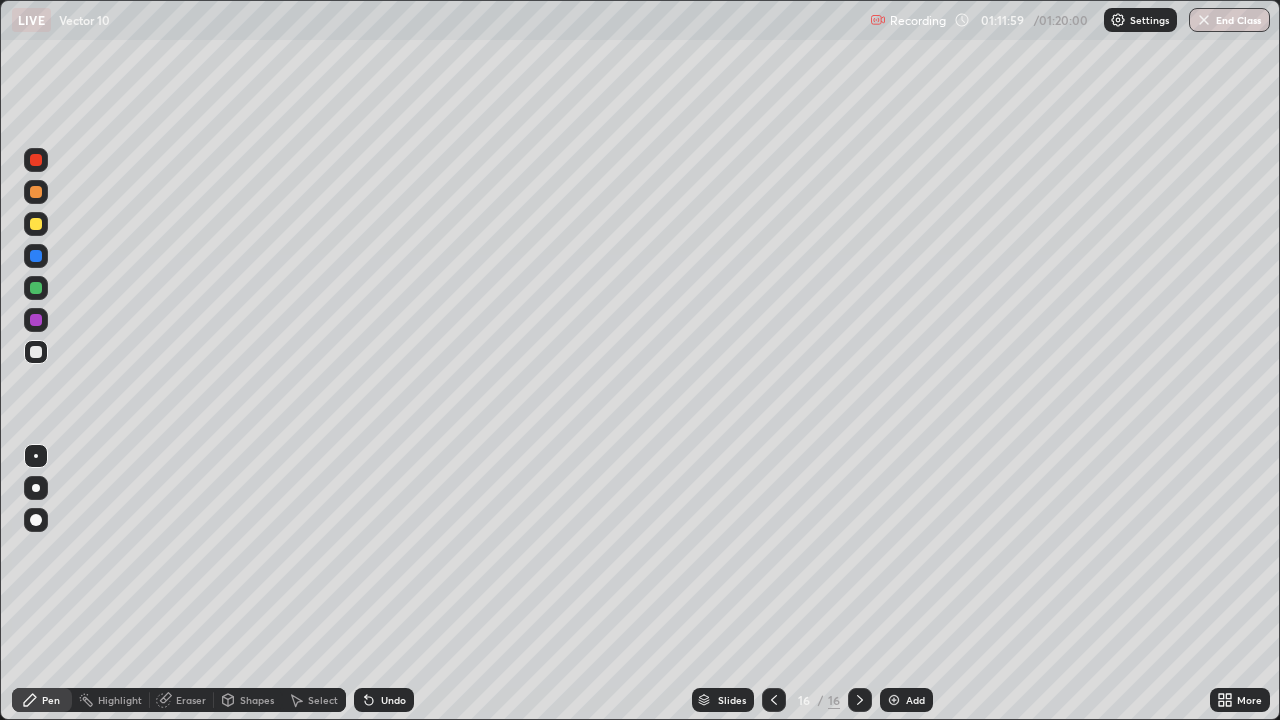 click on "Undo" at bounding box center [393, 700] 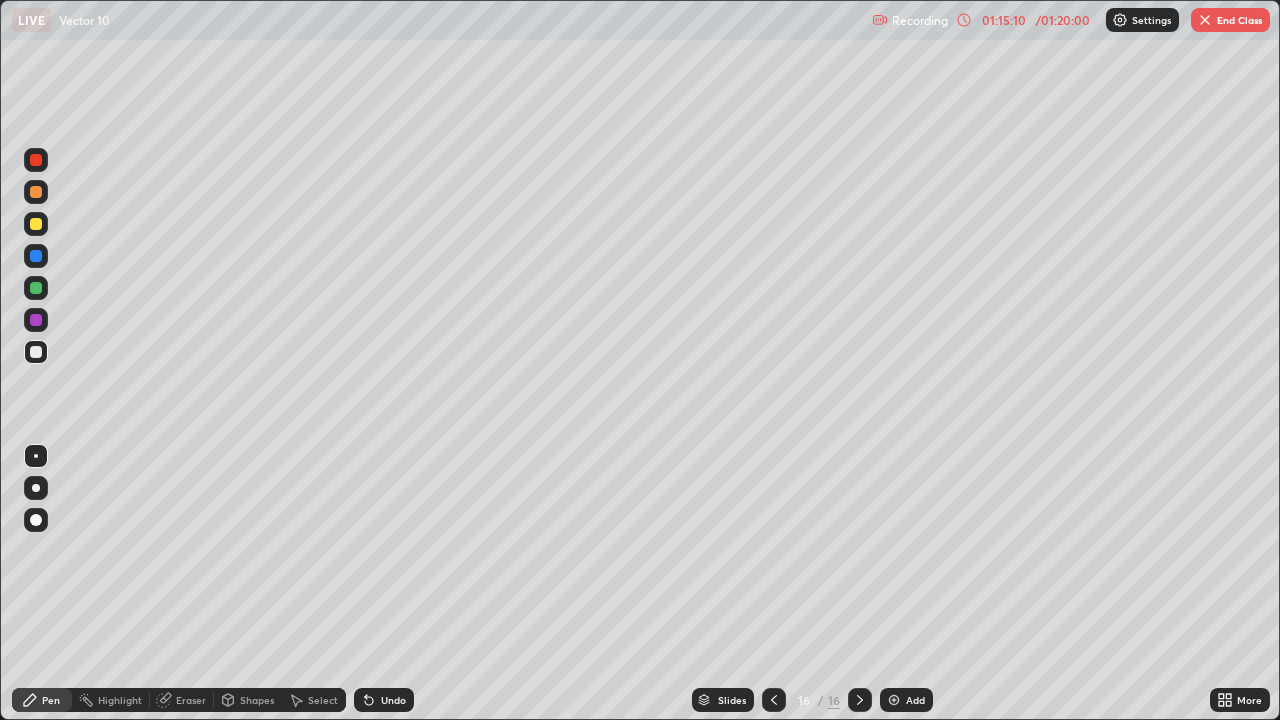 click at bounding box center (894, 700) 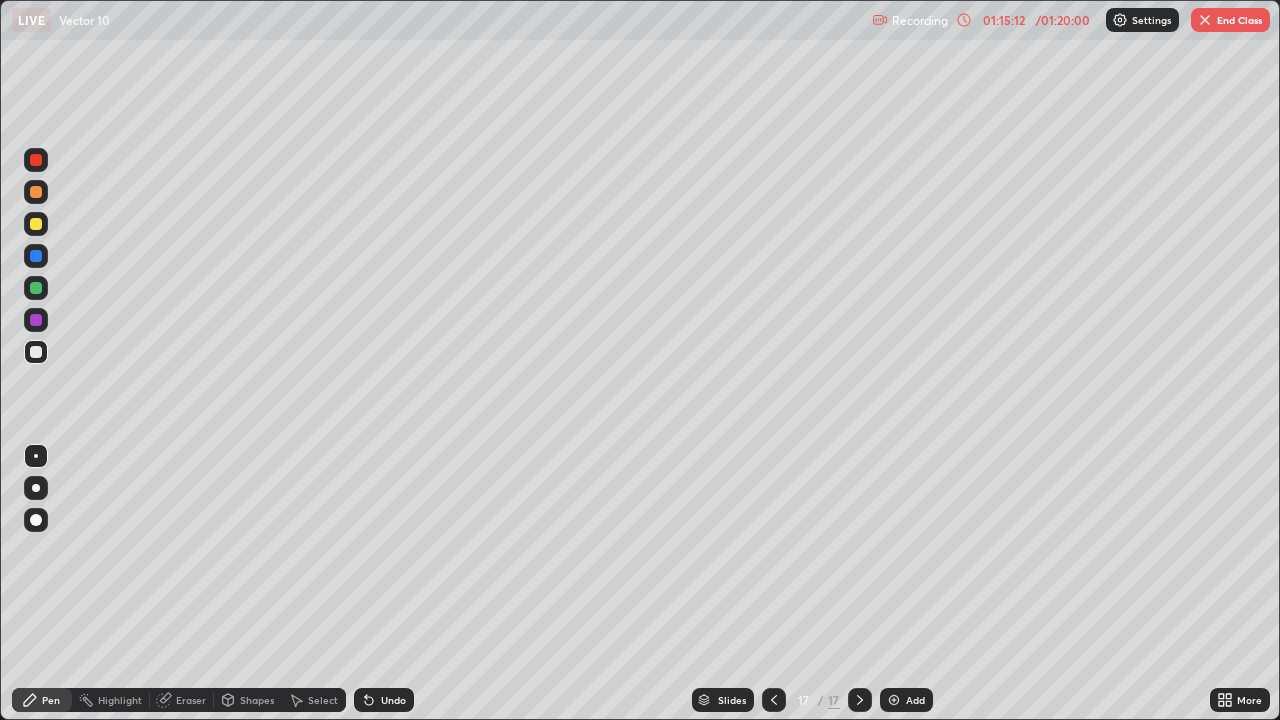 click at bounding box center (36, 192) 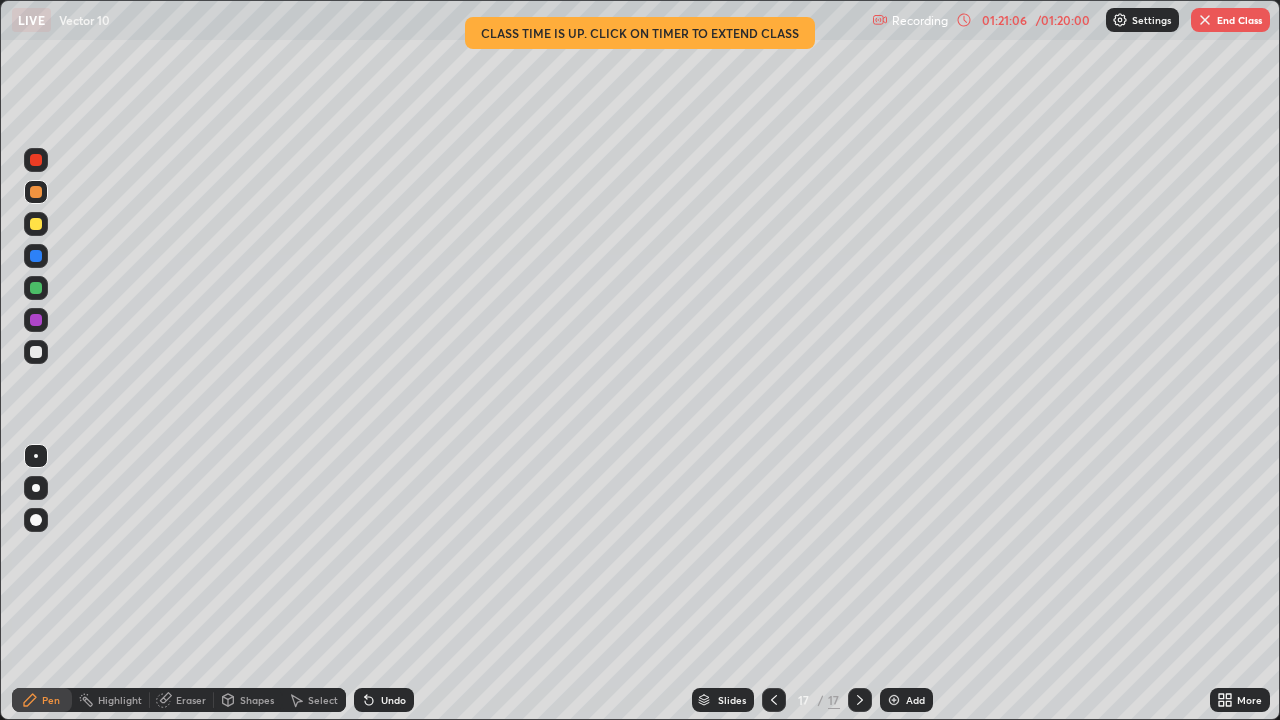 click on "End Class" at bounding box center (1230, 20) 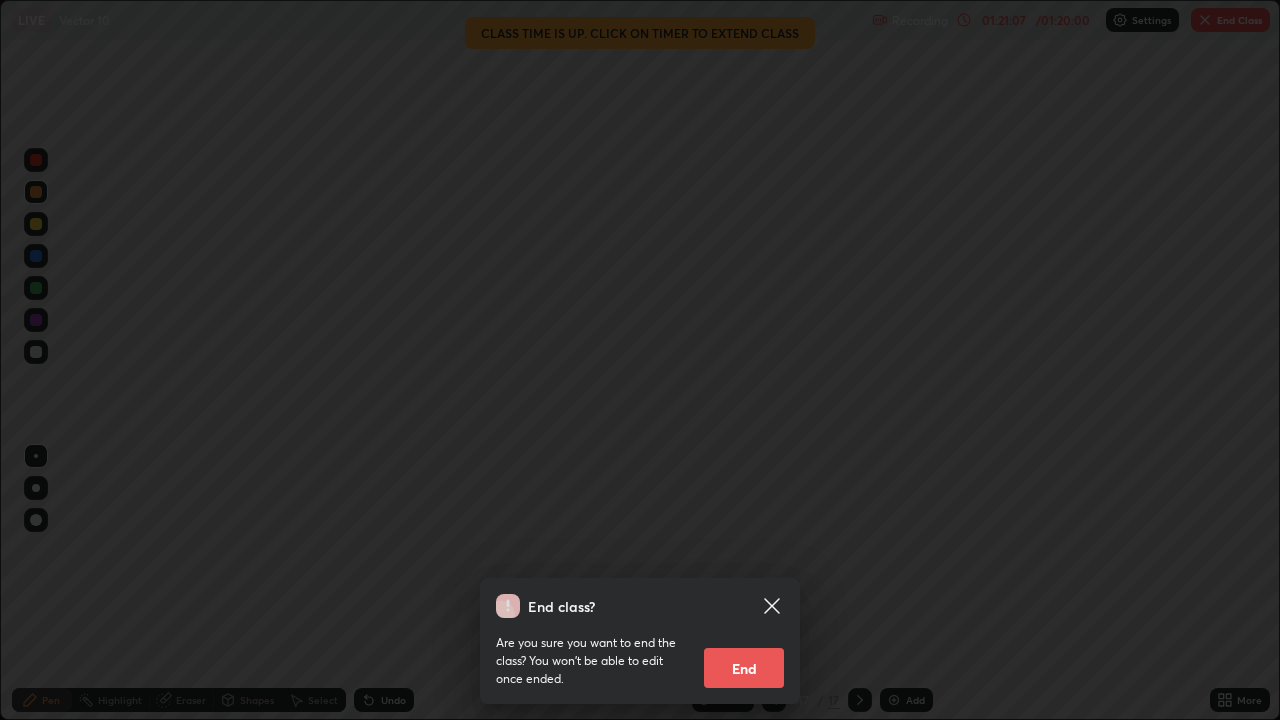 click on "End" at bounding box center (744, 668) 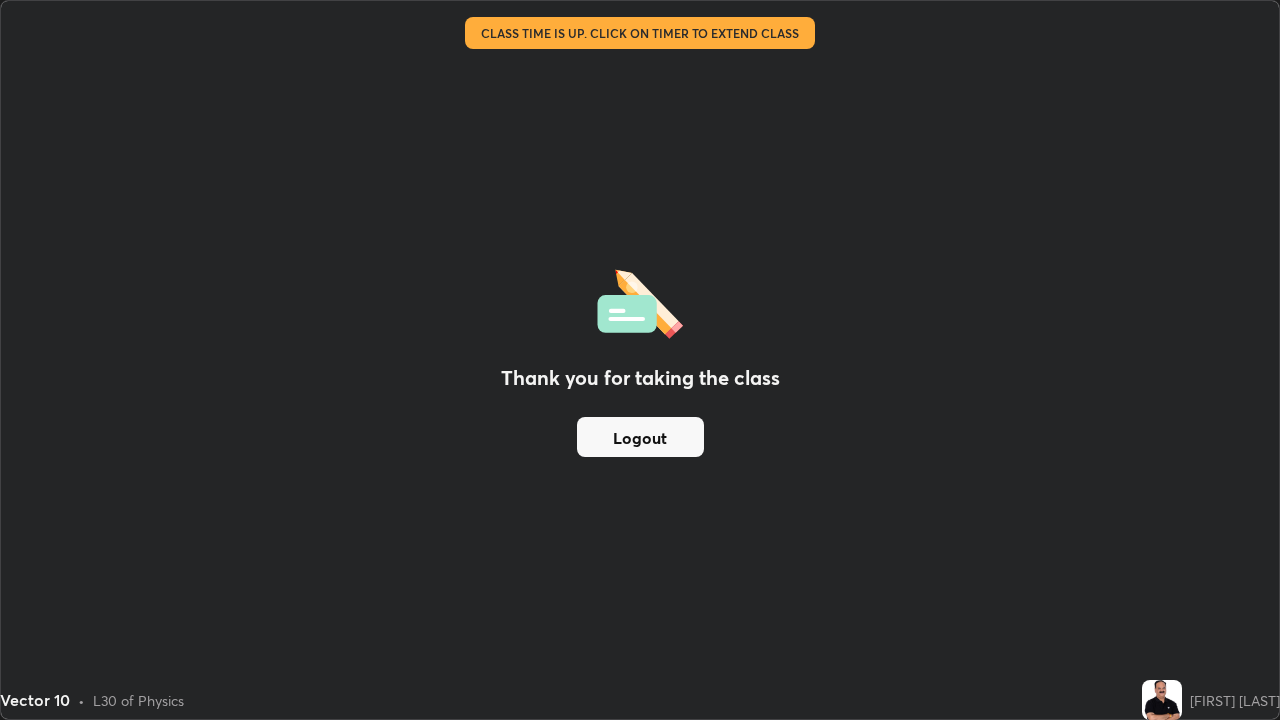 click on "Logout" at bounding box center (640, 437) 